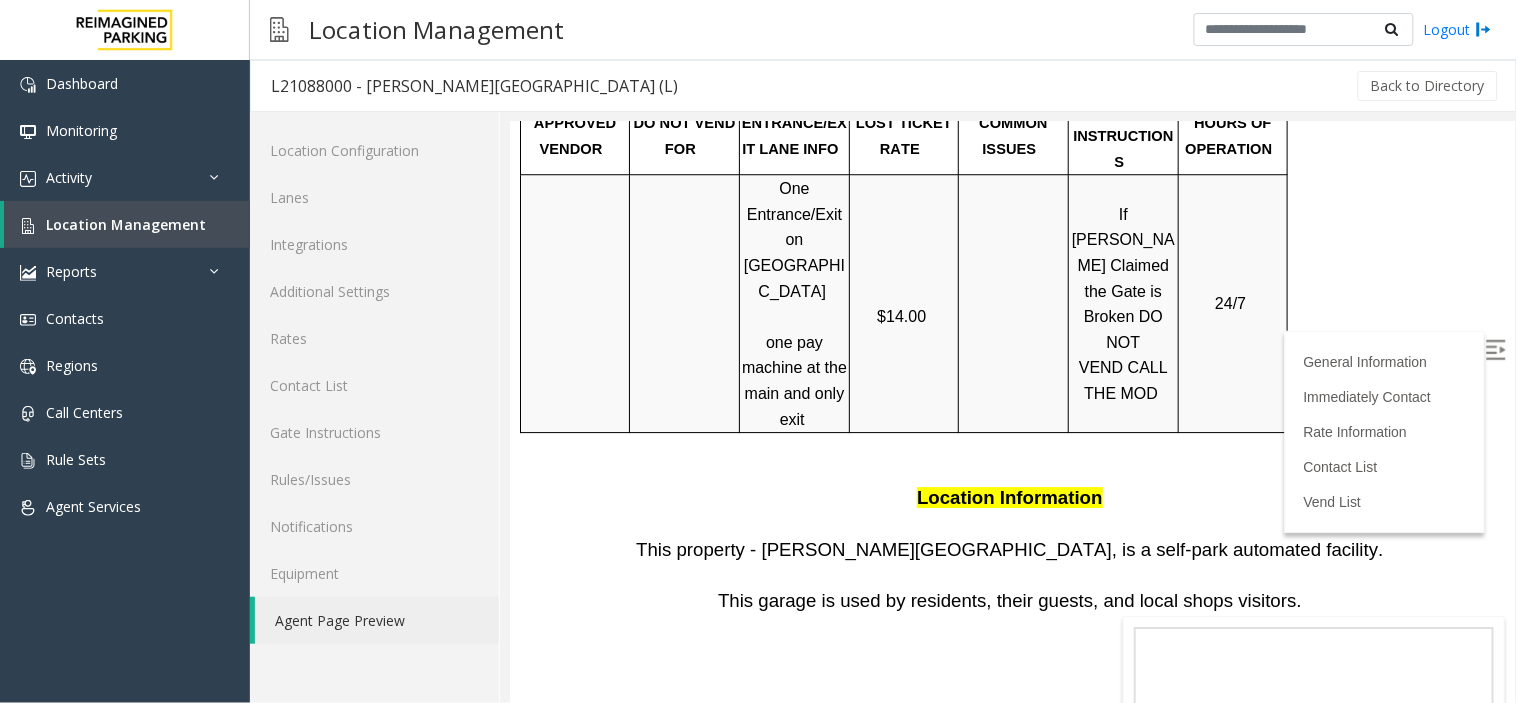 scroll, scrollTop: 1555, scrollLeft: 0, axis: vertical 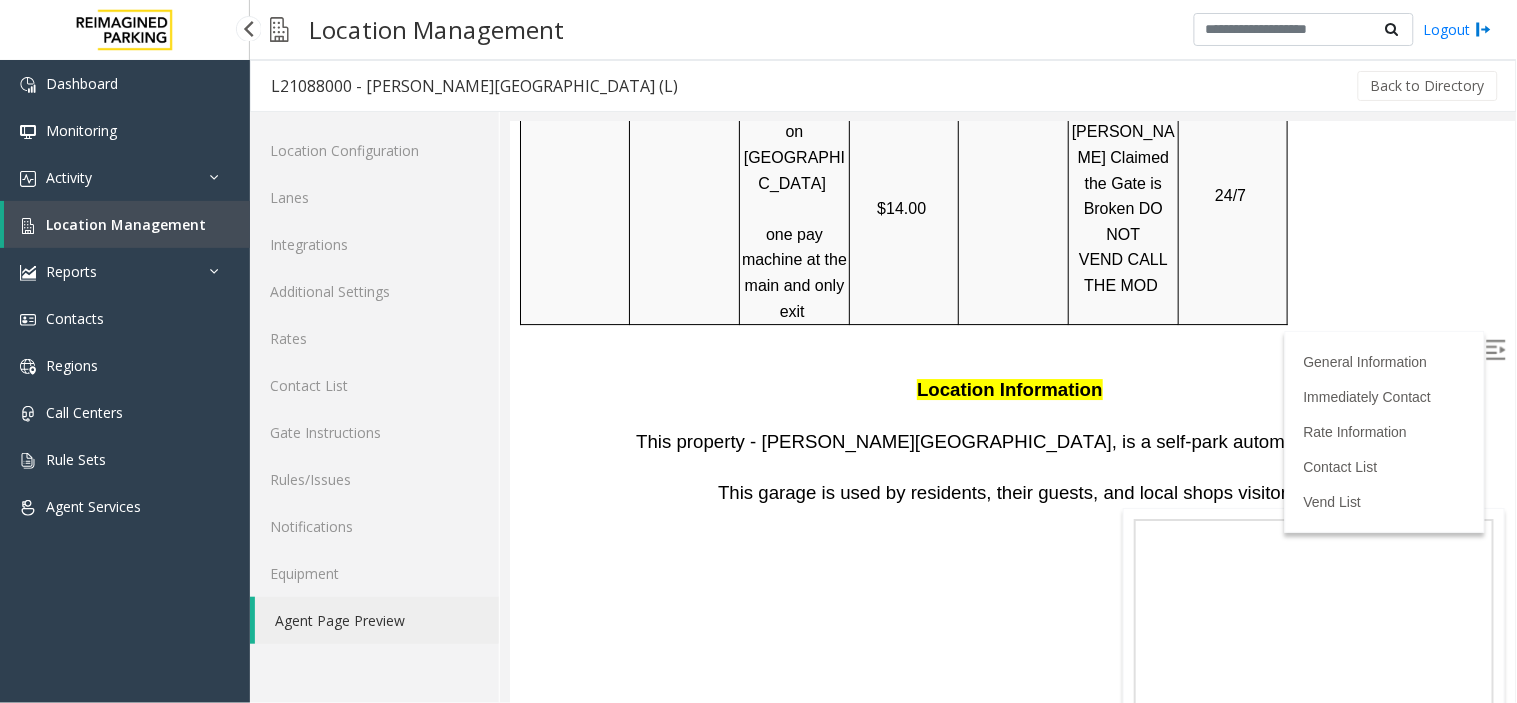 click on "Location Management" at bounding box center [126, 224] 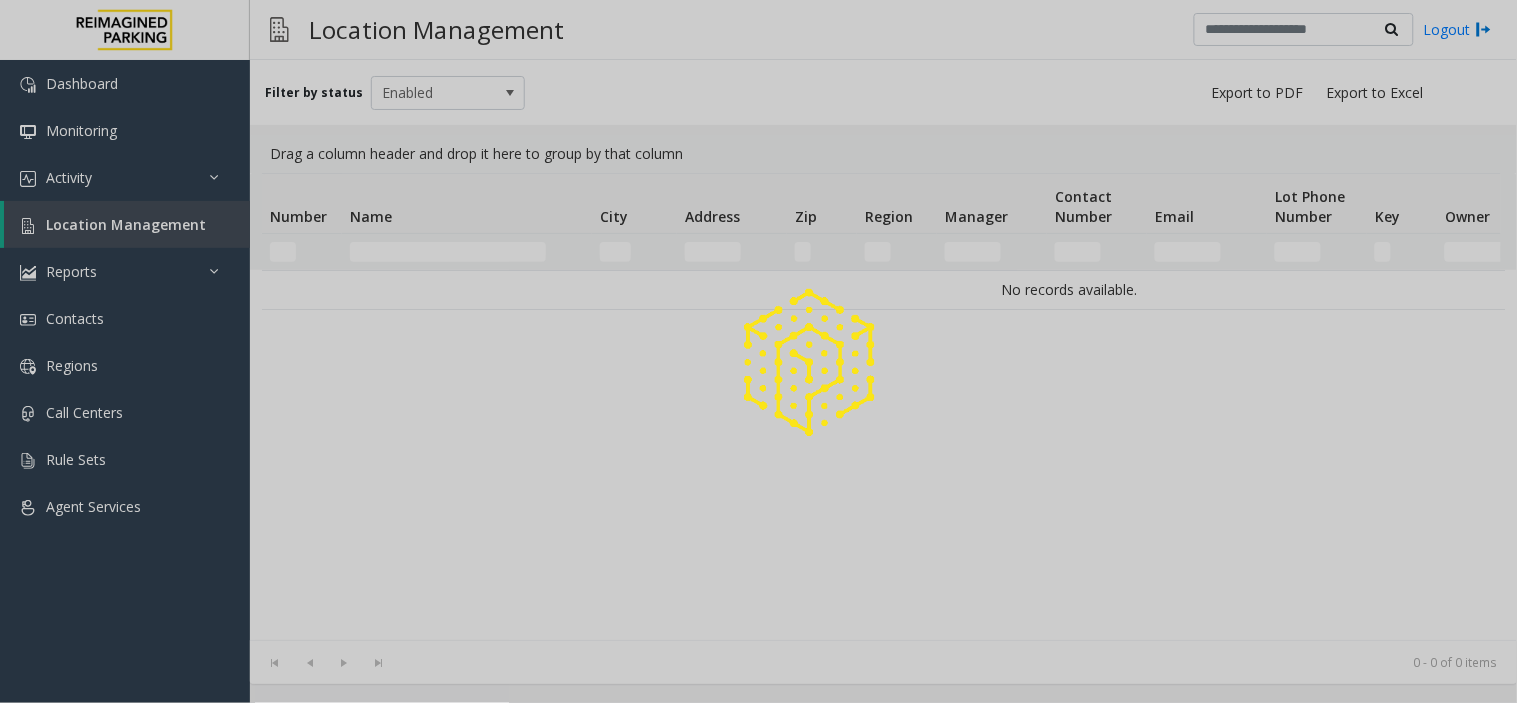 drag, startPoint x: 414, startPoint y: 232, endPoint x: 412, endPoint y: 246, distance: 14.142136 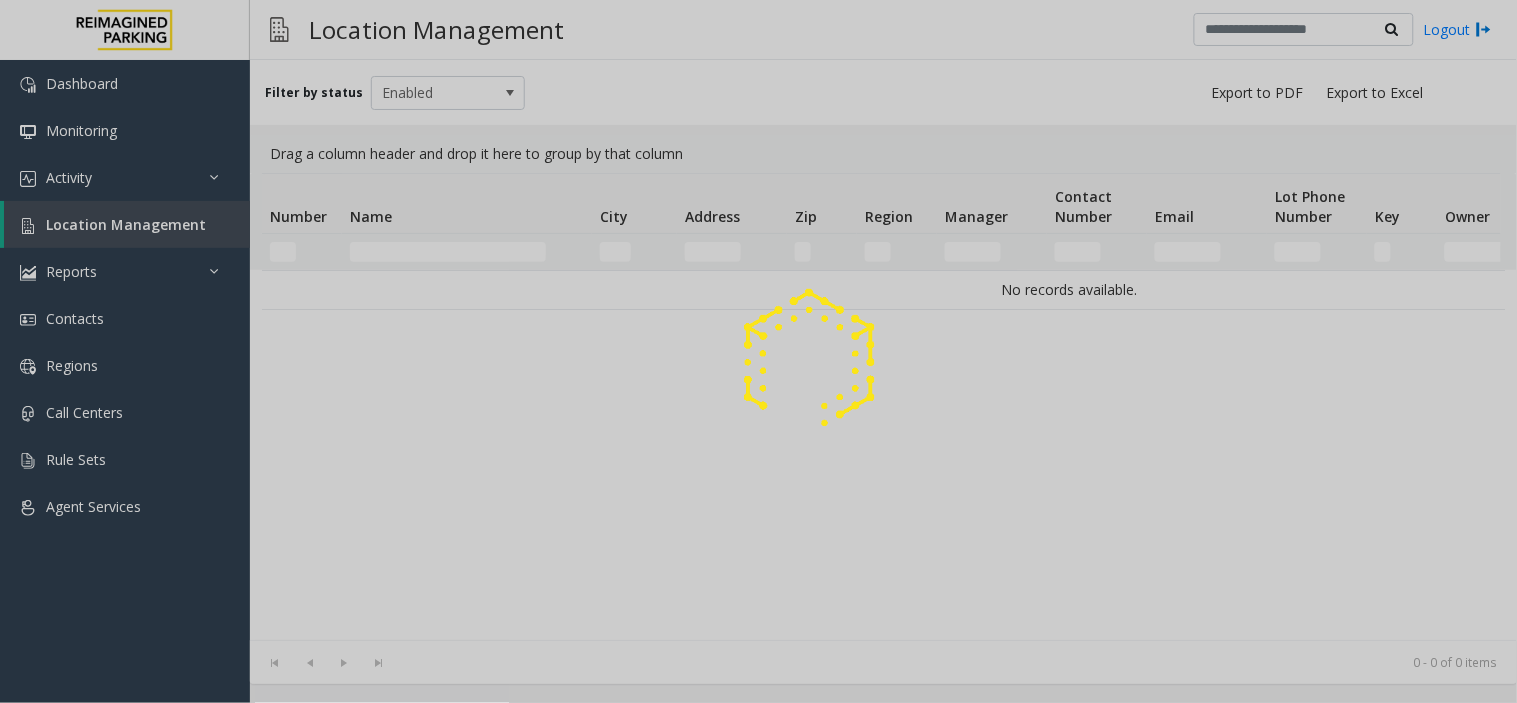 click 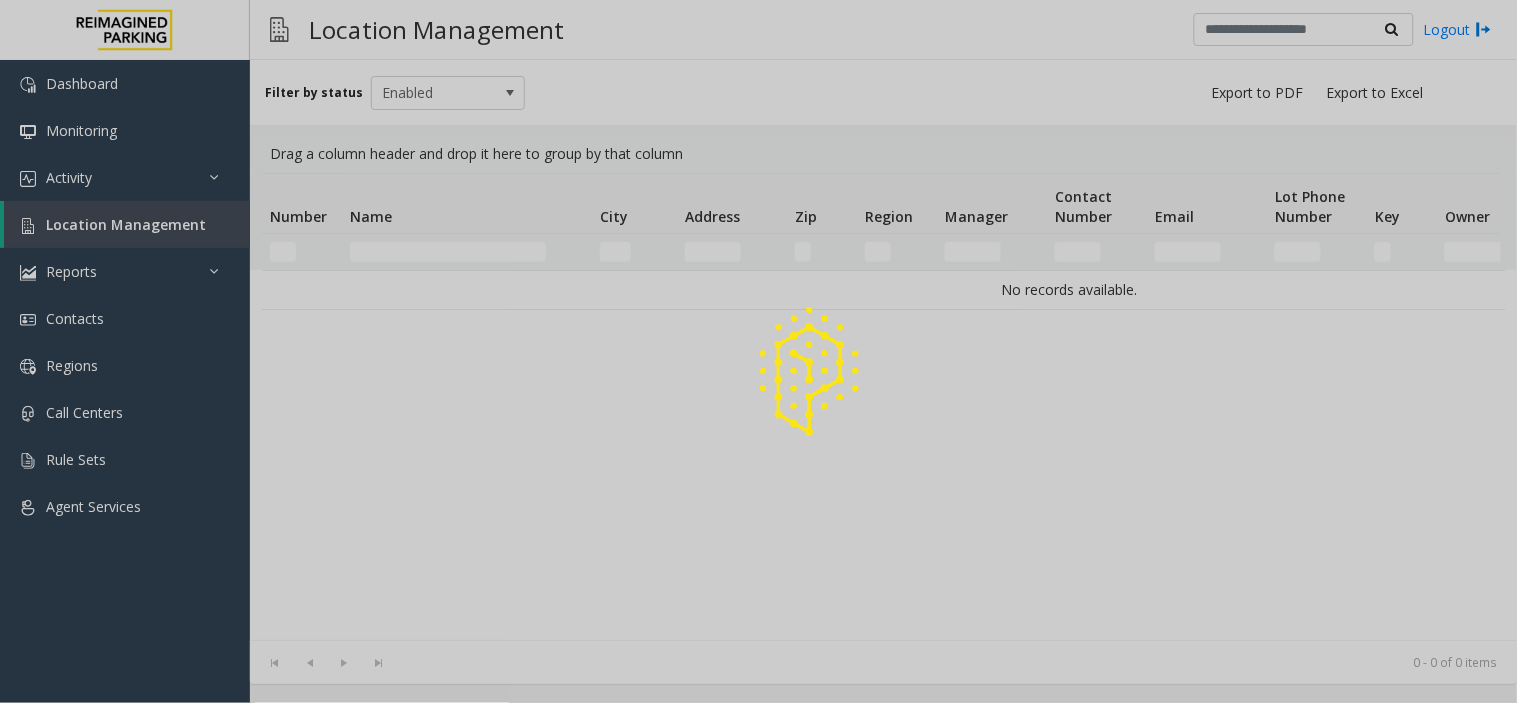 click 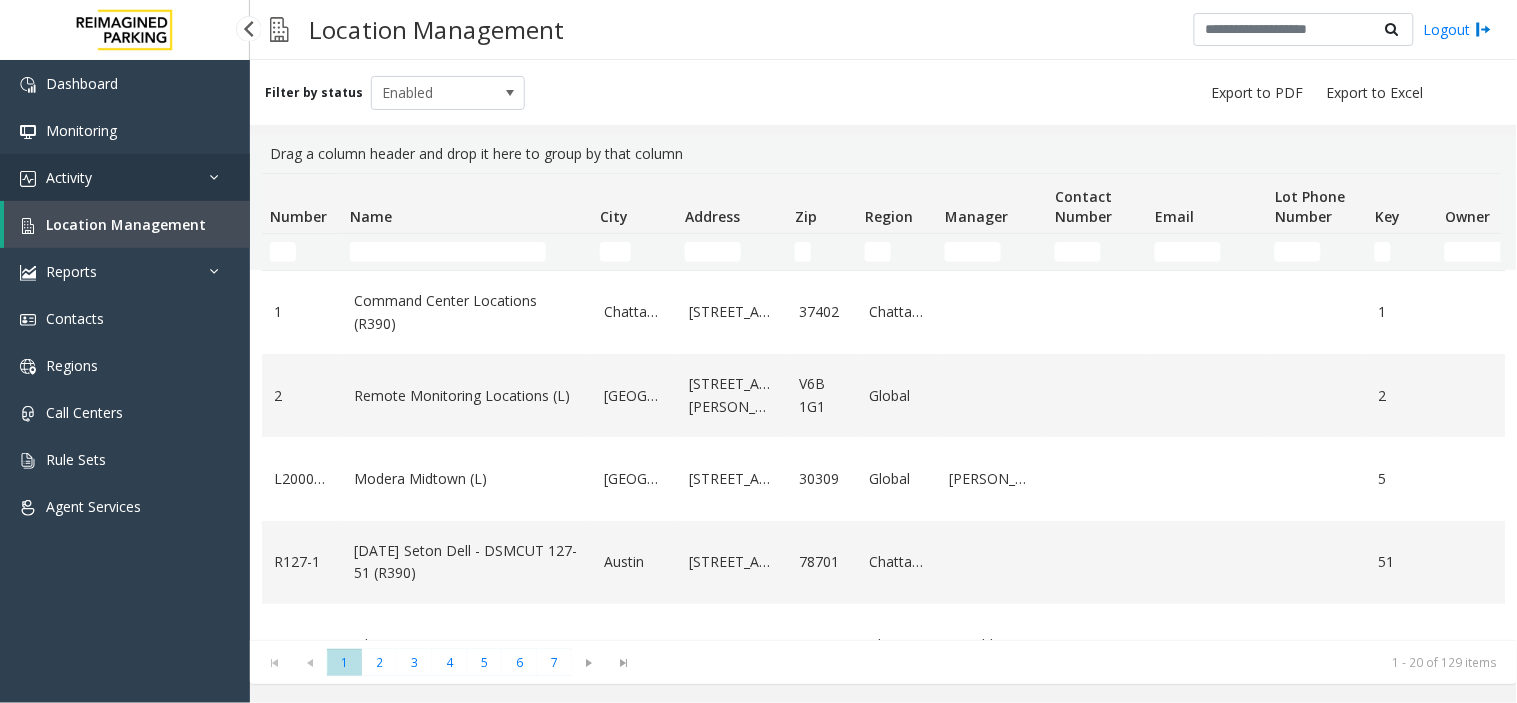 click on "Activity" at bounding box center (125, 177) 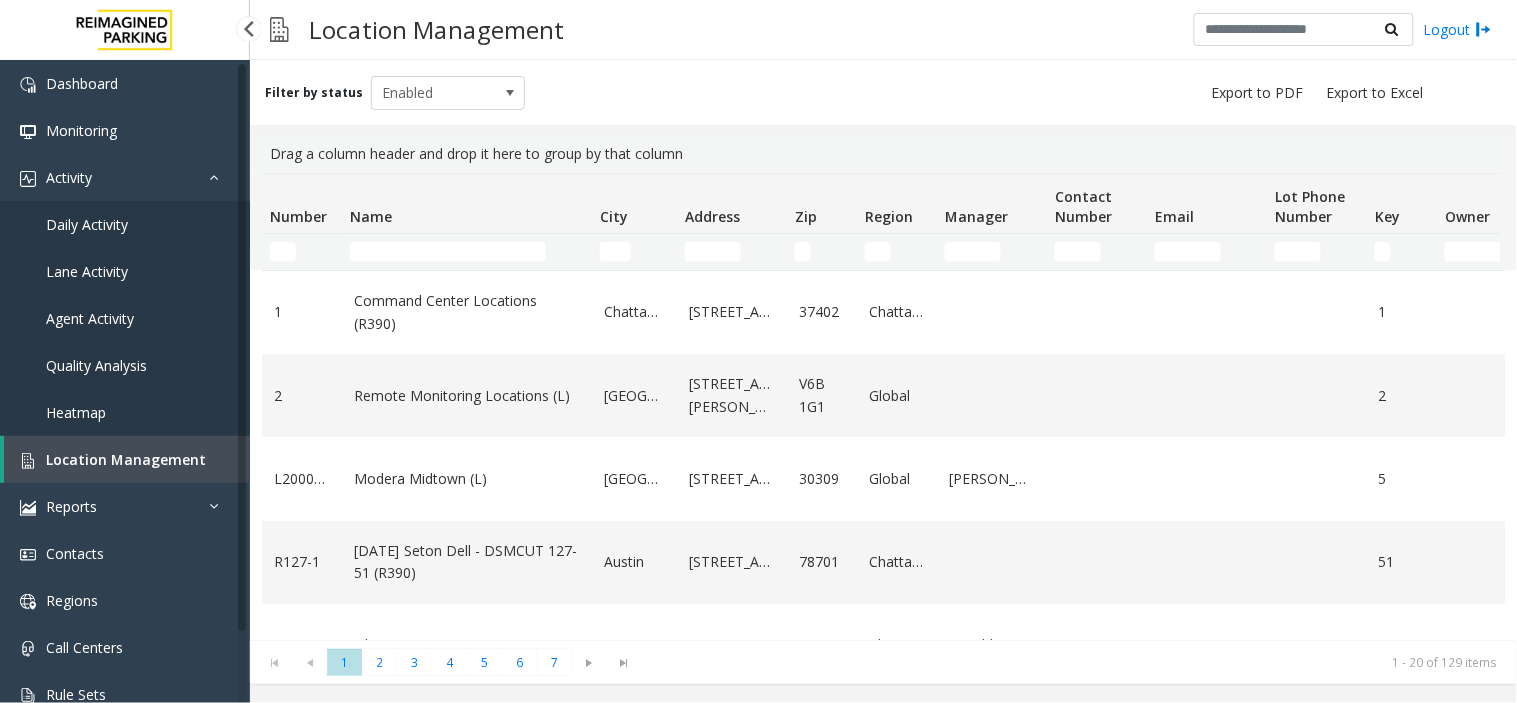 click on "Daily Activity" at bounding box center [125, 224] 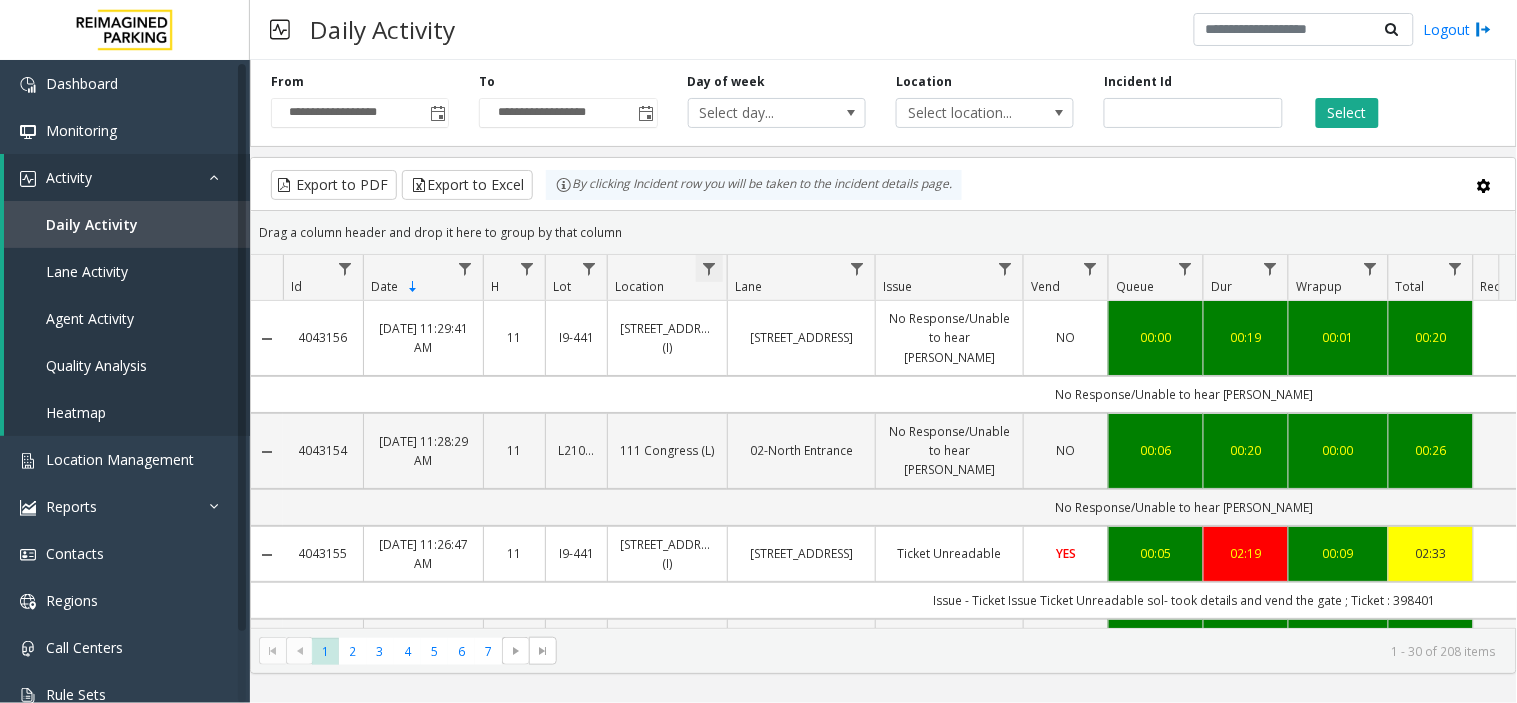 click 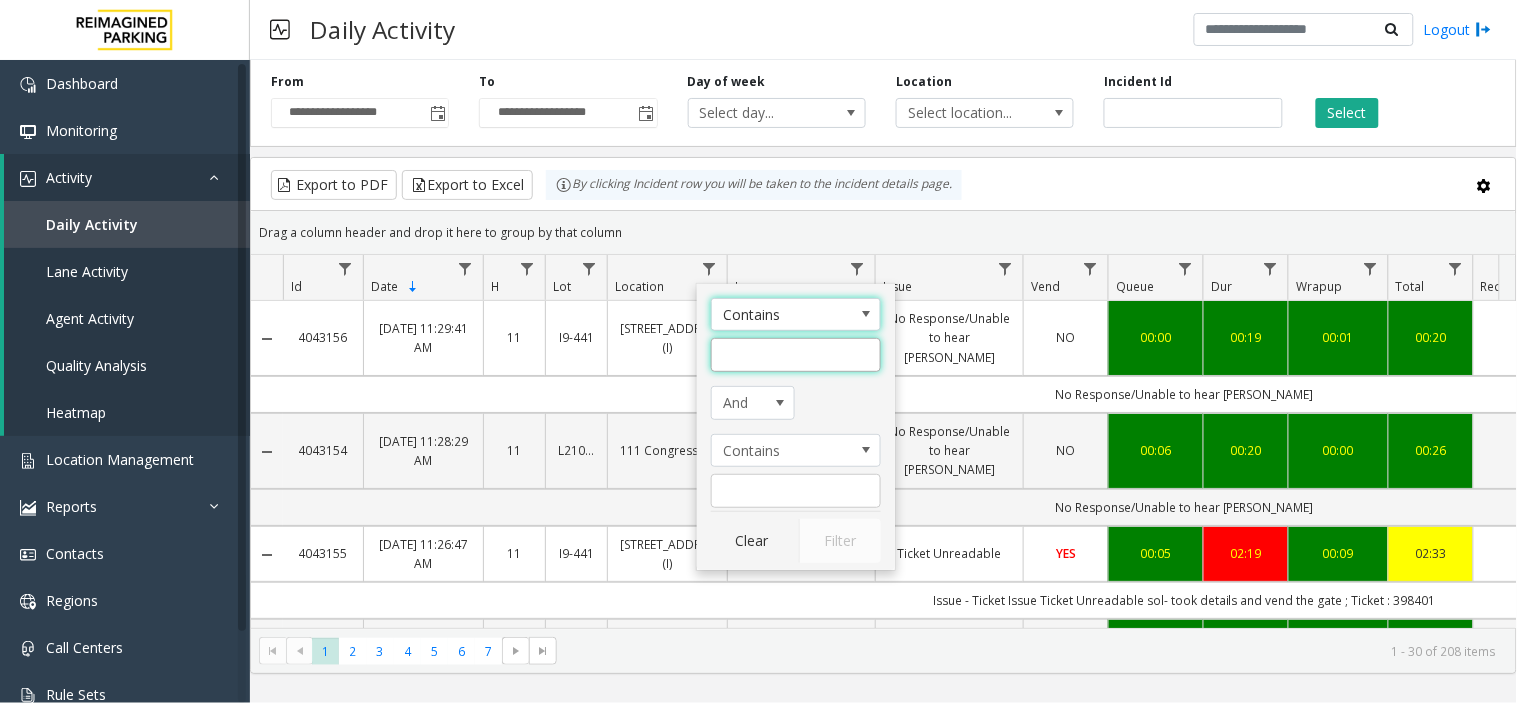 click 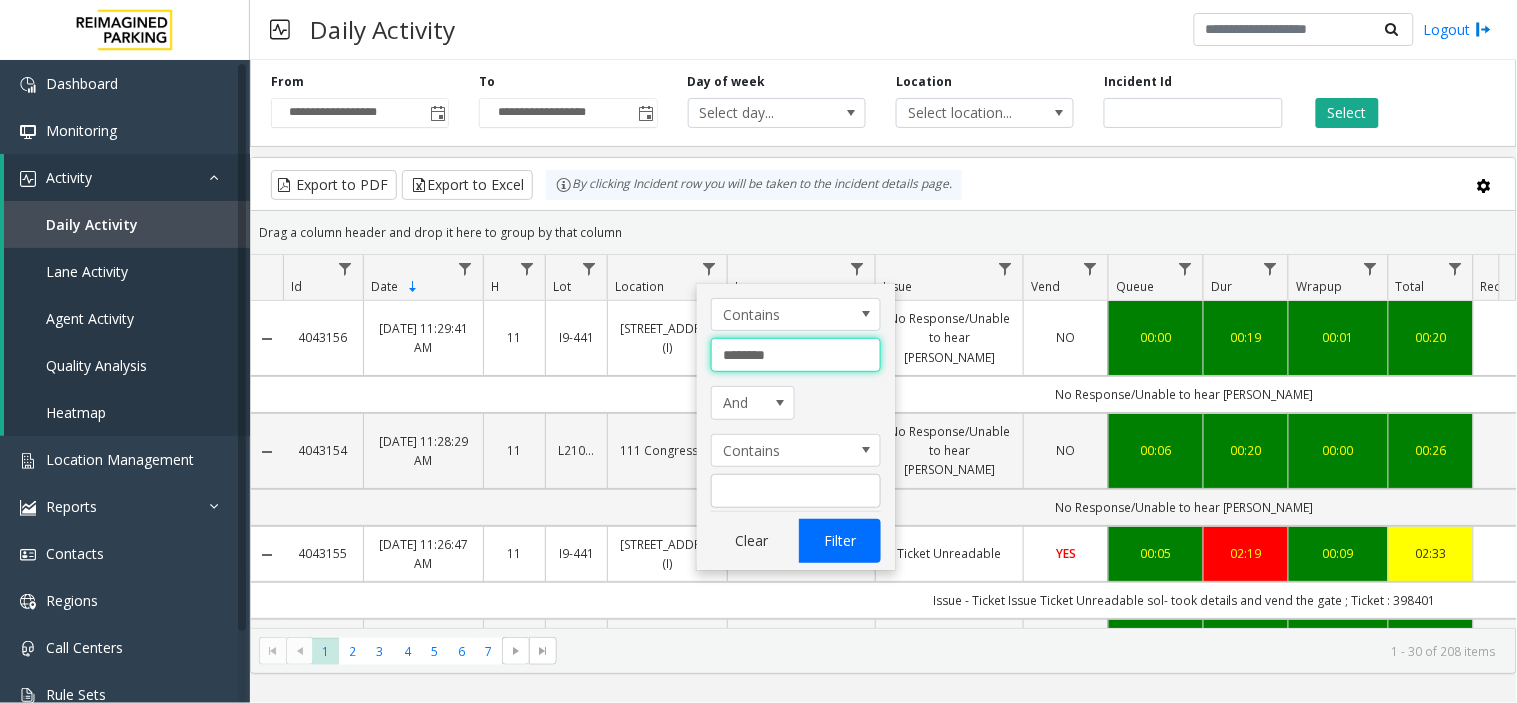 type on "********" 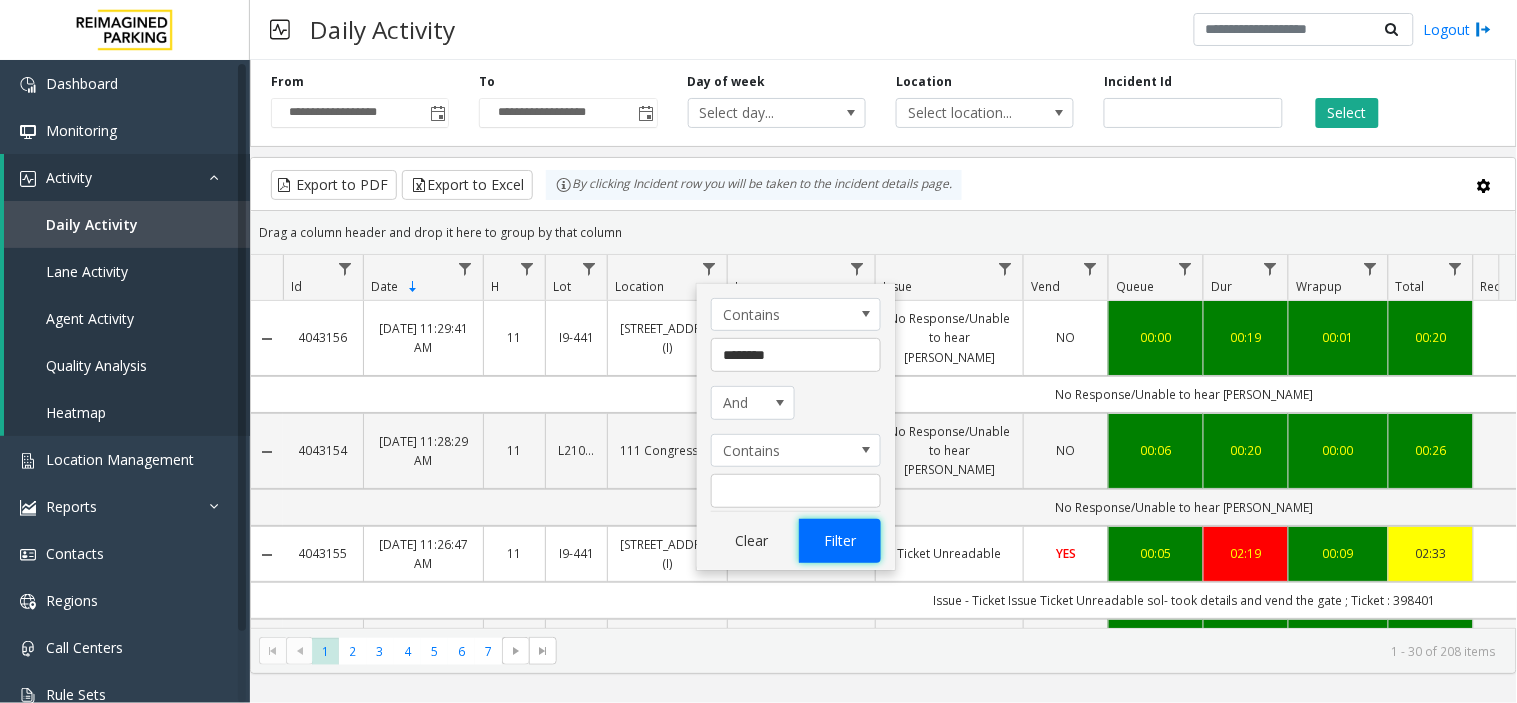 click on "Filter" 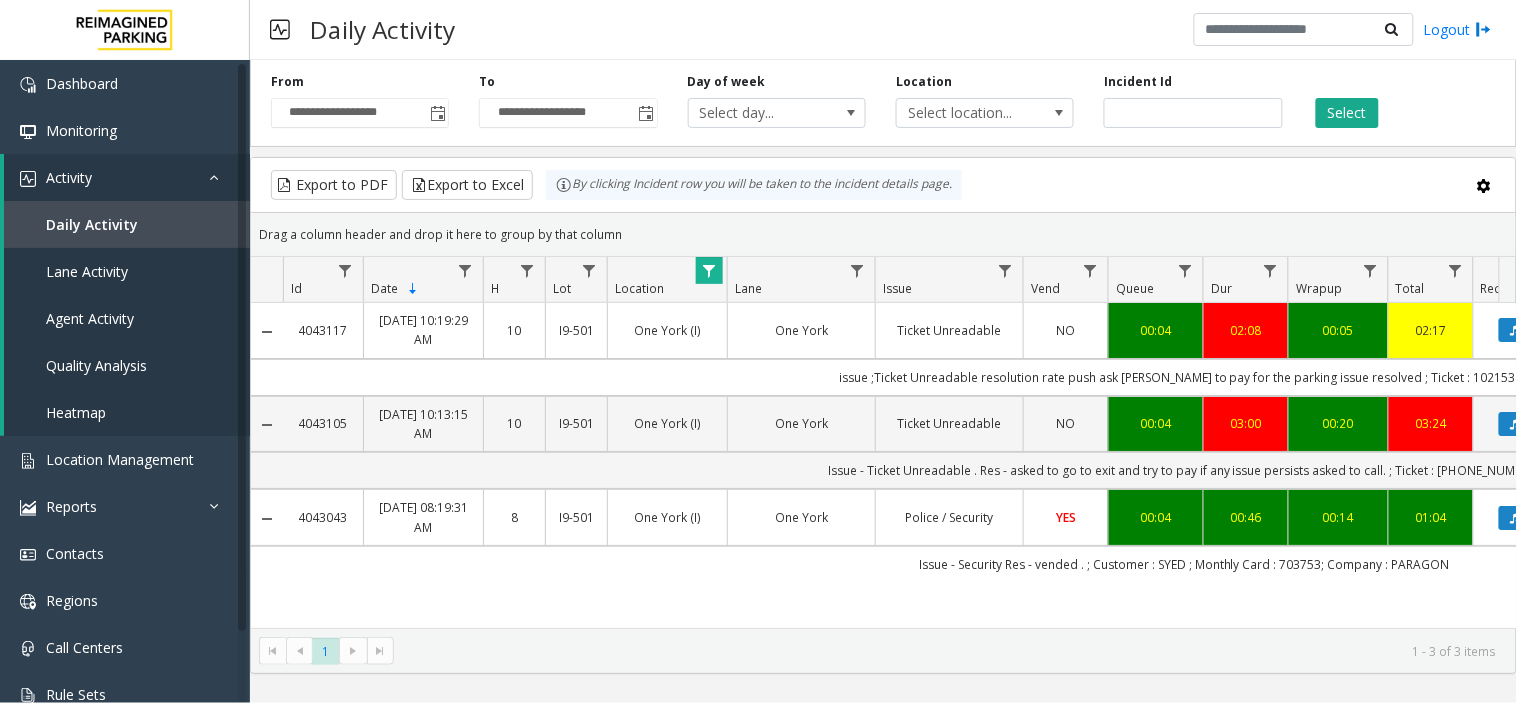 scroll, scrollTop: 0, scrollLeft: 275, axis: horizontal 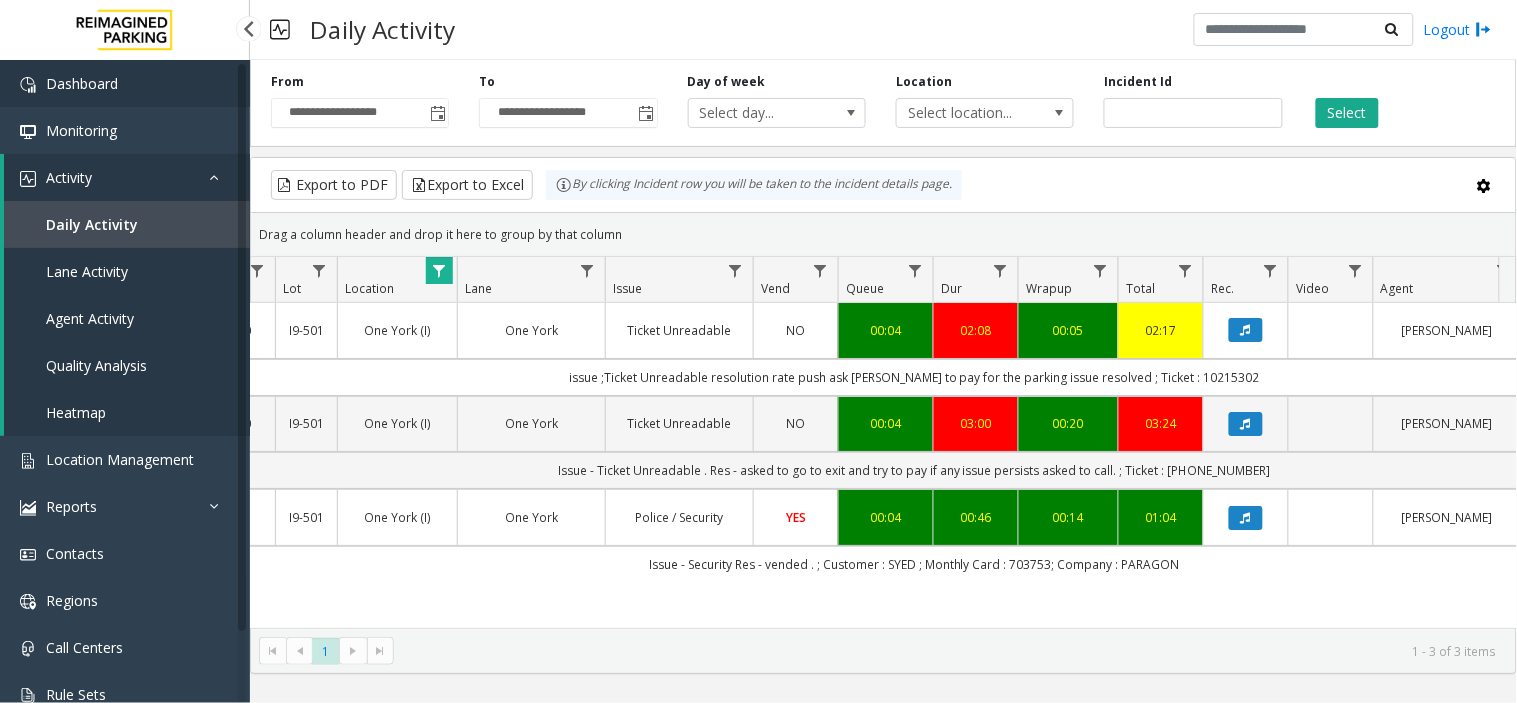 click on "Dashboard" at bounding box center [125, 83] 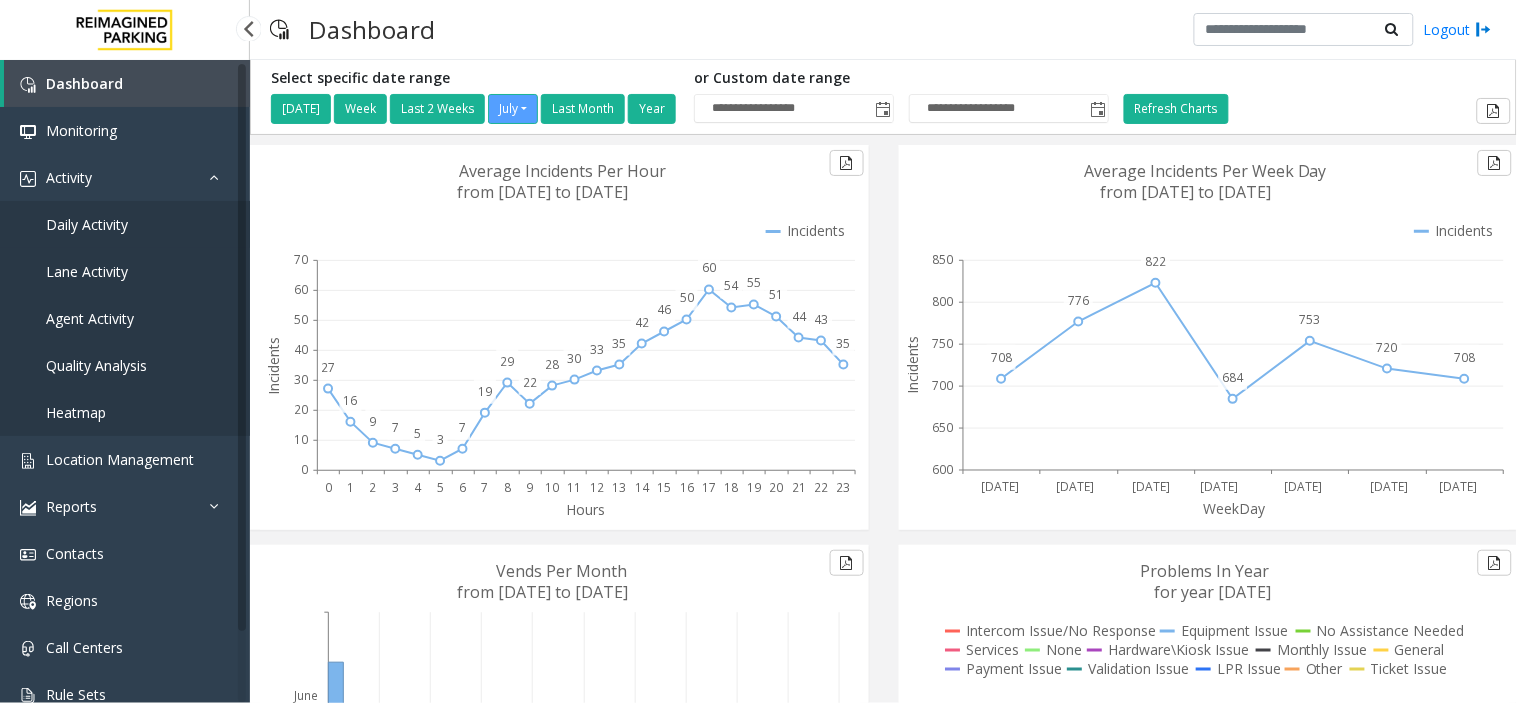 click on "Daily Activity" at bounding box center (125, 224) 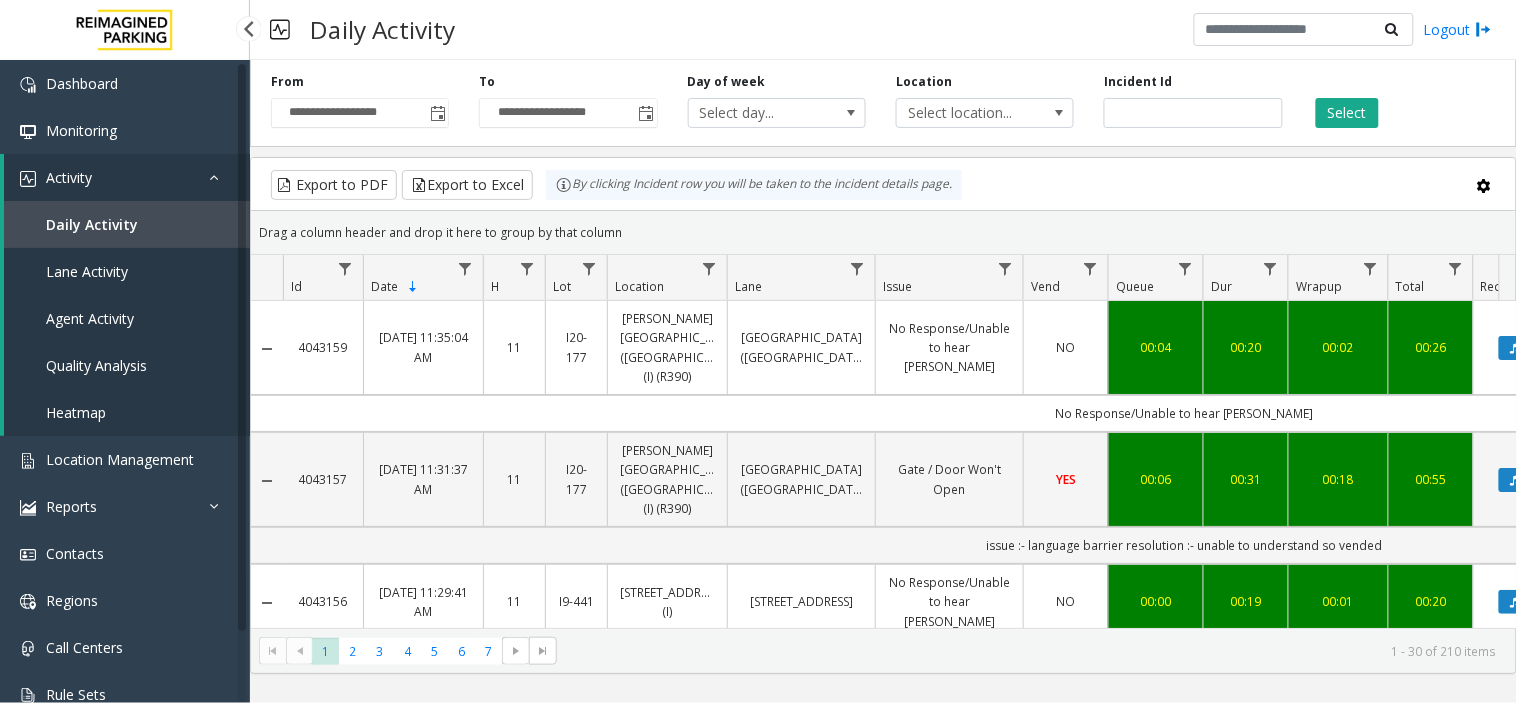 click on "Daily Activity" at bounding box center (92, 224) 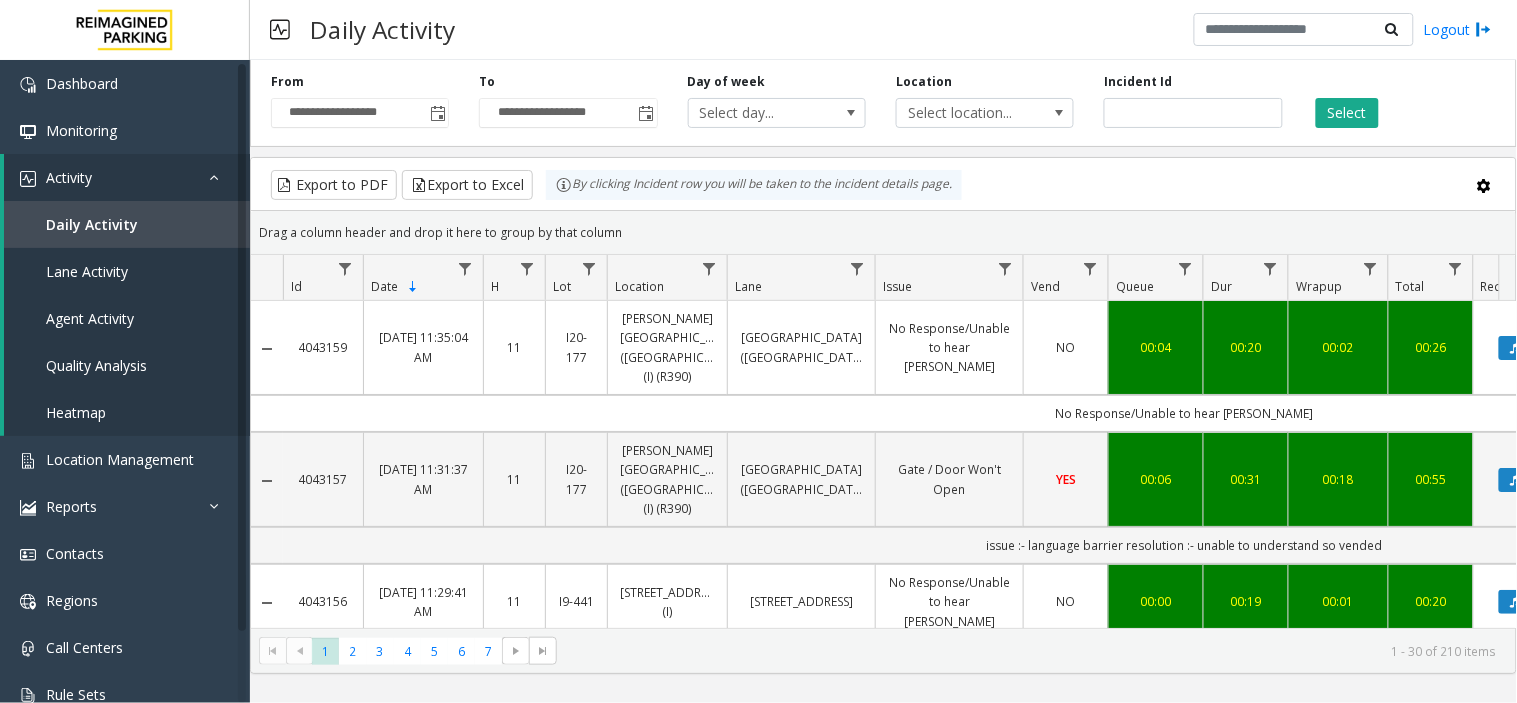 scroll, scrollTop: 0, scrollLeft: 352, axis: horizontal 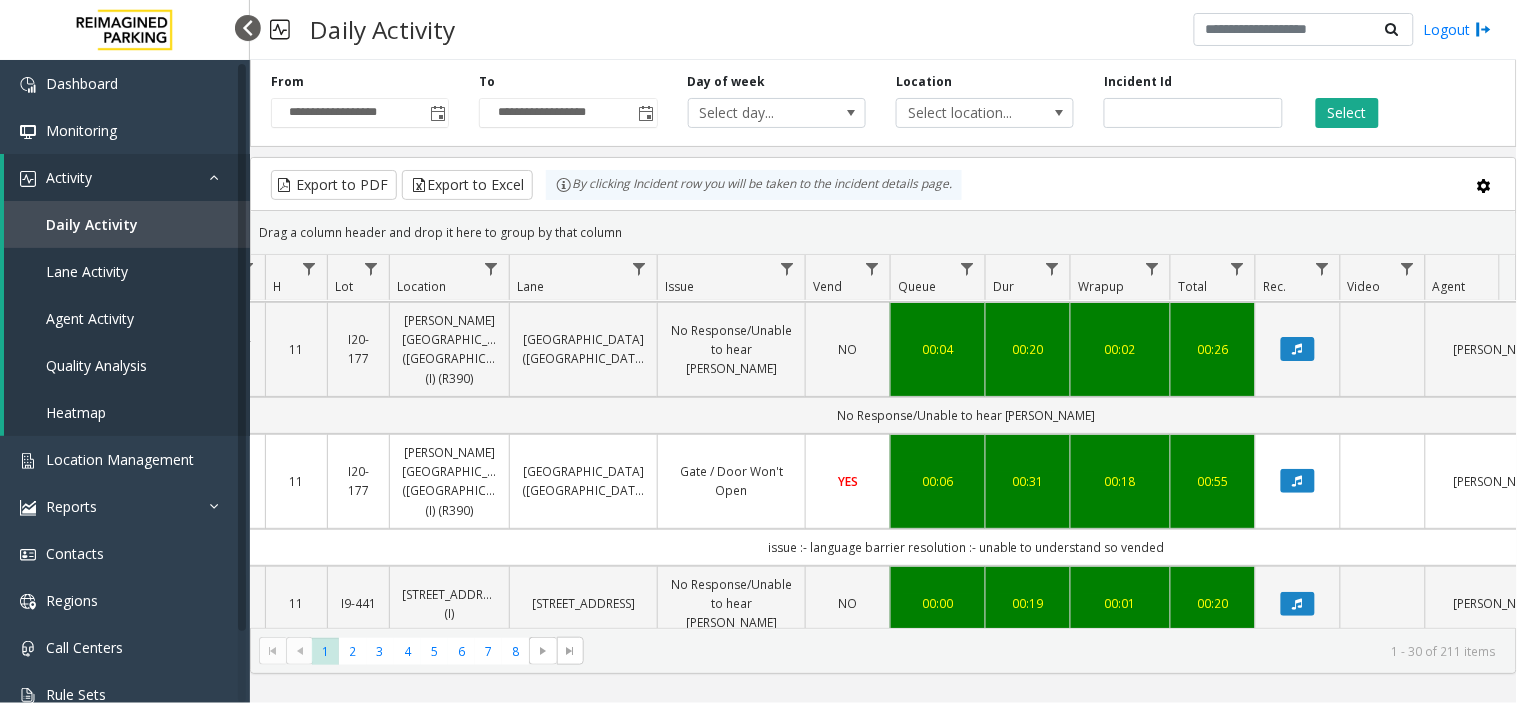 click at bounding box center (248, 28) 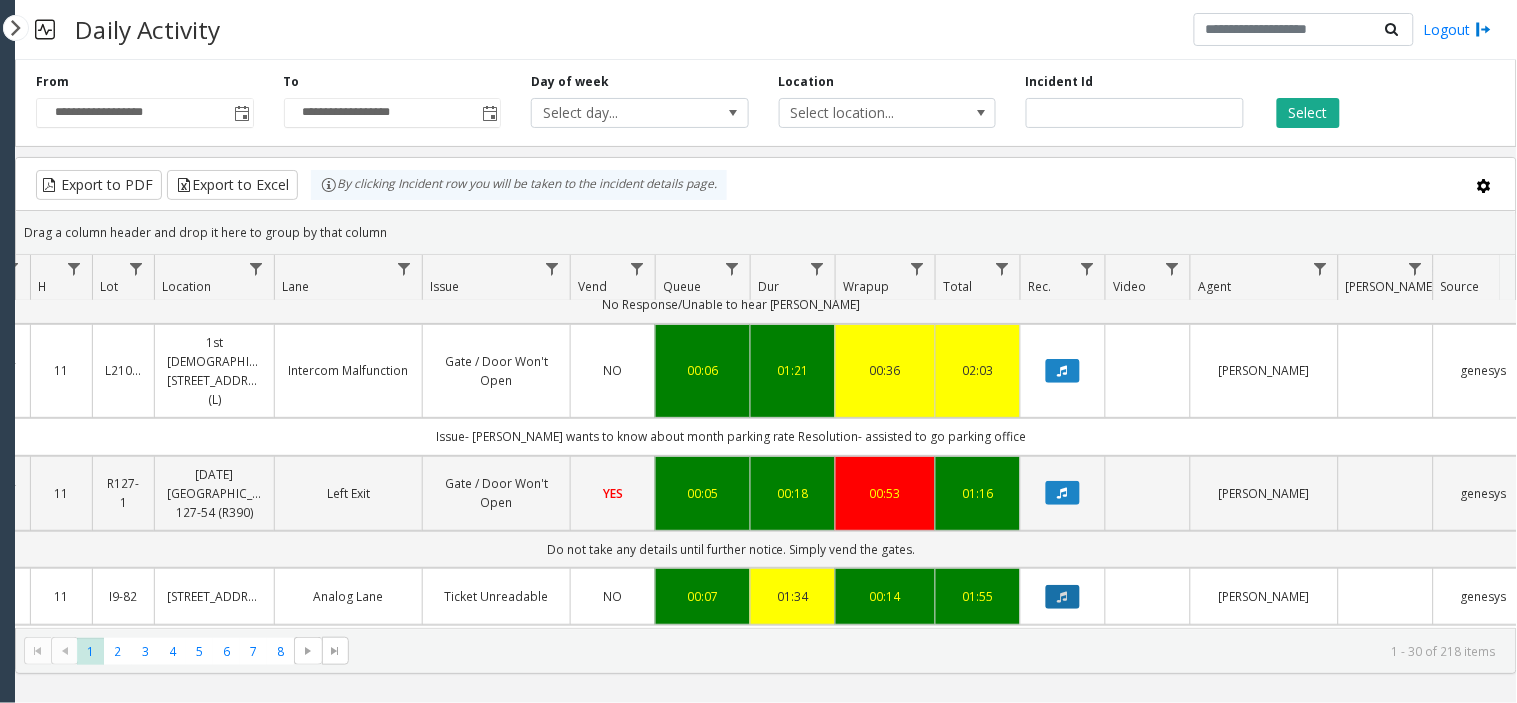 scroll, scrollTop: 222, scrollLeft: 218, axis: both 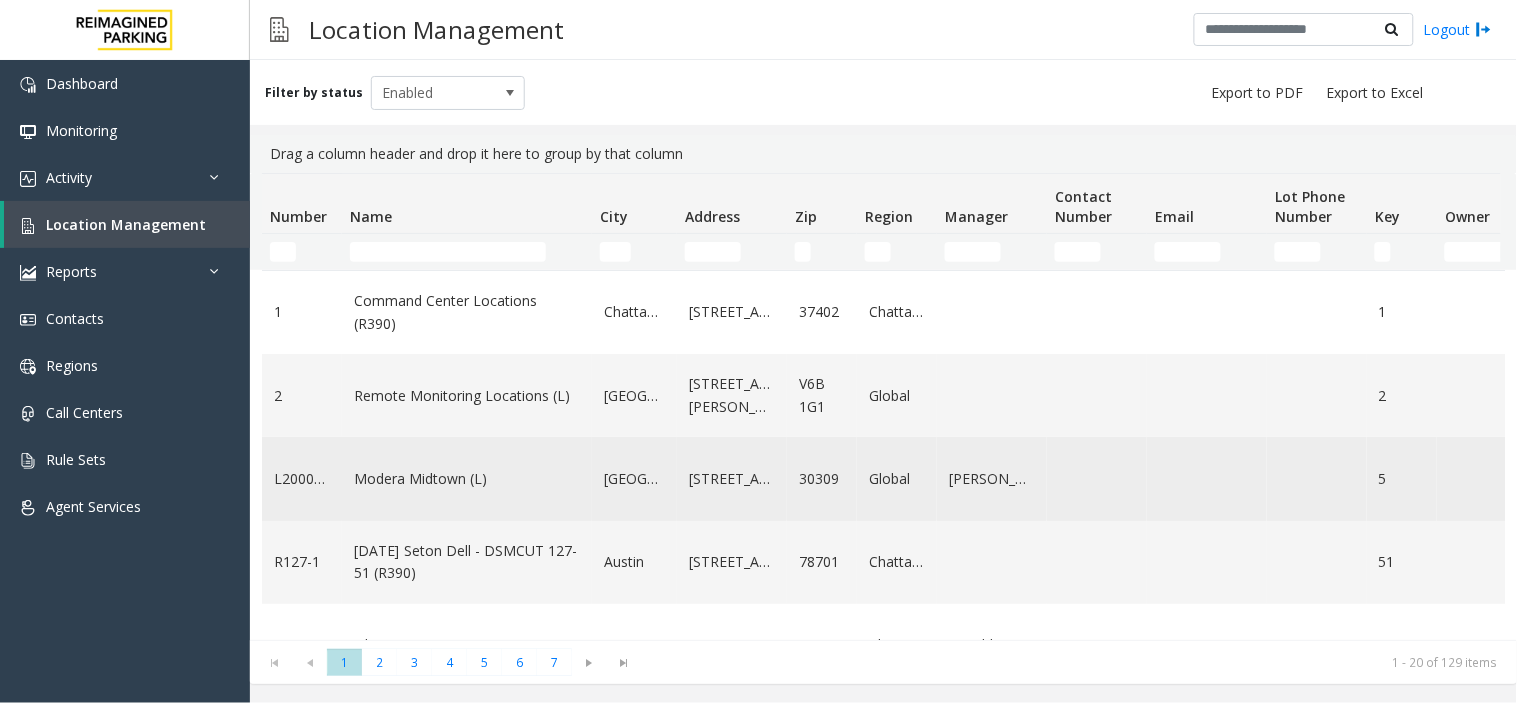click on "Modera Midtown	(L)" 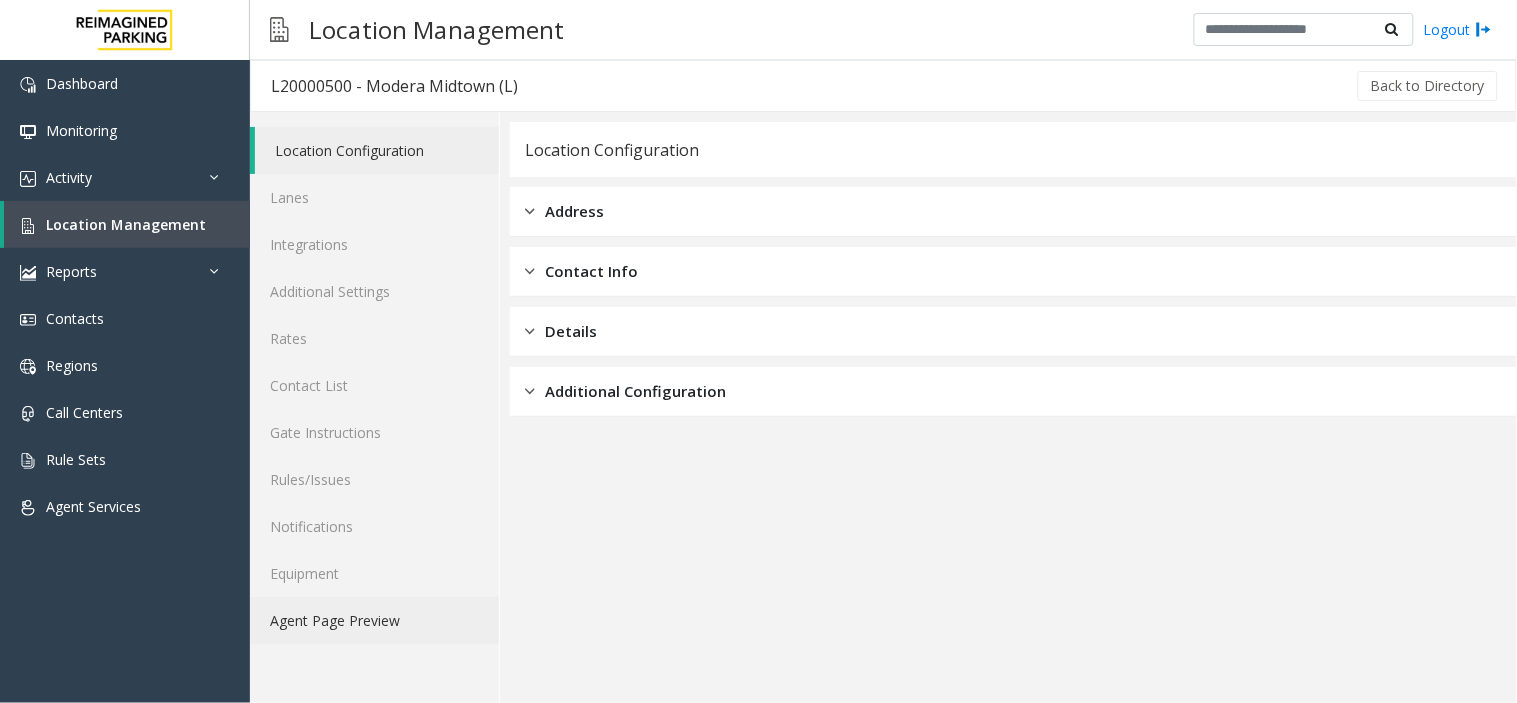click on "Agent Page Preview" 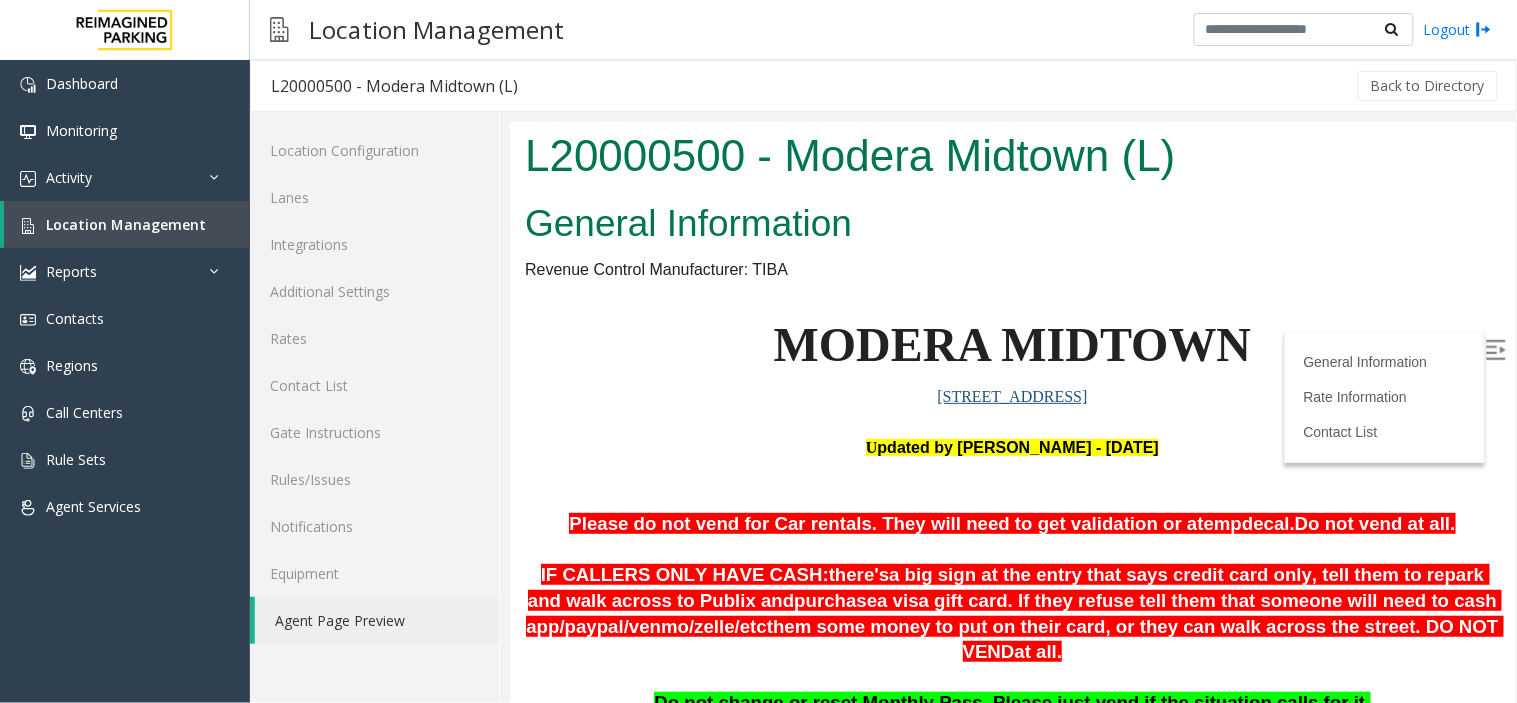 scroll, scrollTop: 0, scrollLeft: 0, axis: both 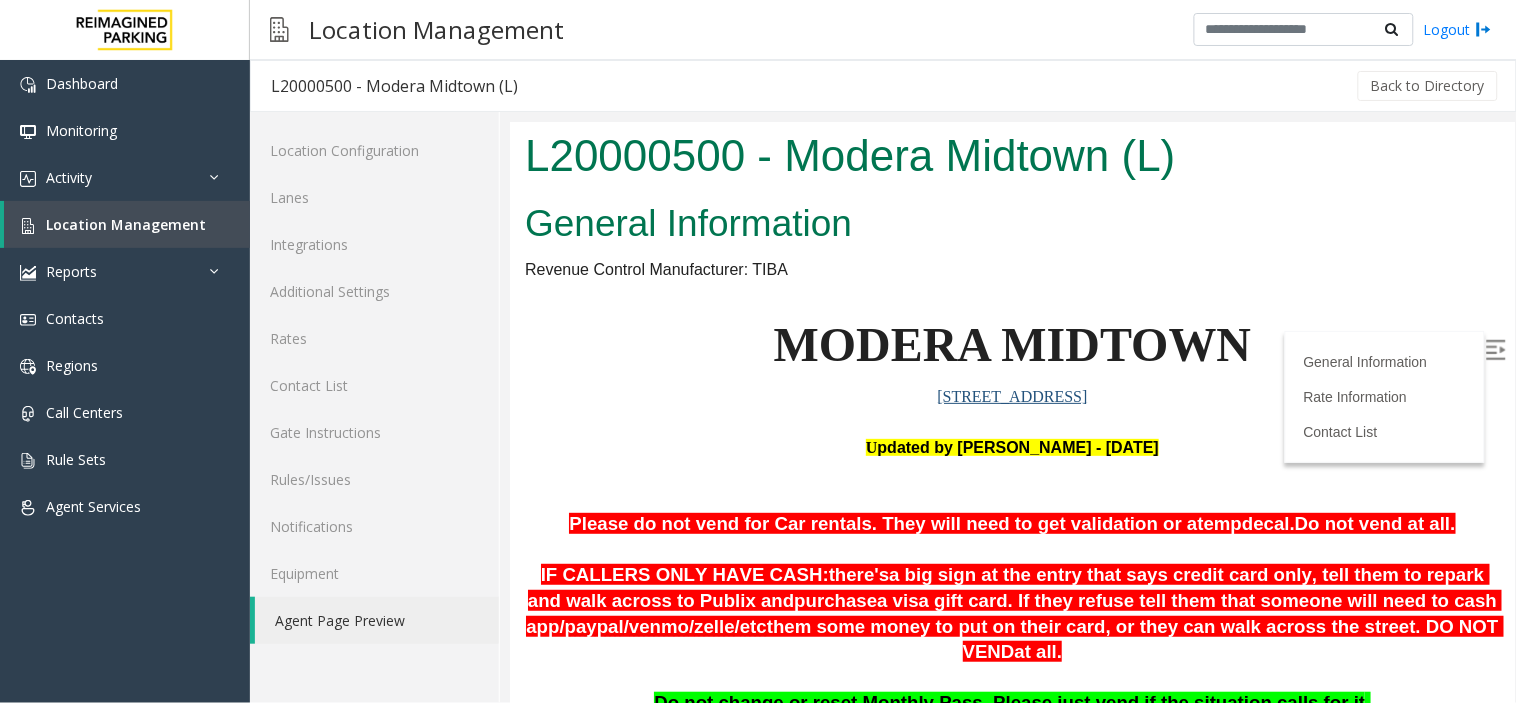 click at bounding box center [1495, 349] 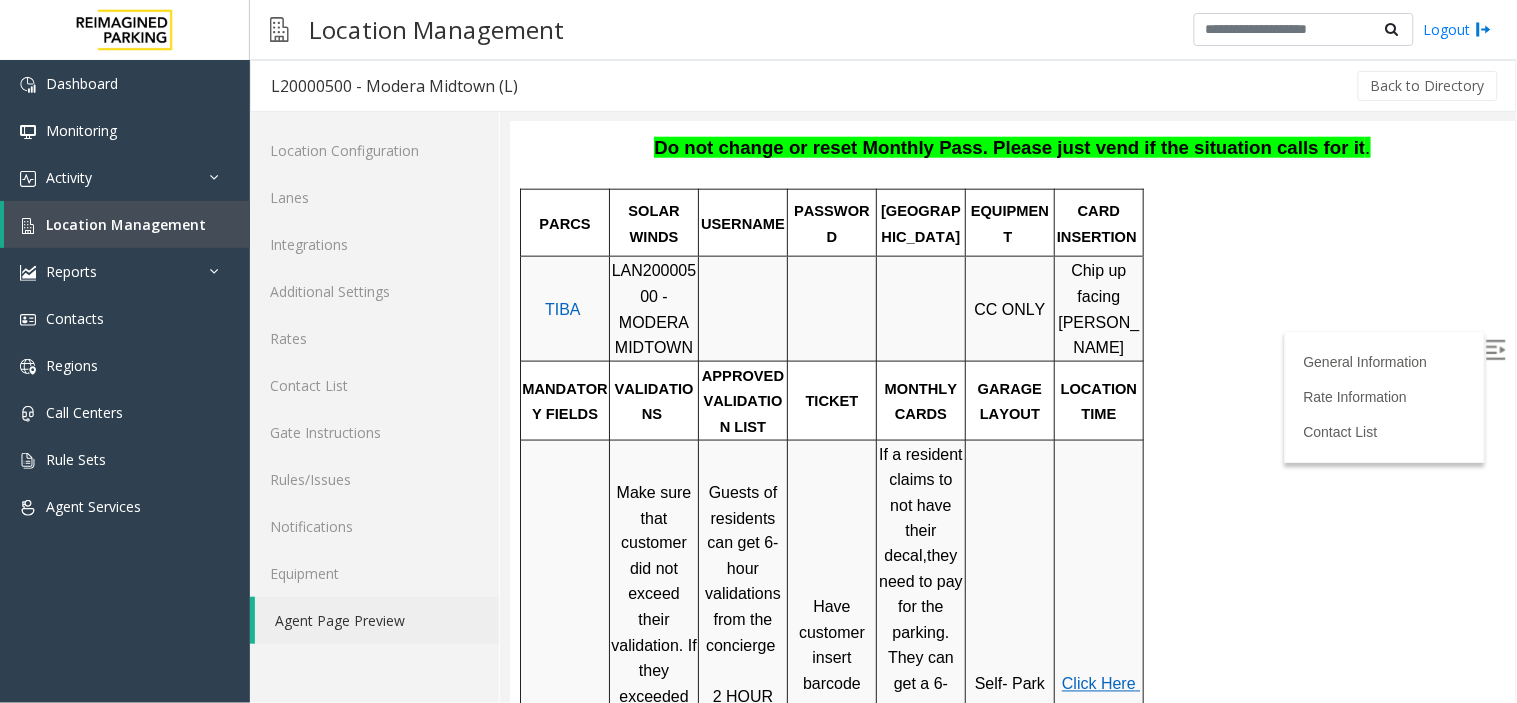 scroll, scrollTop: 1000, scrollLeft: 0, axis: vertical 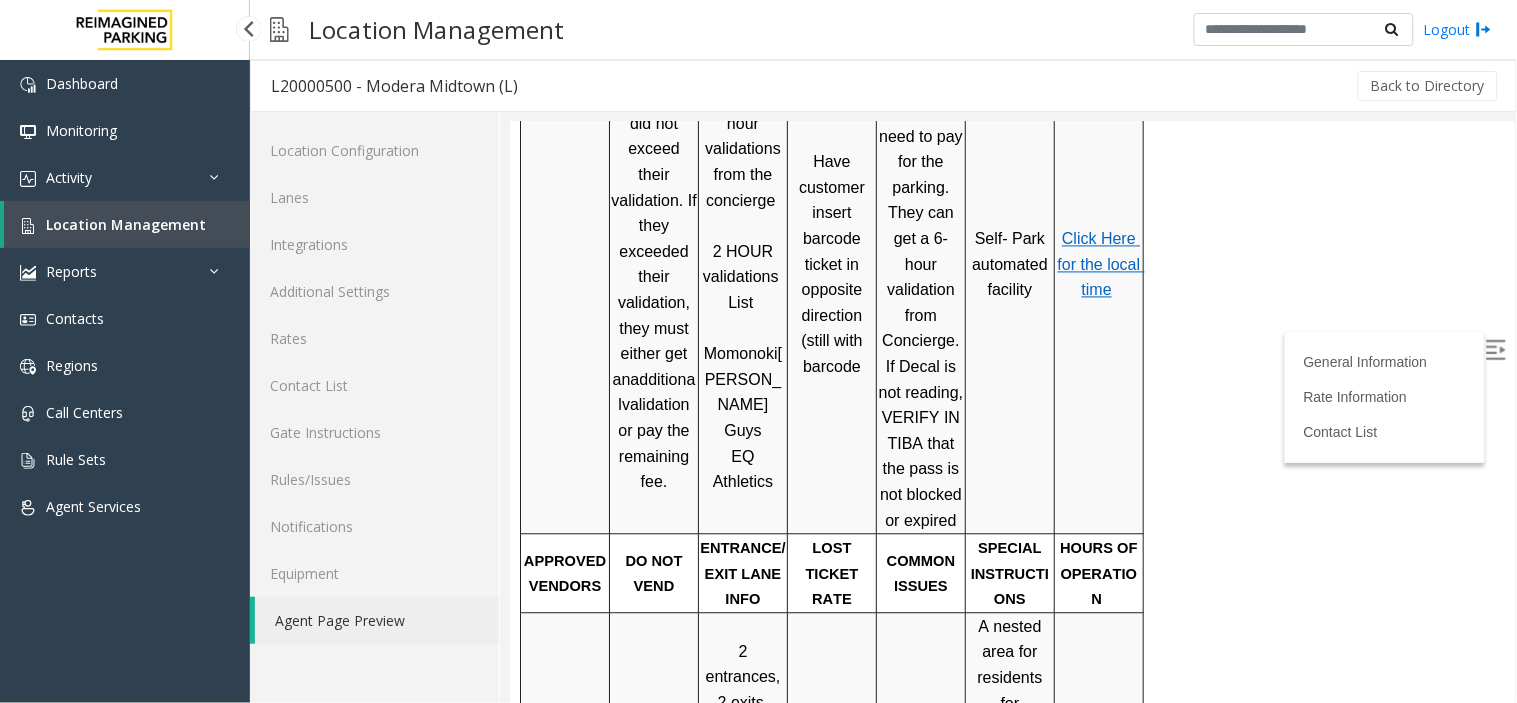 click on "Location Management" at bounding box center (126, 224) 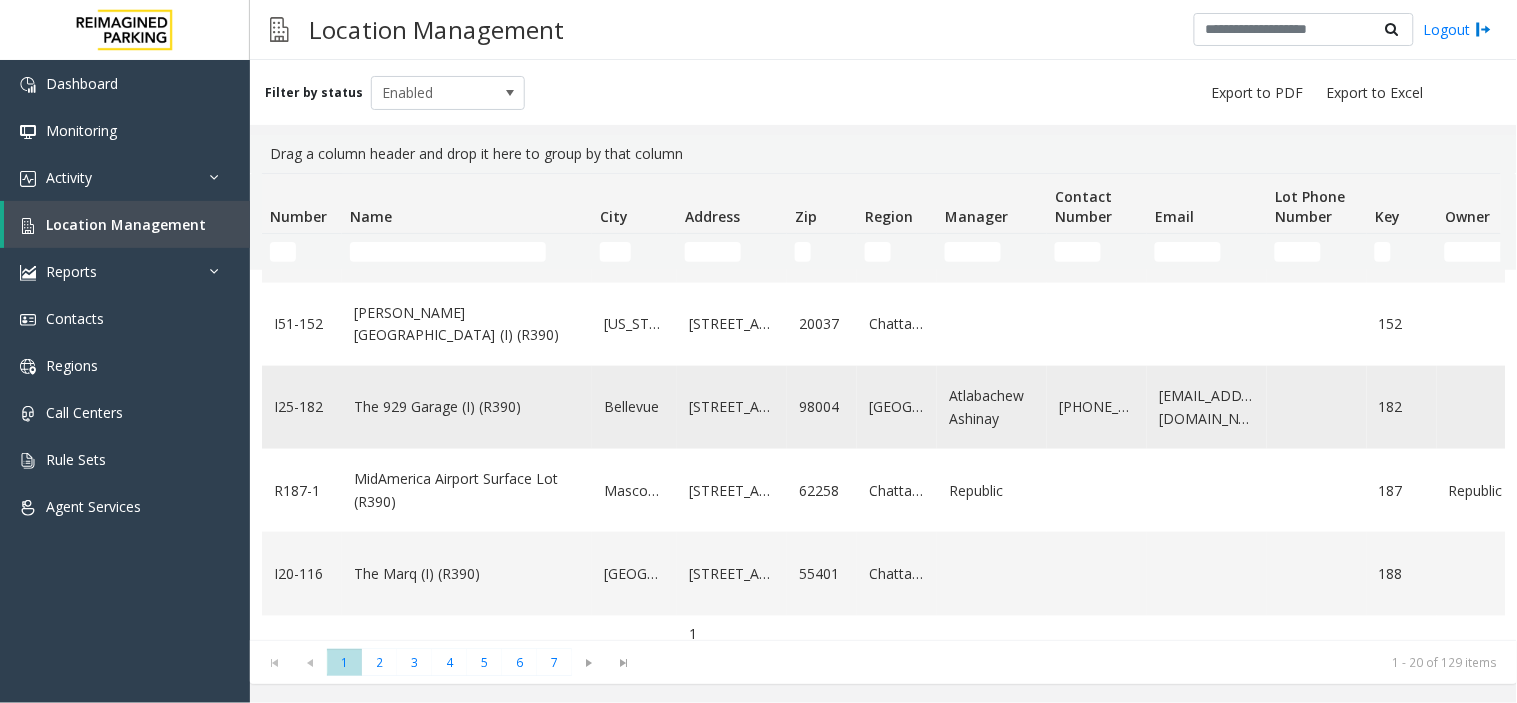 scroll, scrollTop: 645, scrollLeft: 0, axis: vertical 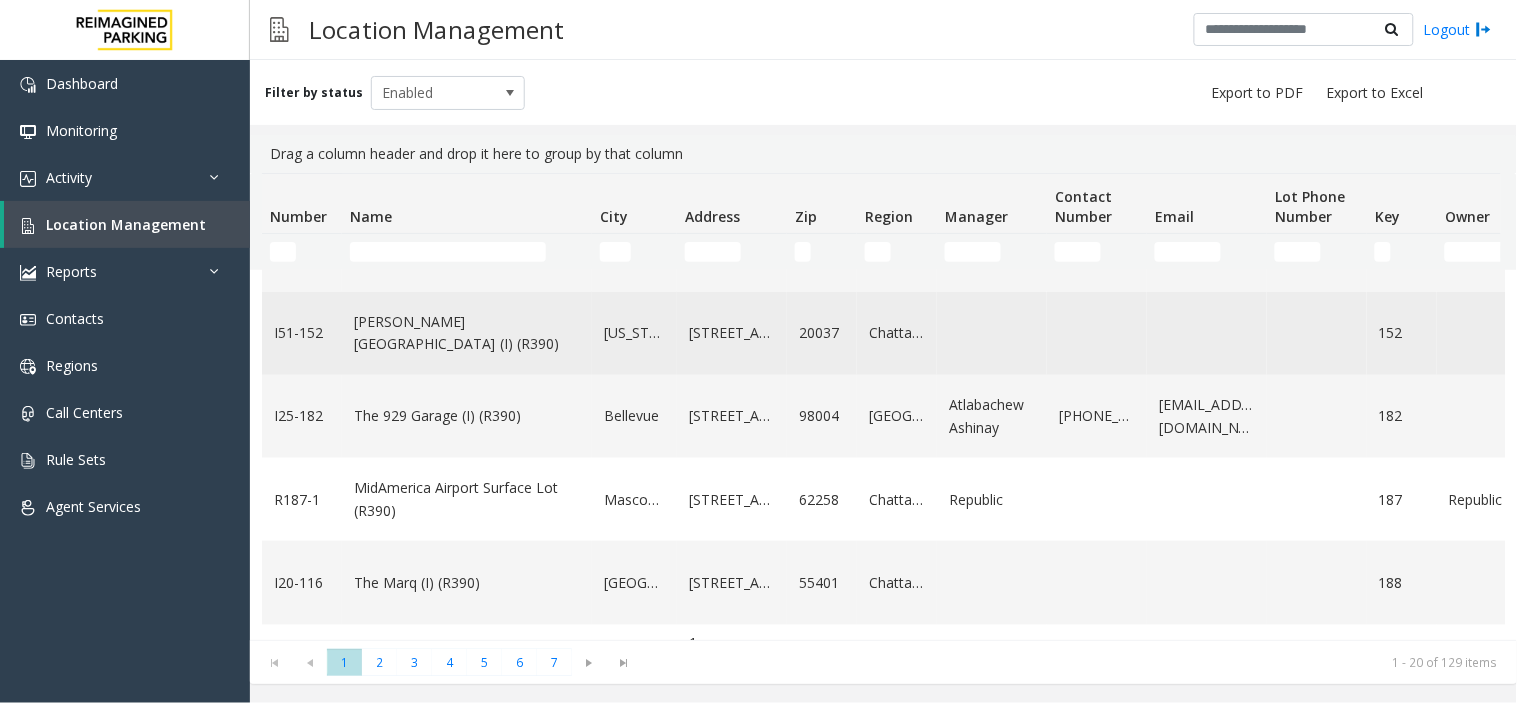 click on "[PERSON_NAME][GEOGRAPHIC_DATA] (I) (R390)" 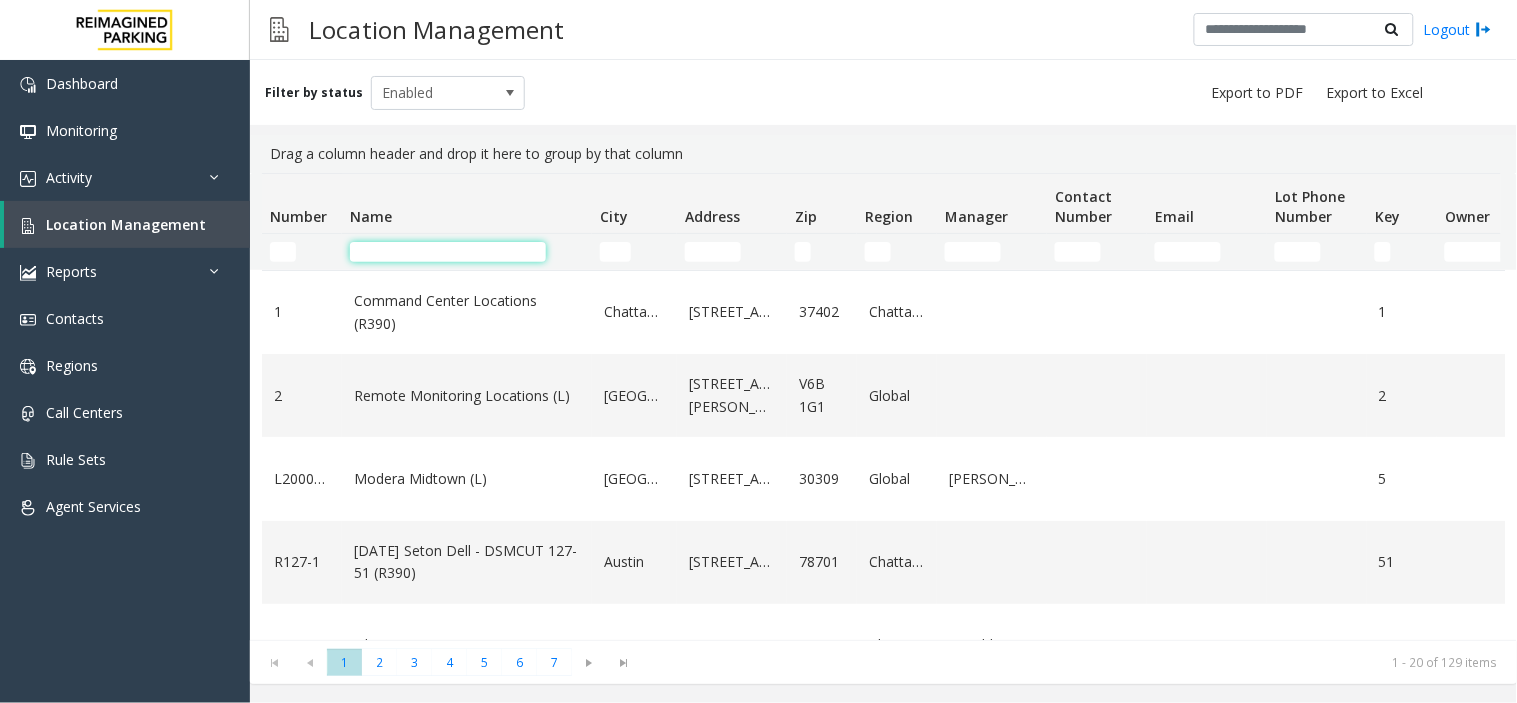 click 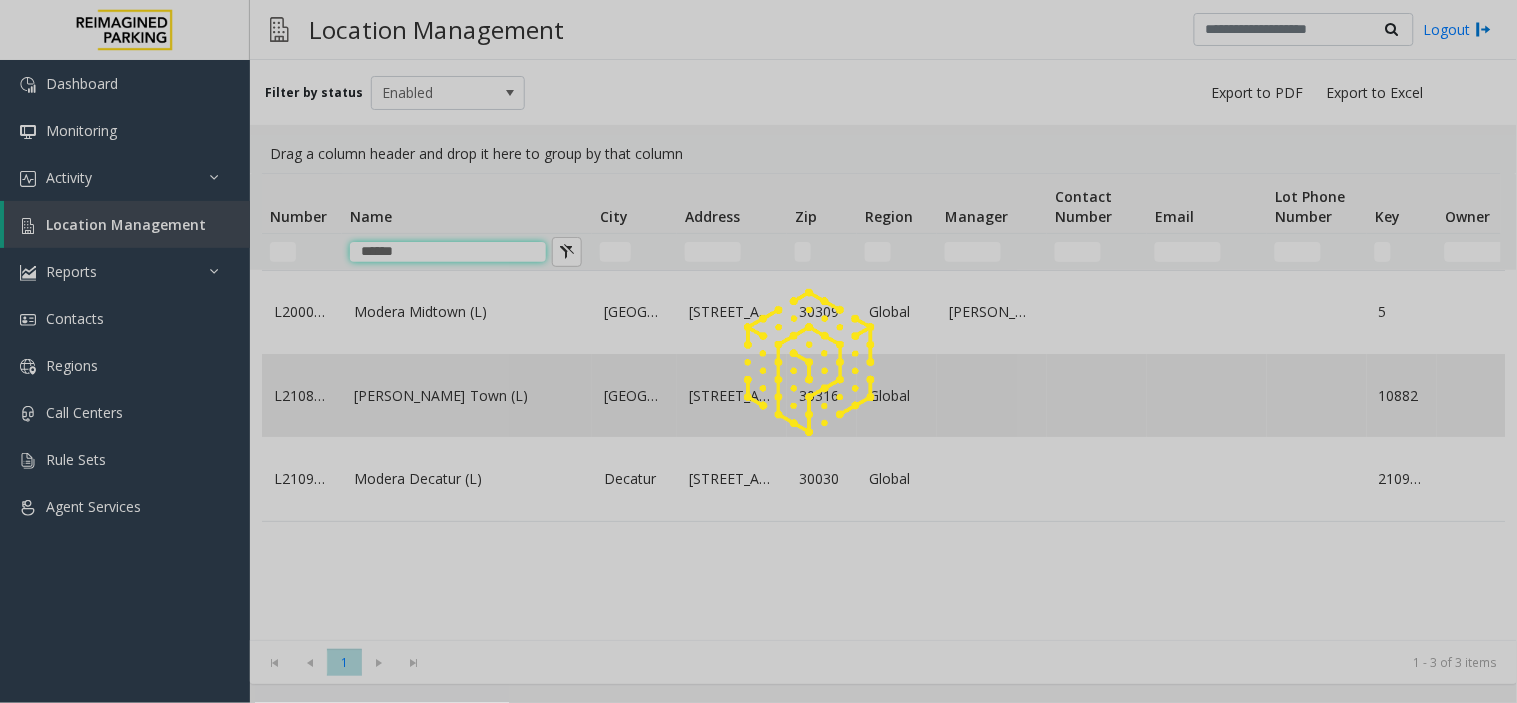 type on "******" 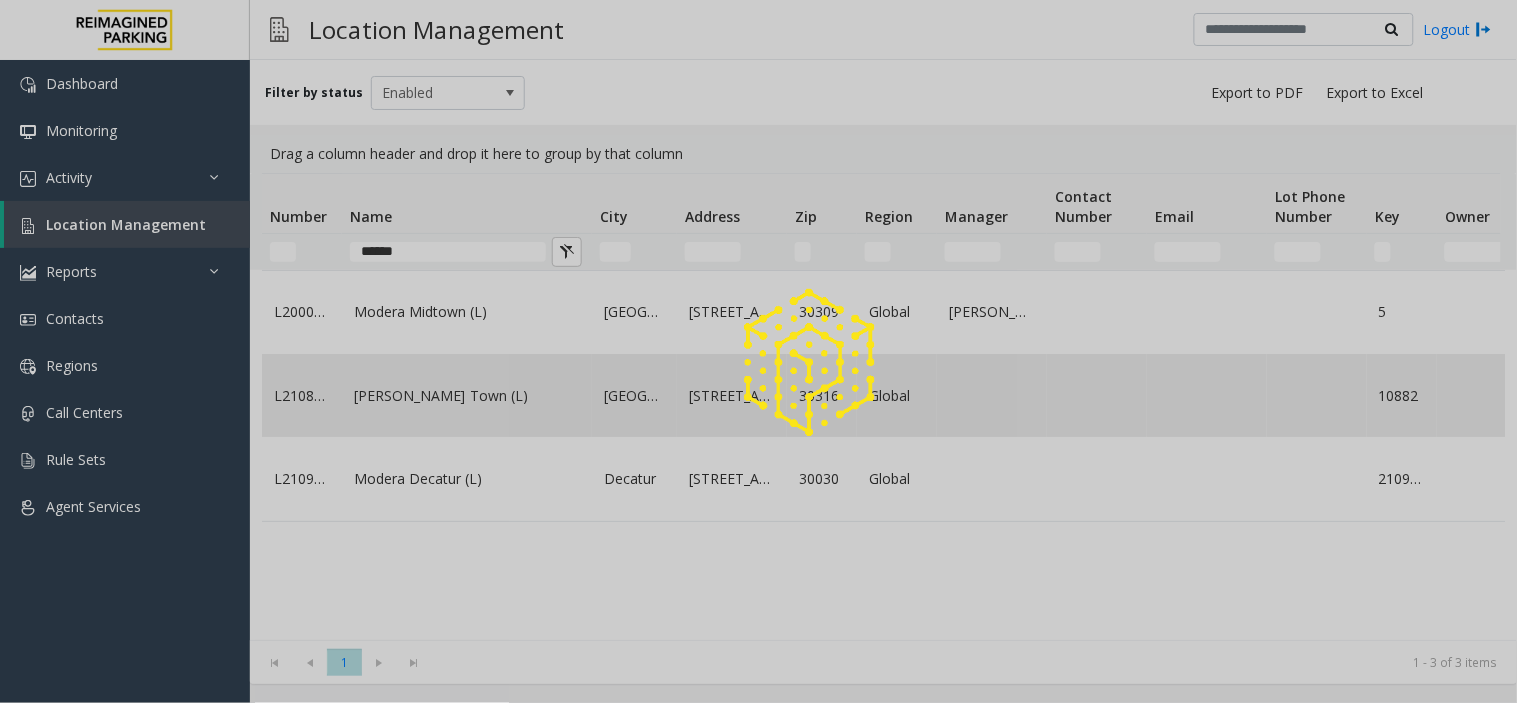 click on "Modera - Reynolds Town (L)" 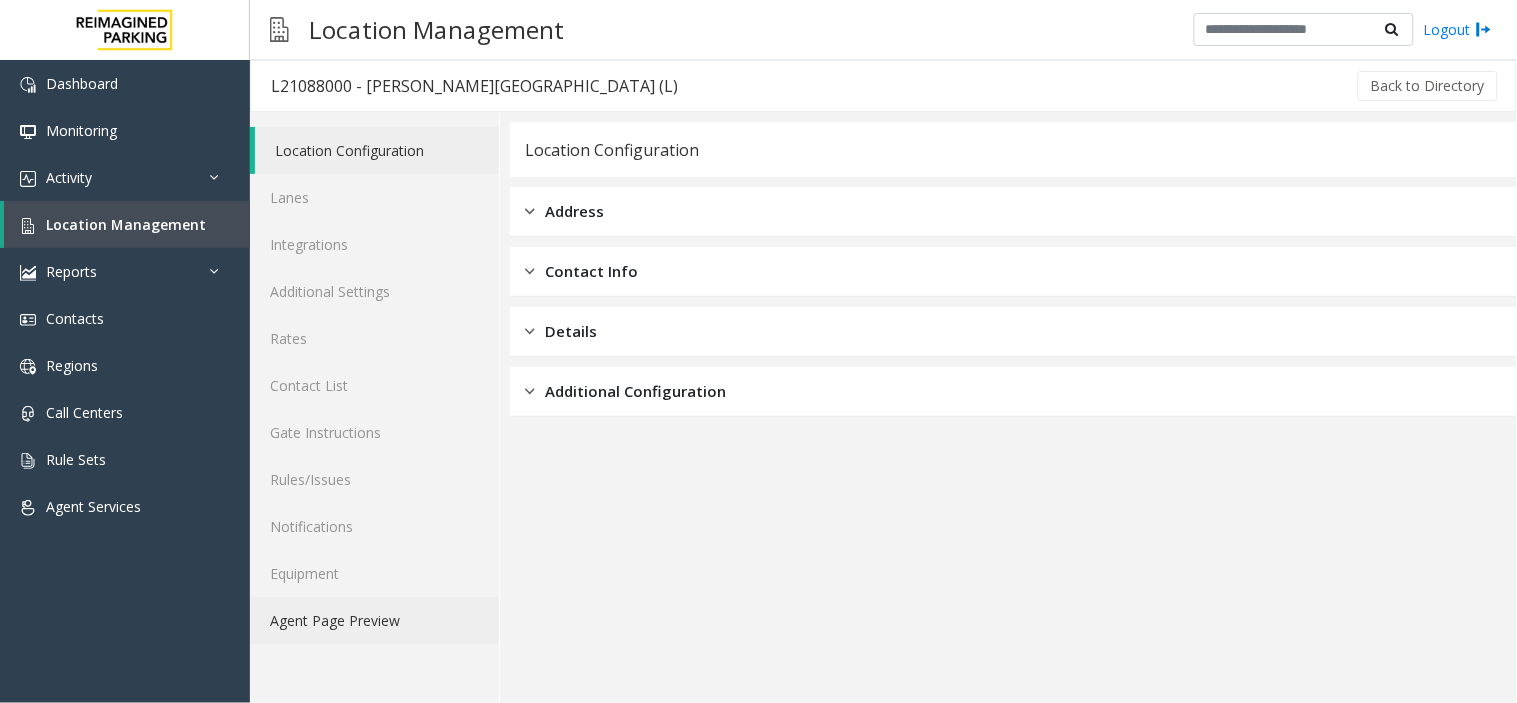 click on "Agent Page Preview" 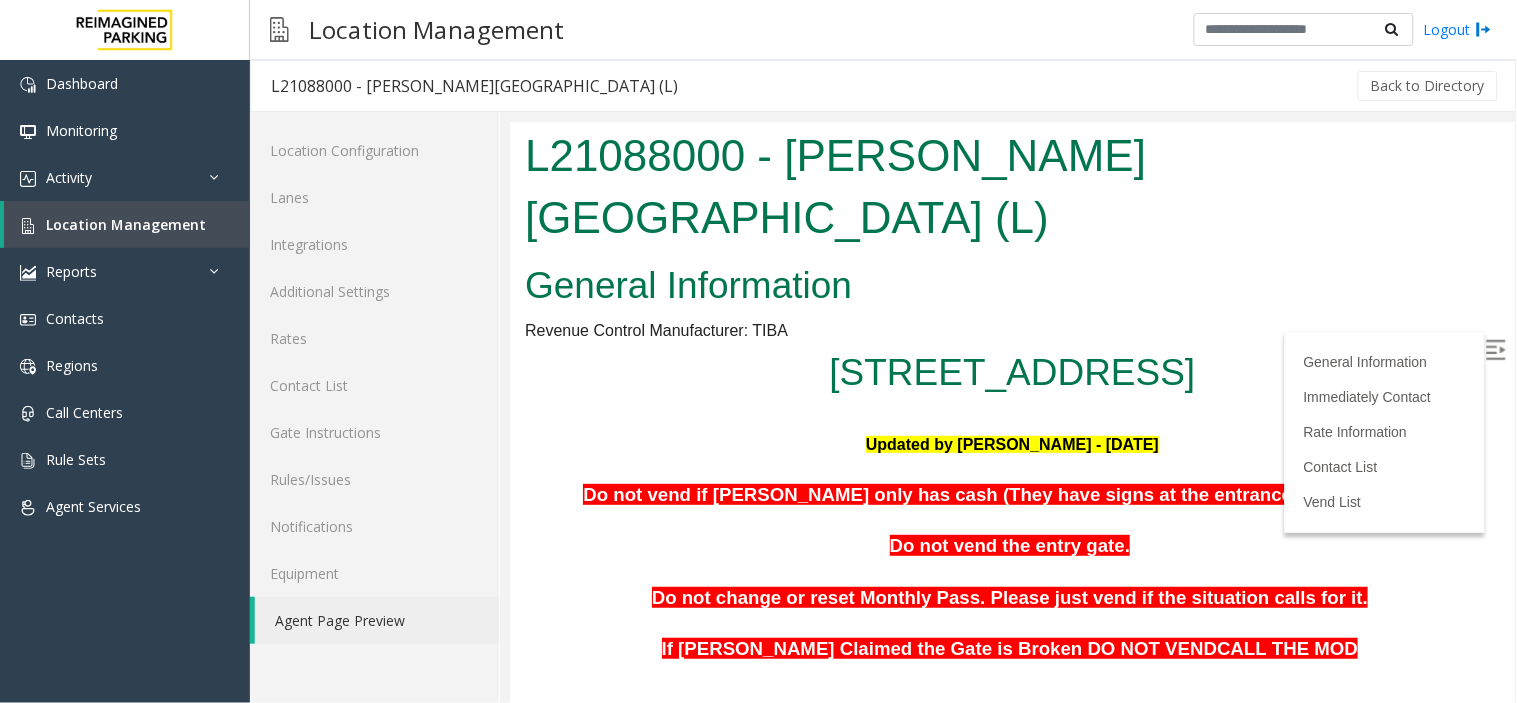 scroll, scrollTop: 0, scrollLeft: 0, axis: both 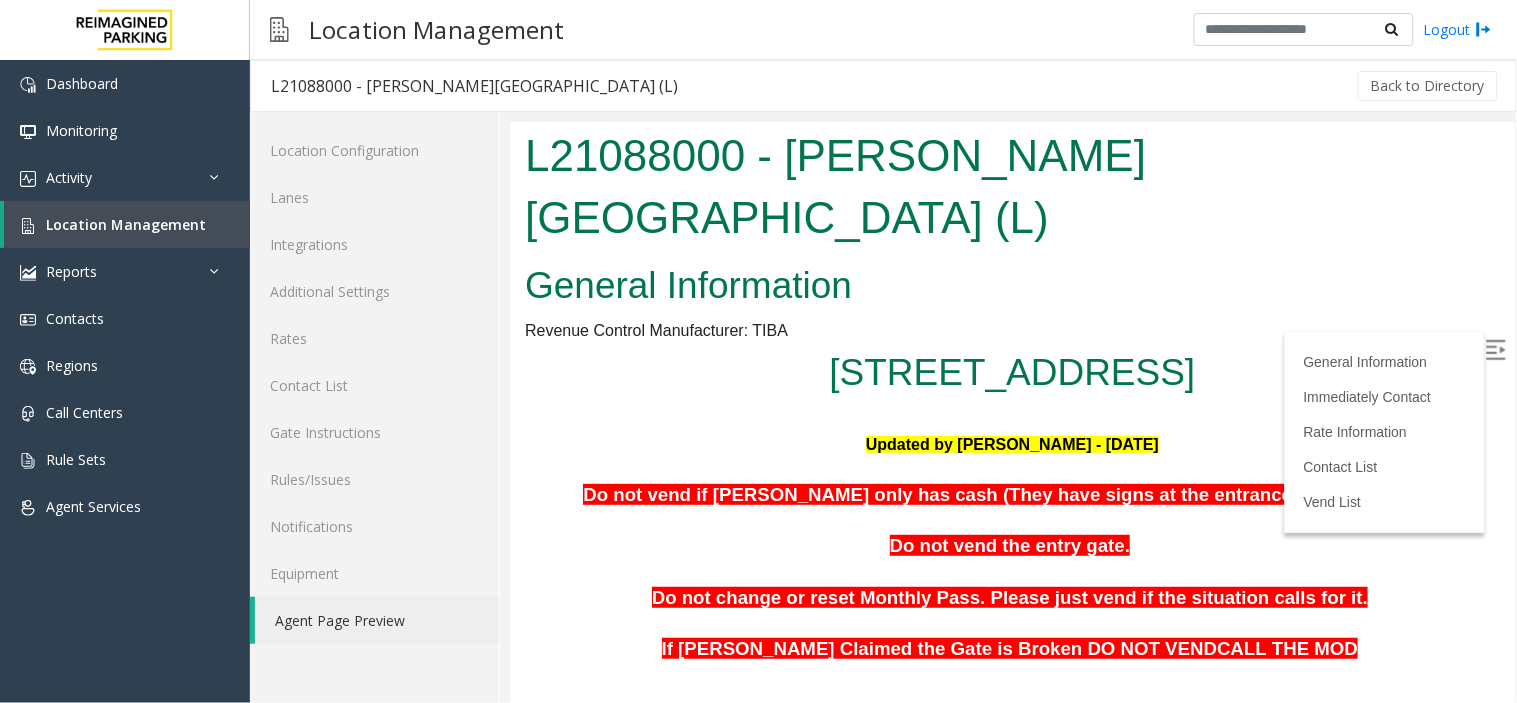 click on "780, Memorial Drive Southeast Atlanta, GA" at bounding box center (1011, 372) 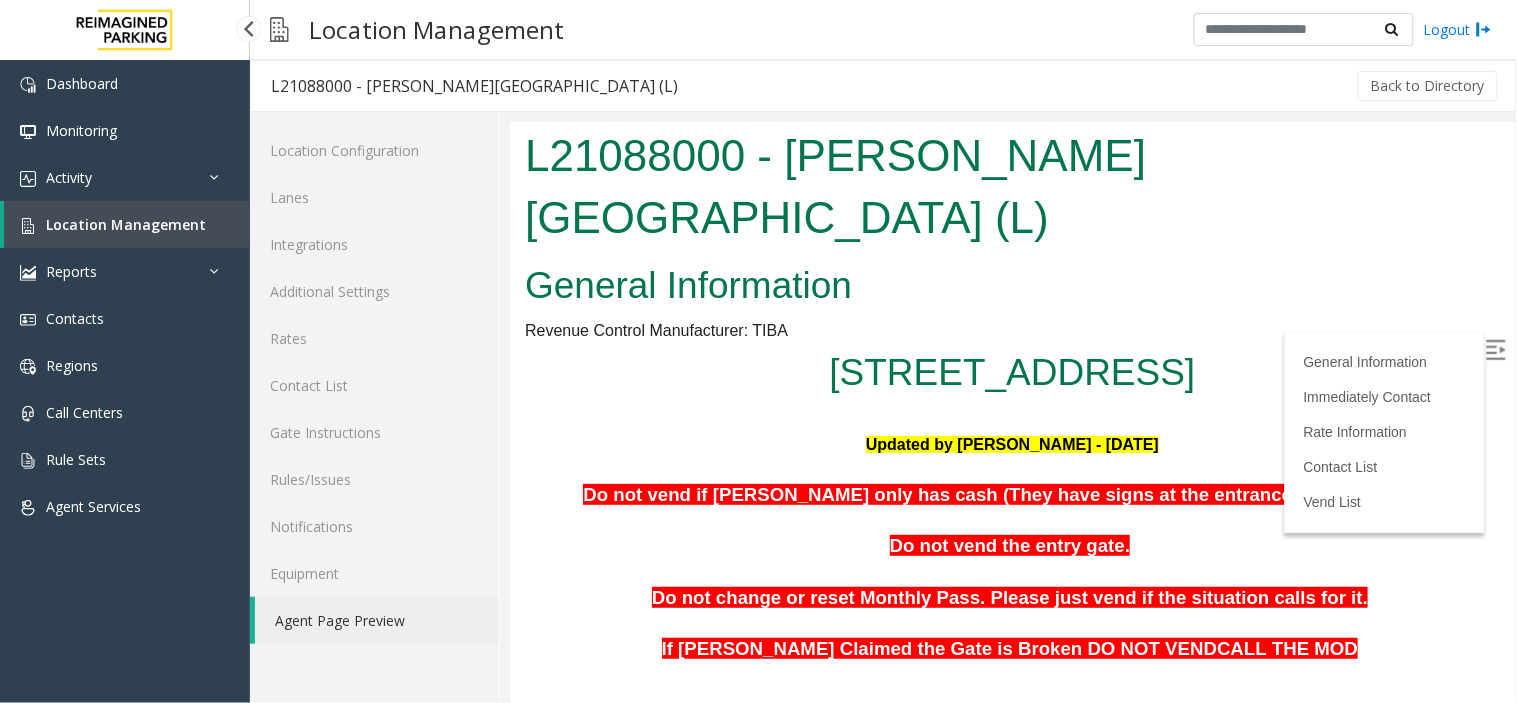 click on "Location Management" at bounding box center (127, 224) 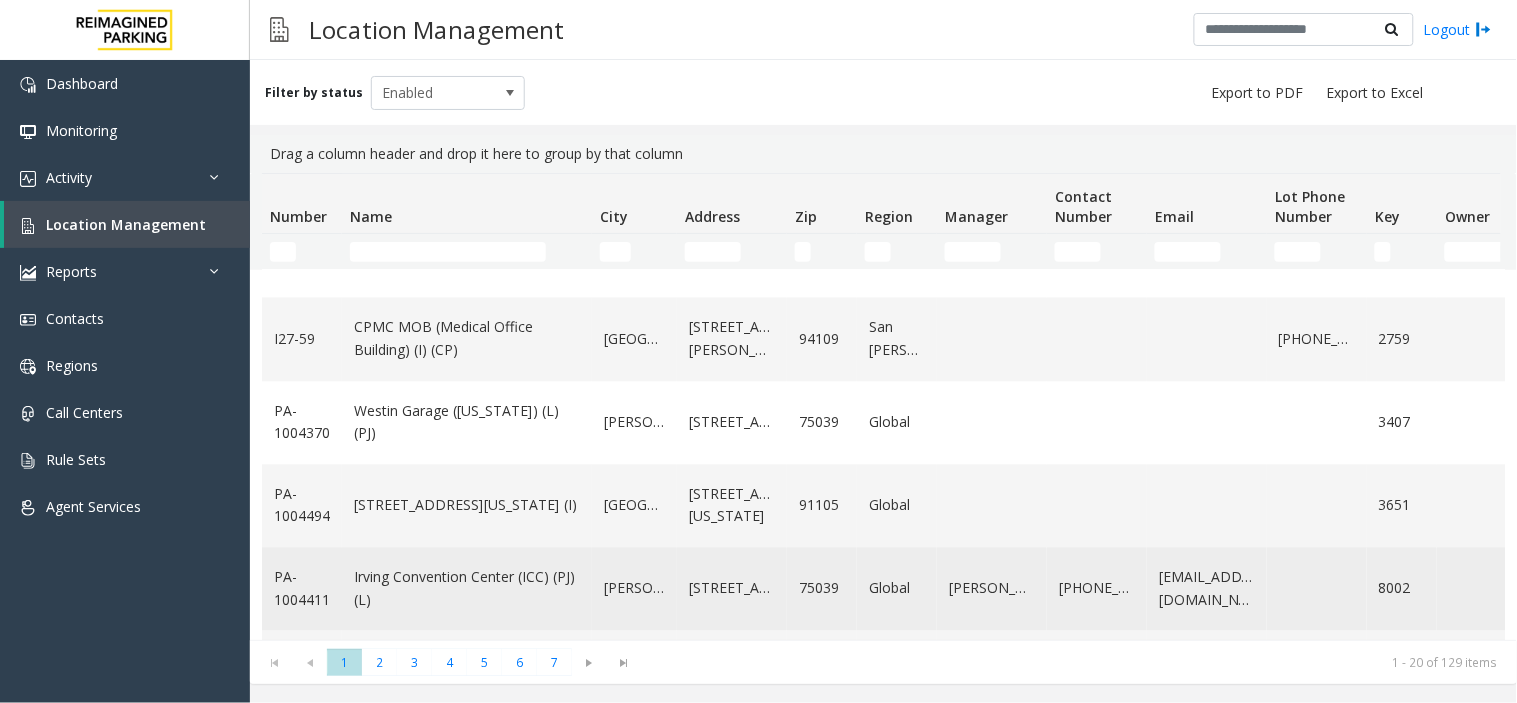 scroll, scrollTop: 1222, scrollLeft: 0, axis: vertical 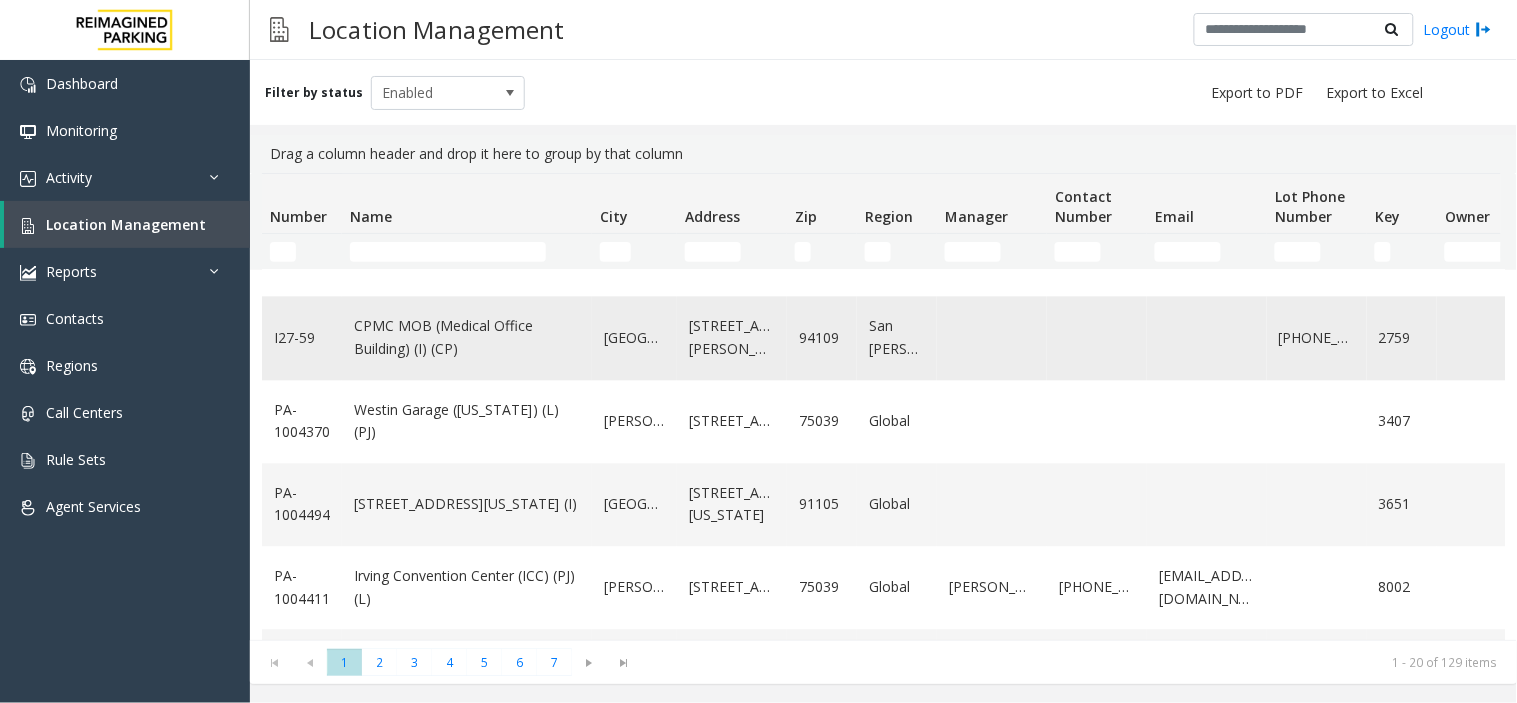 click on "CPMC MOB (Medical Office Building) (I) (CP)" 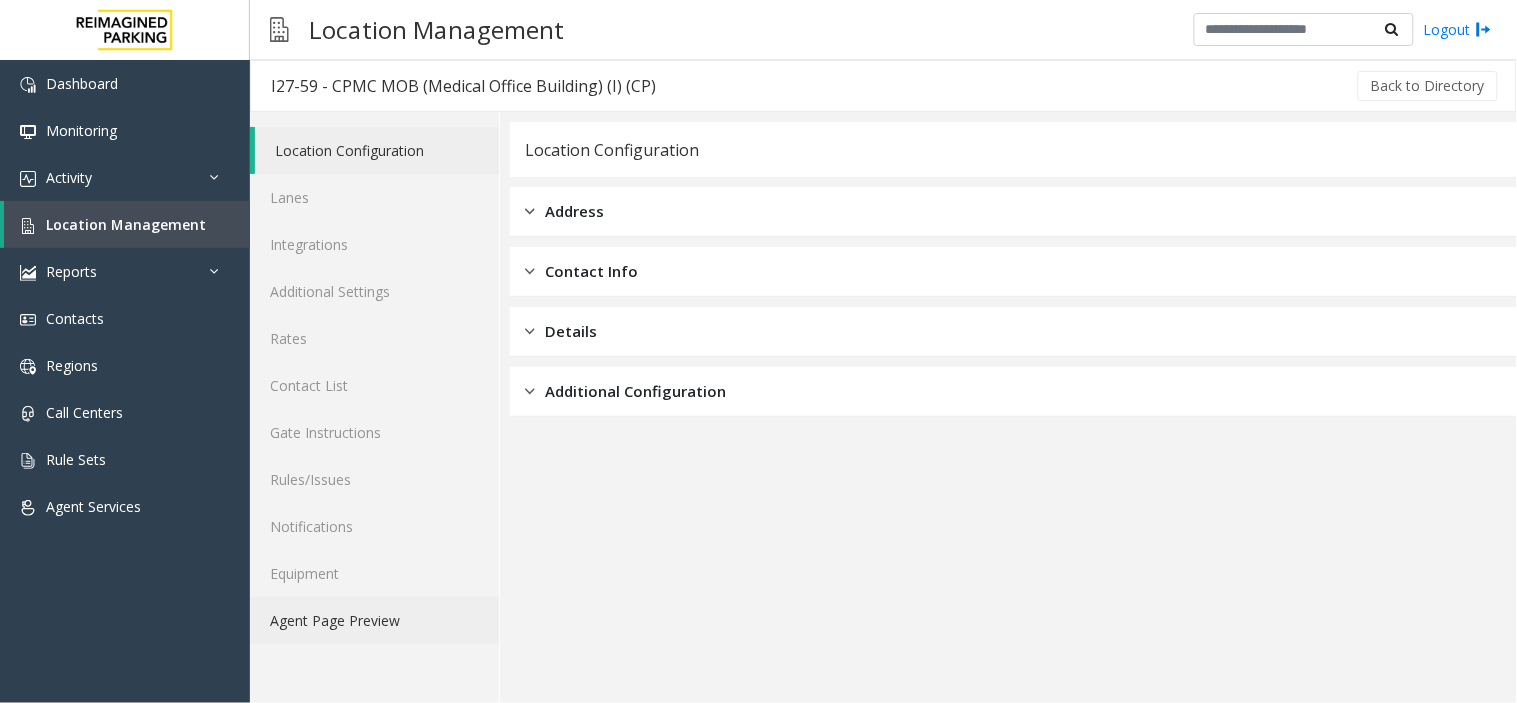 click on "Agent Page Preview" 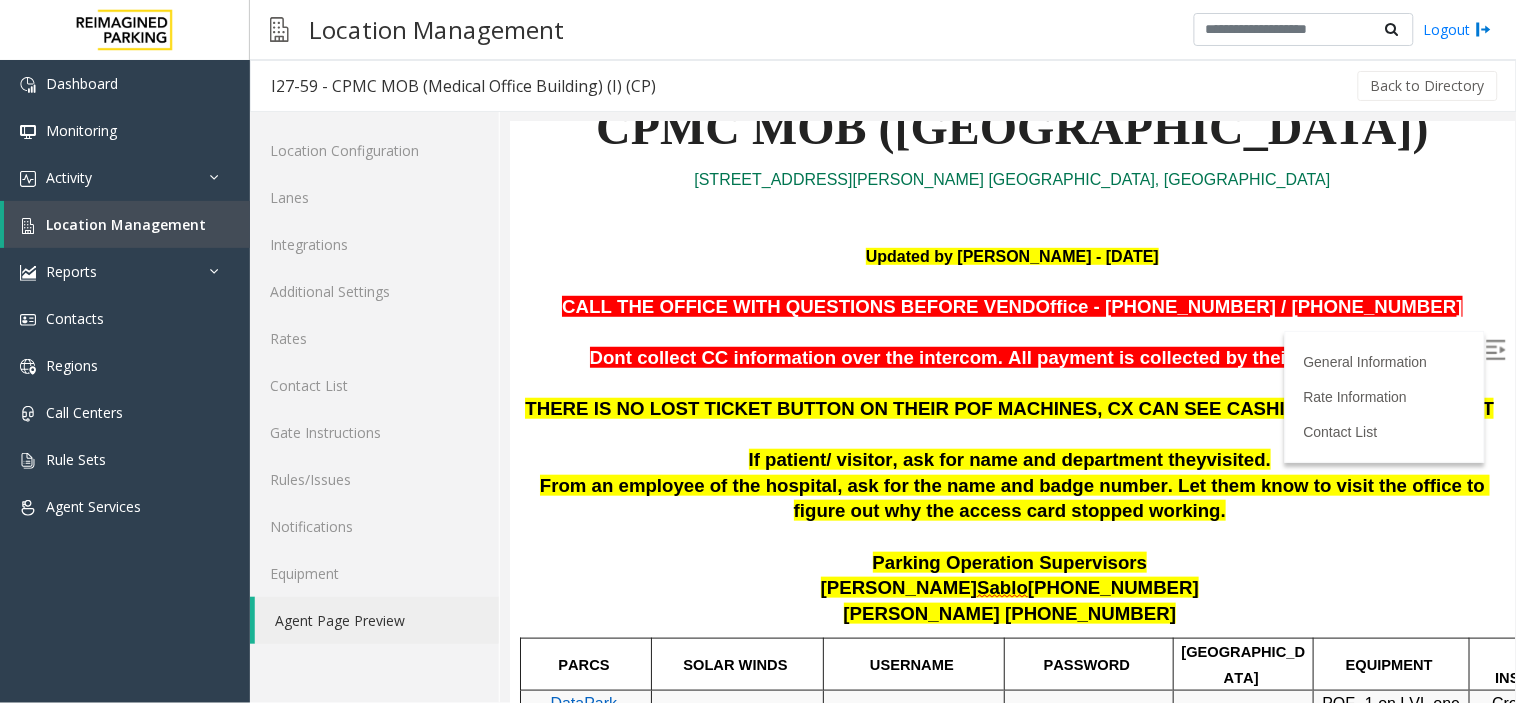 scroll, scrollTop: 222, scrollLeft: 0, axis: vertical 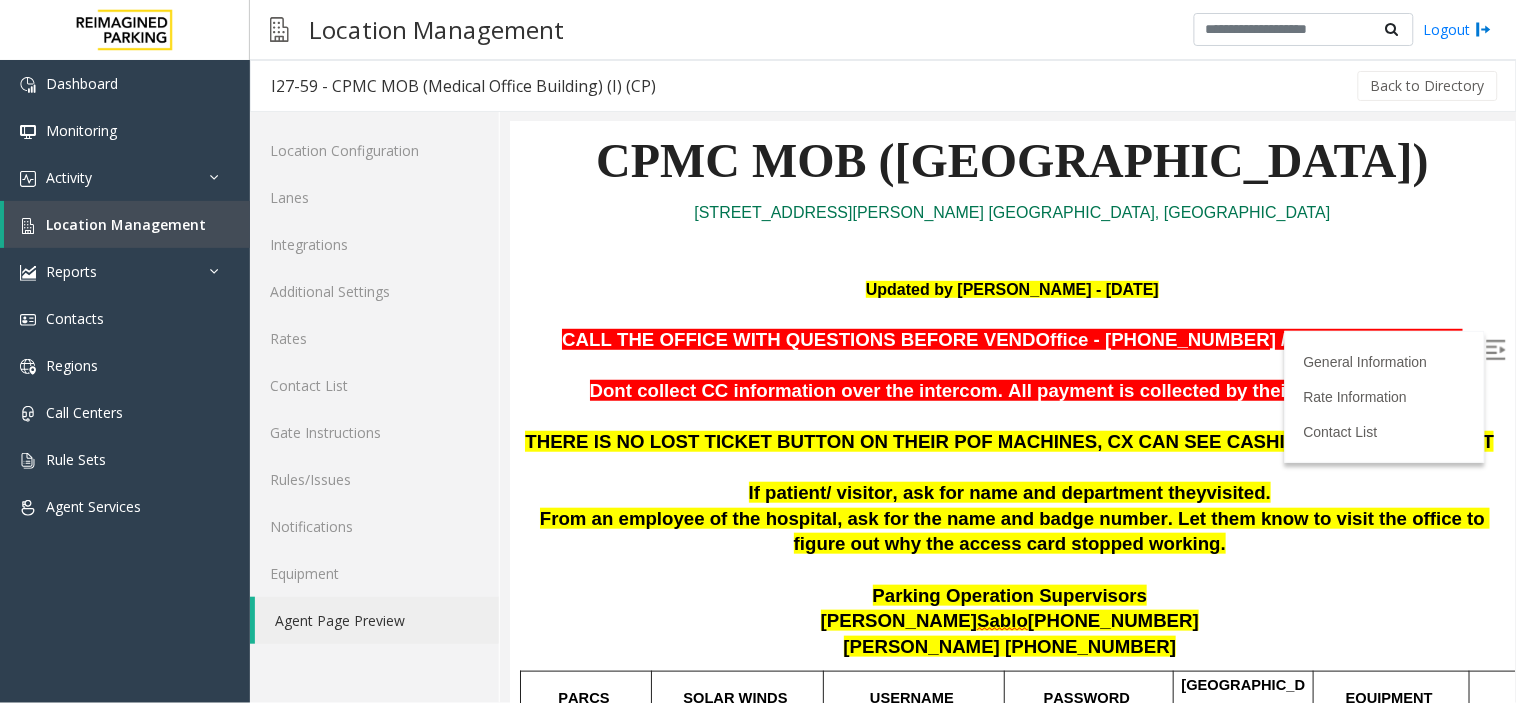 click at bounding box center (1495, 349) 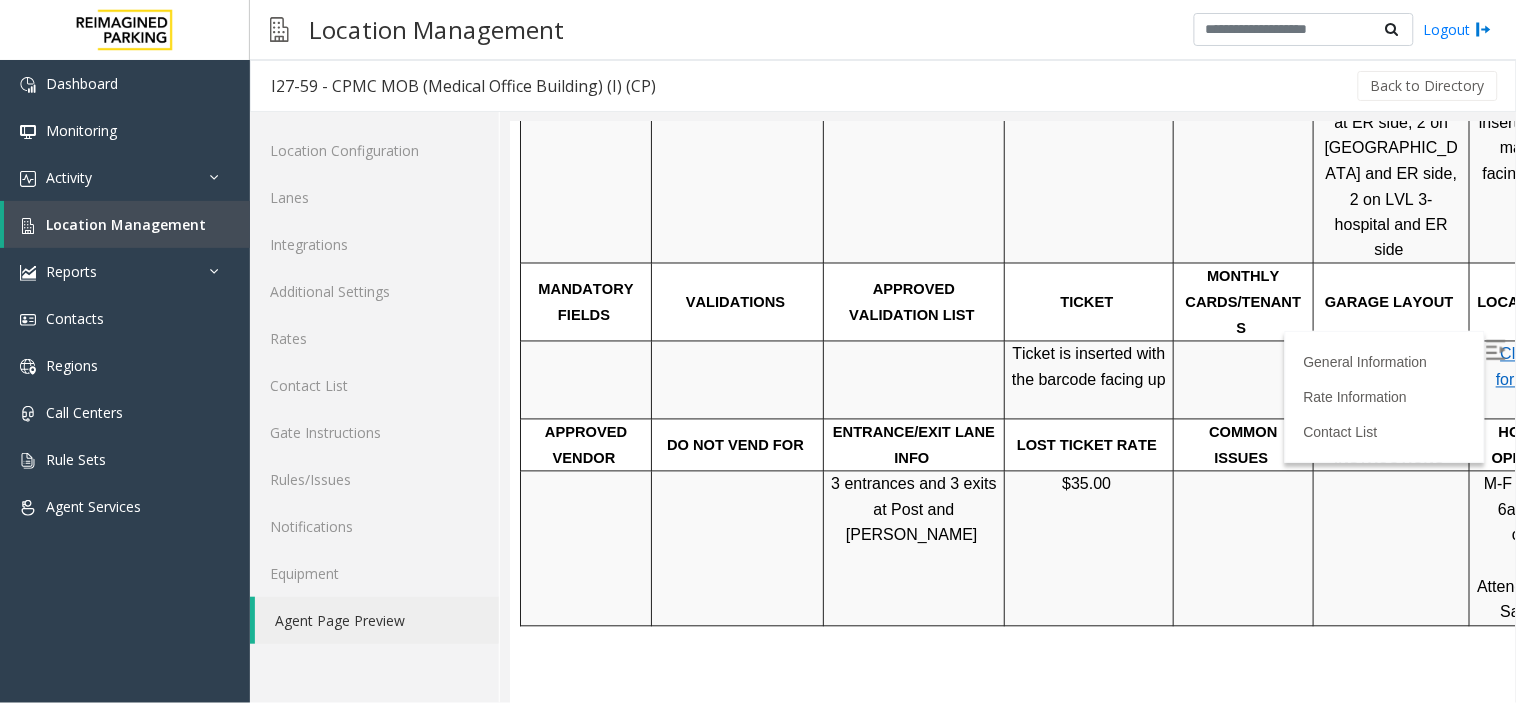 scroll, scrollTop: 555, scrollLeft: 0, axis: vertical 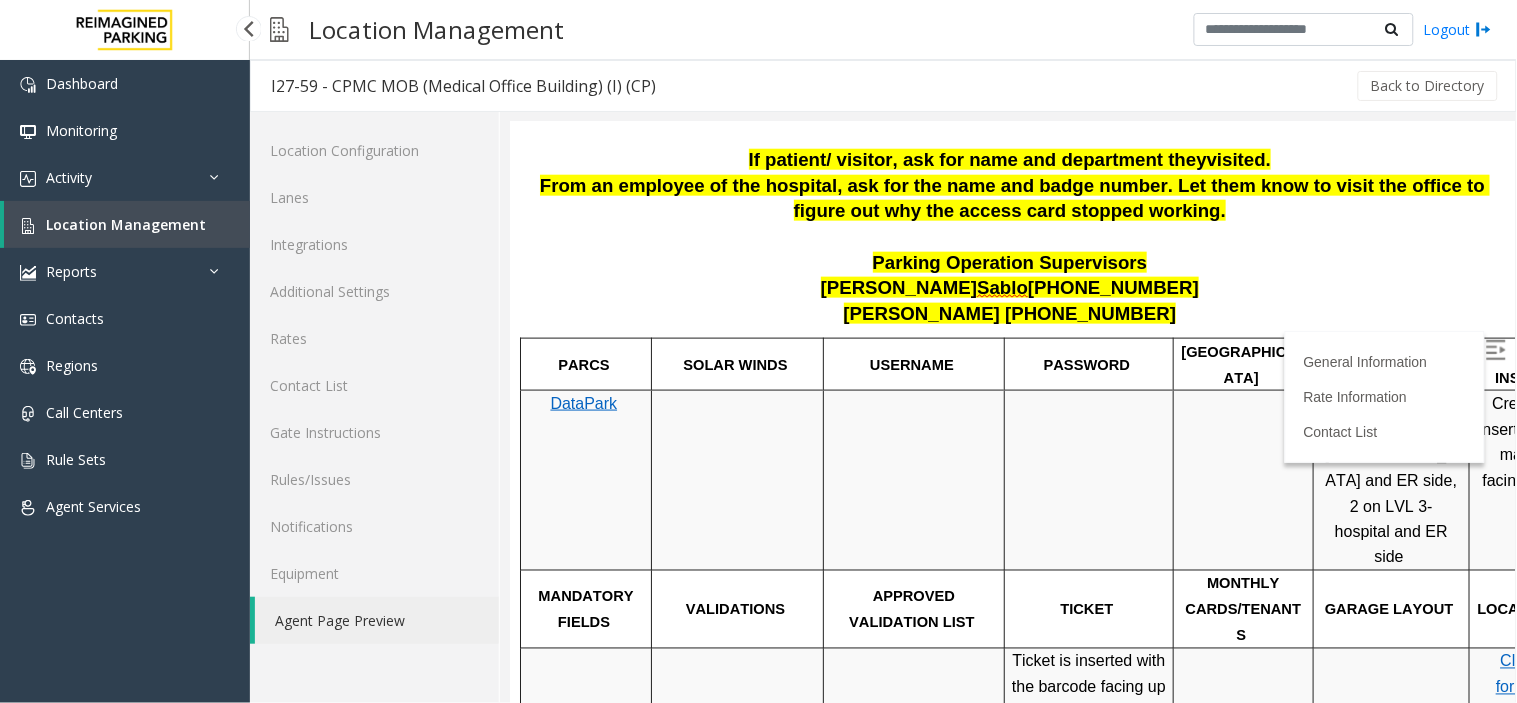 click on "Location Management" at bounding box center (127, 224) 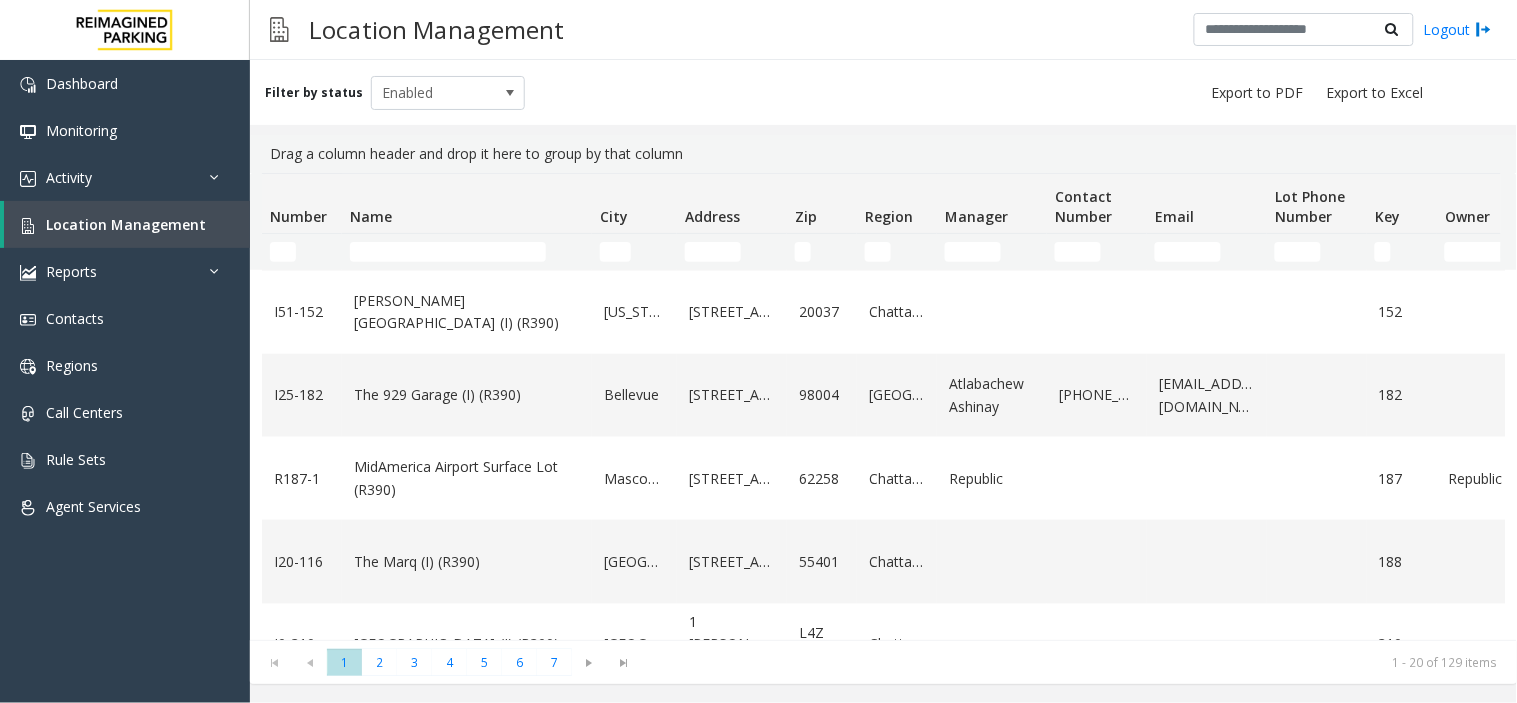 scroll, scrollTop: 777, scrollLeft: 0, axis: vertical 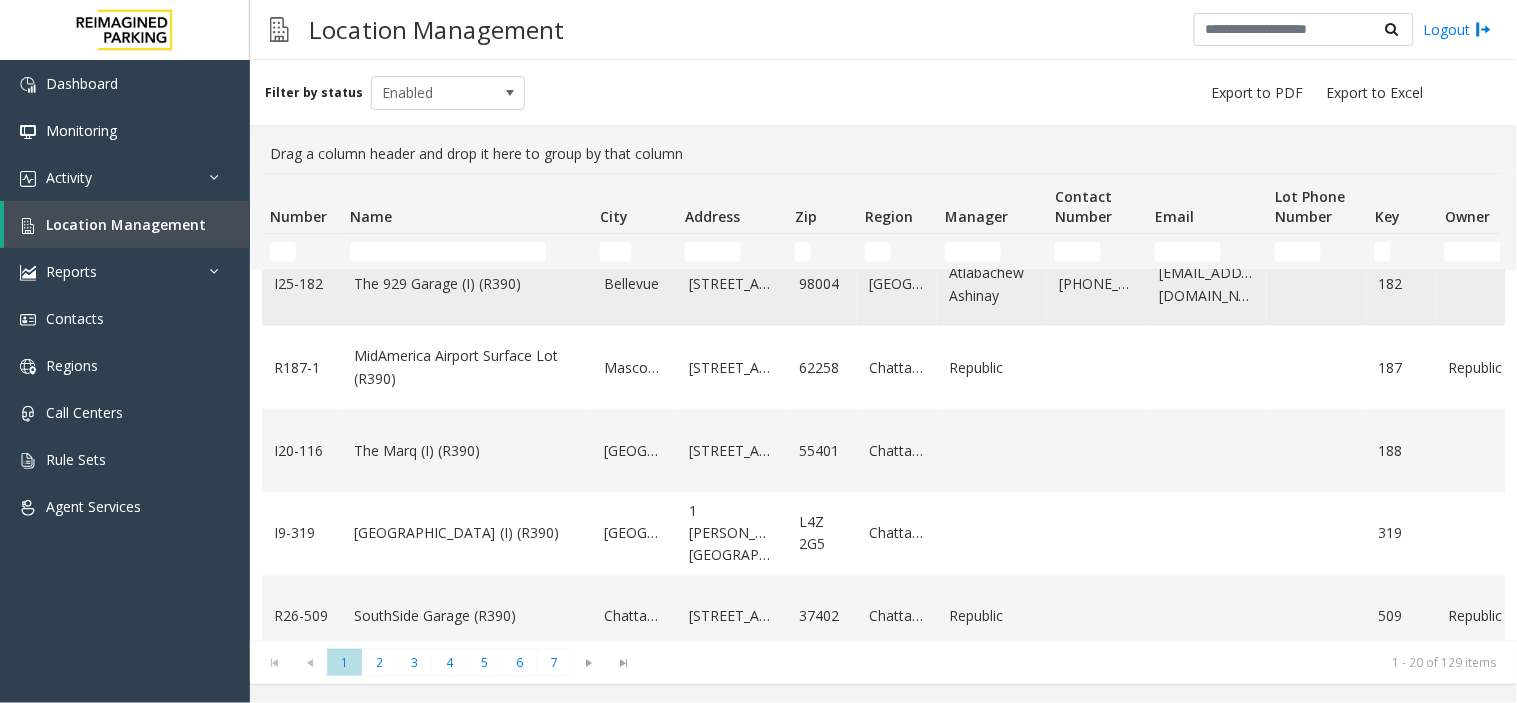 click on "The 929 Garage (I) (R390)" 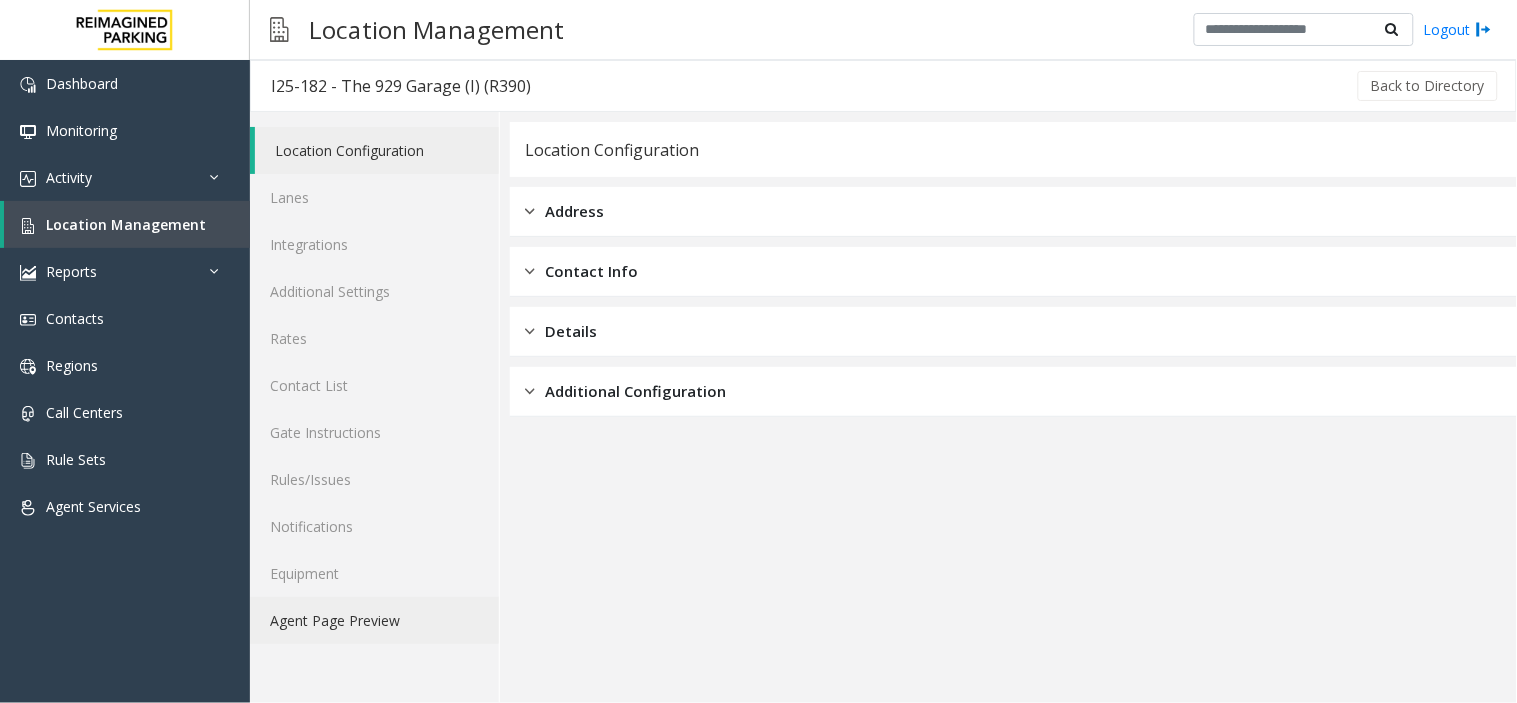 click on "Agent Page Preview" 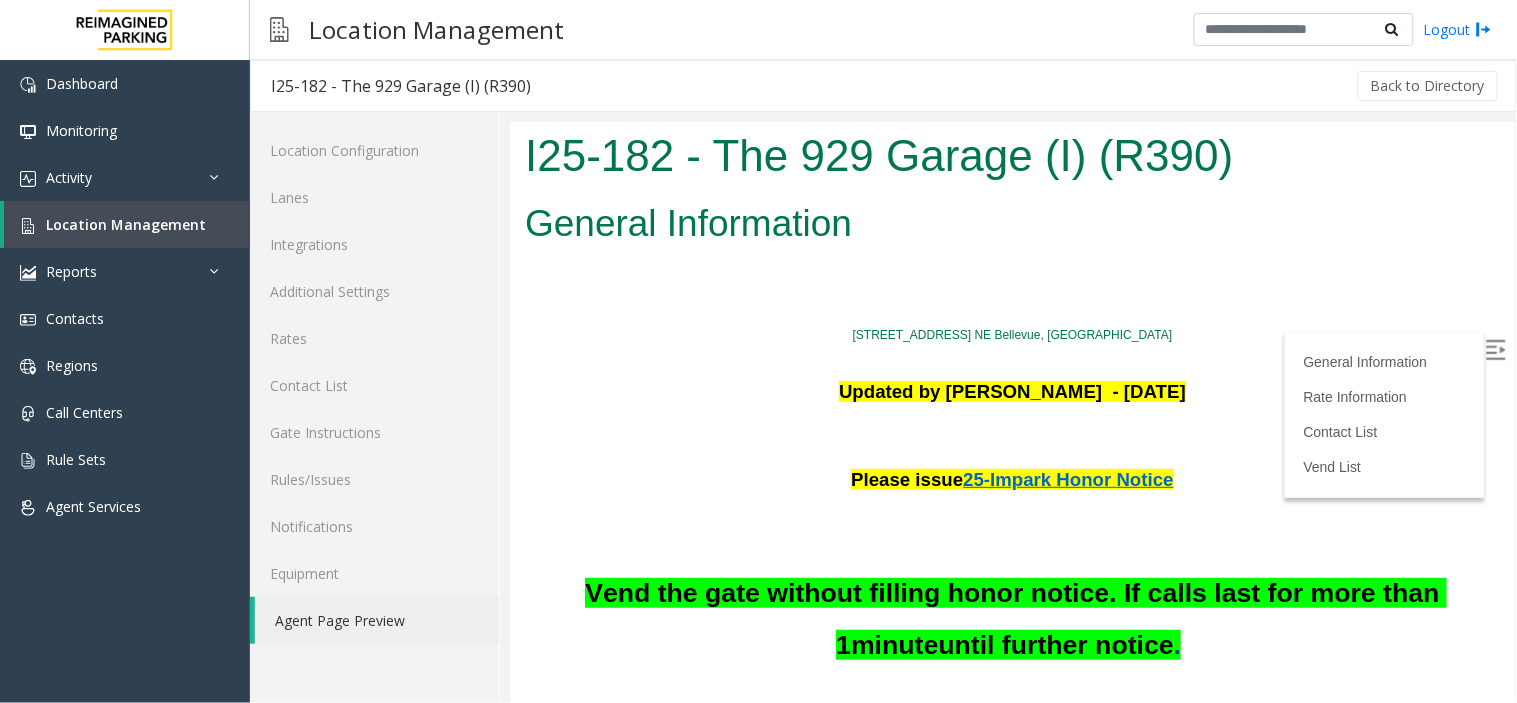 scroll, scrollTop: 0, scrollLeft: 0, axis: both 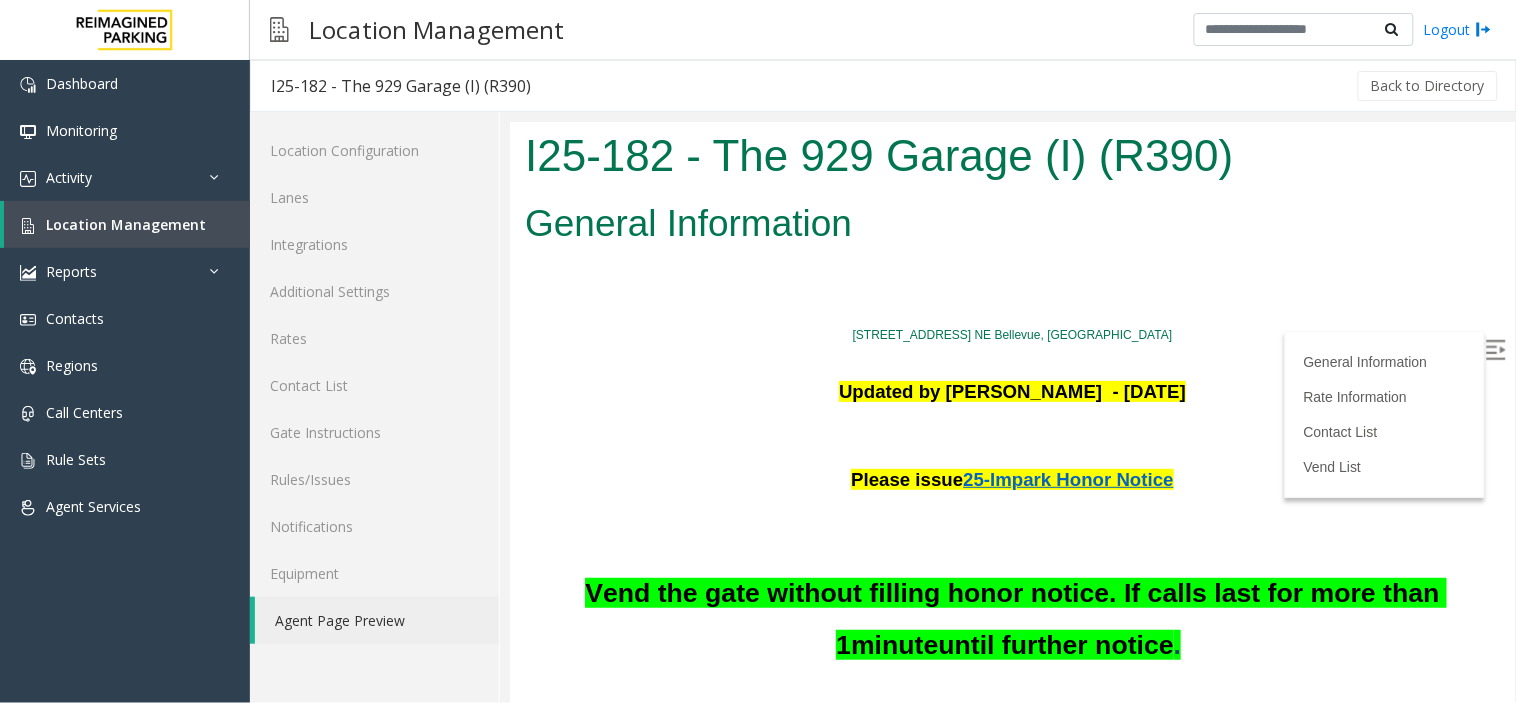click at bounding box center [1497, 351] 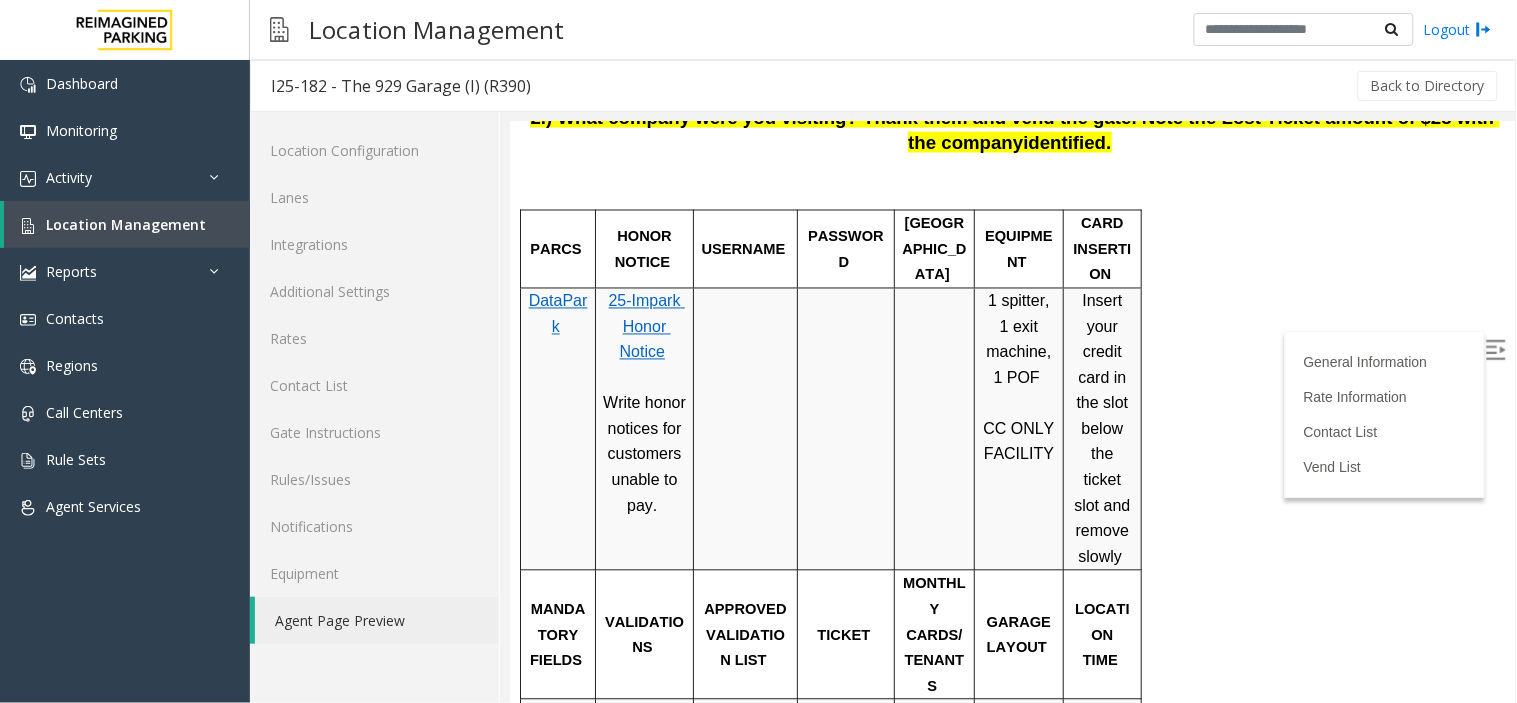 scroll, scrollTop: 1333, scrollLeft: 0, axis: vertical 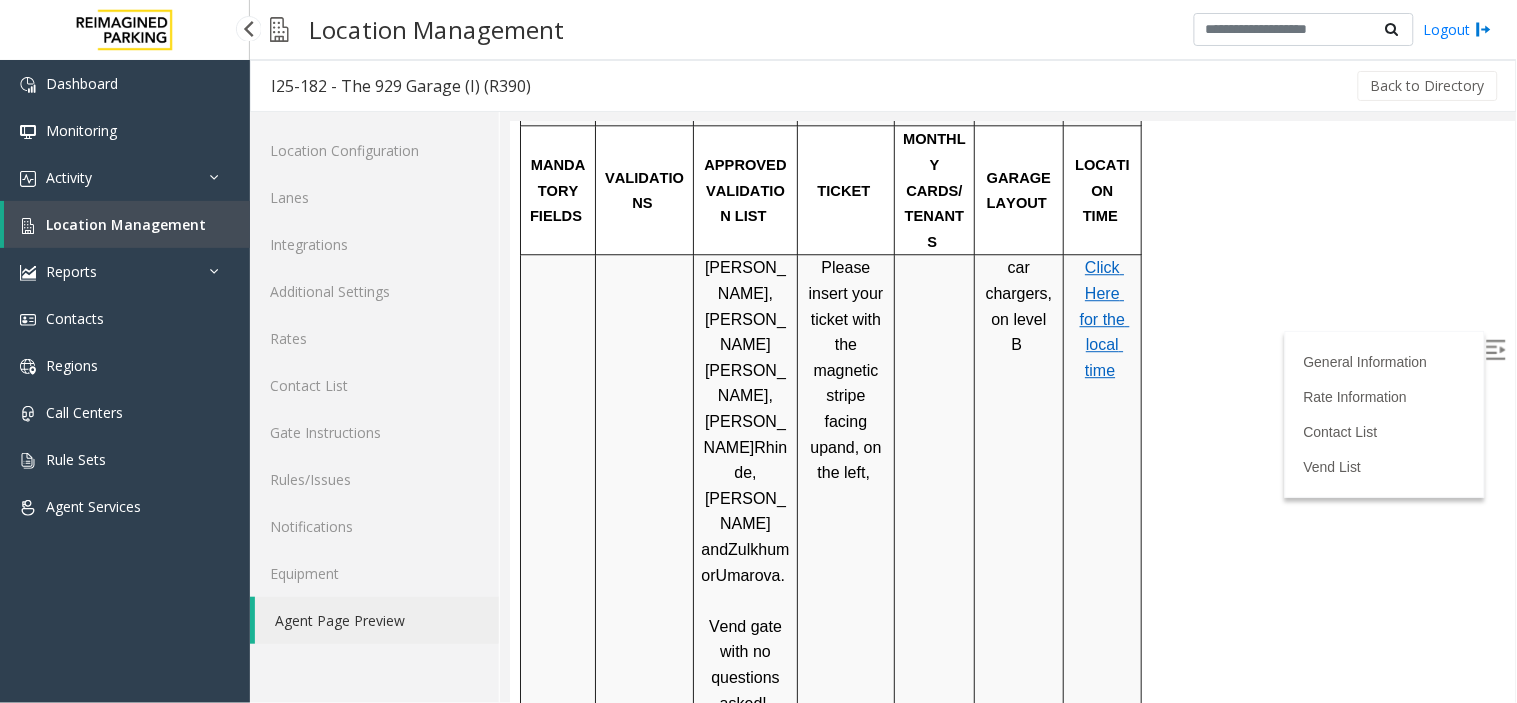 click on "Location Management" at bounding box center (126, 224) 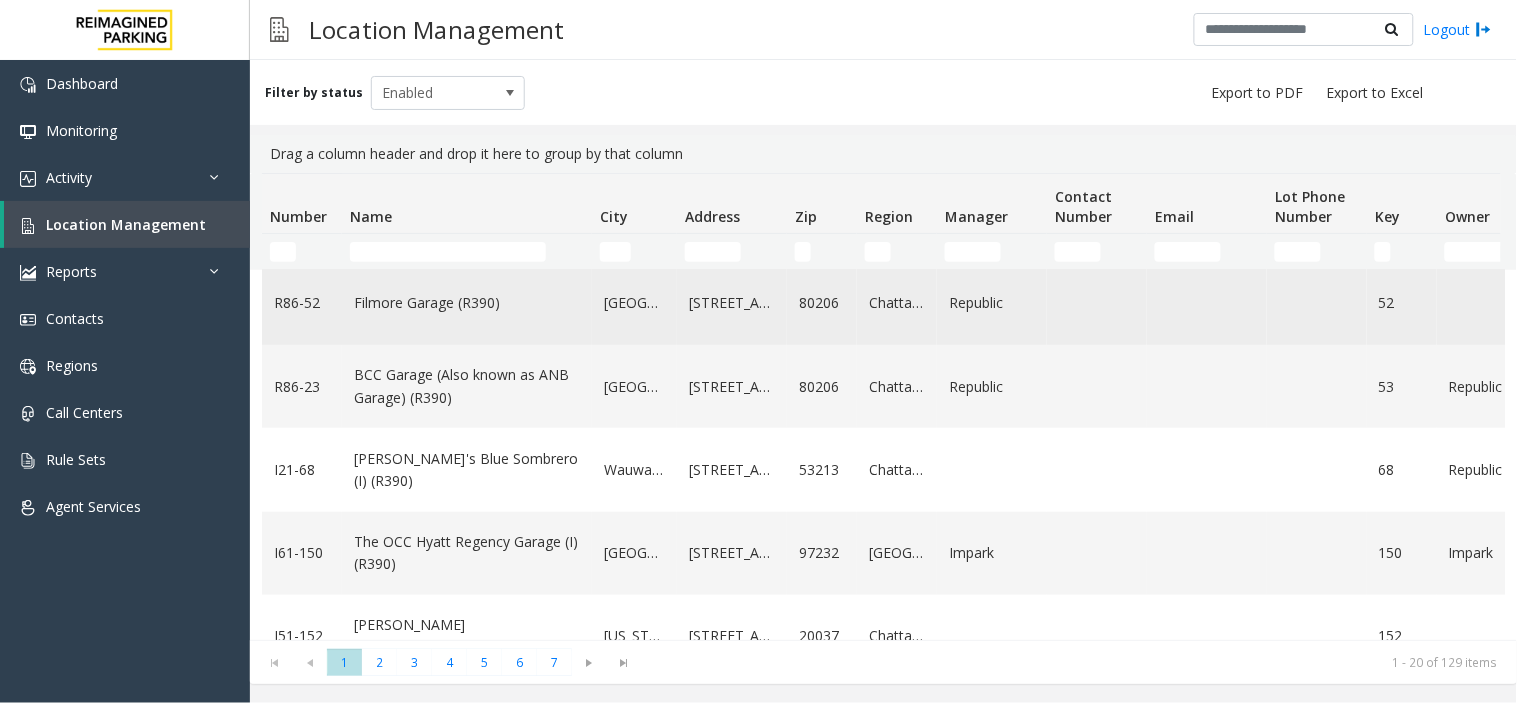 scroll, scrollTop: 333, scrollLeft: 0, axis: vertical 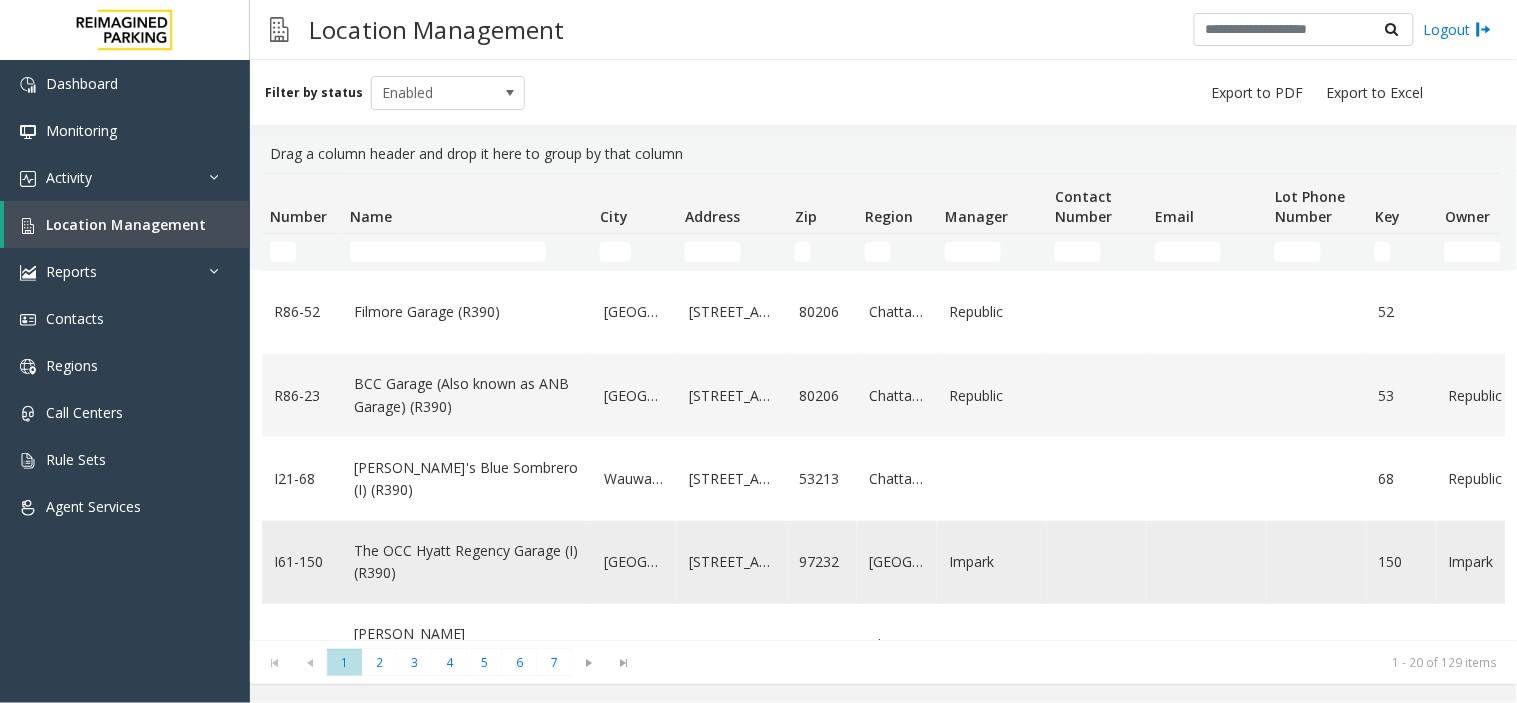 click on "The OCC Hyatt Regency Garage (I) (R390)" 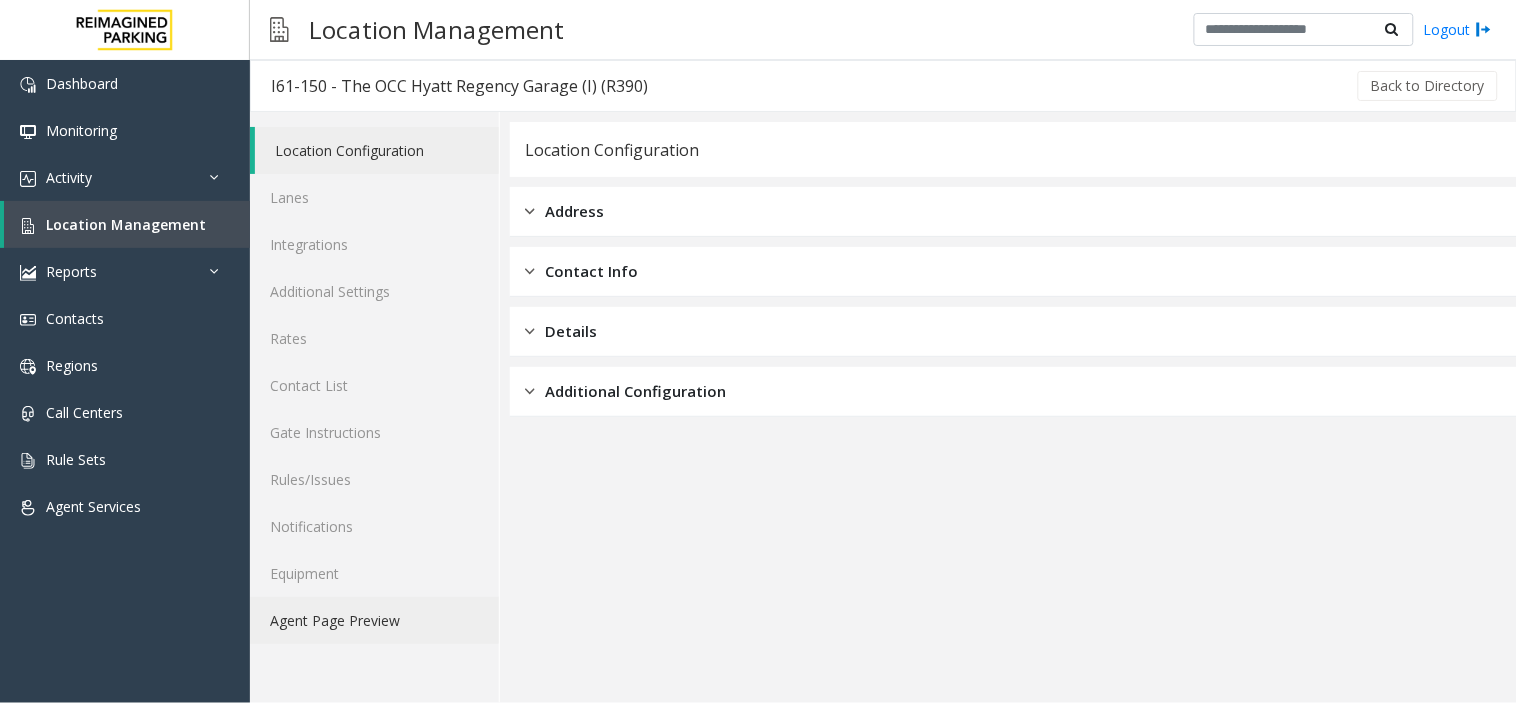 click on "Agent Page Preview" 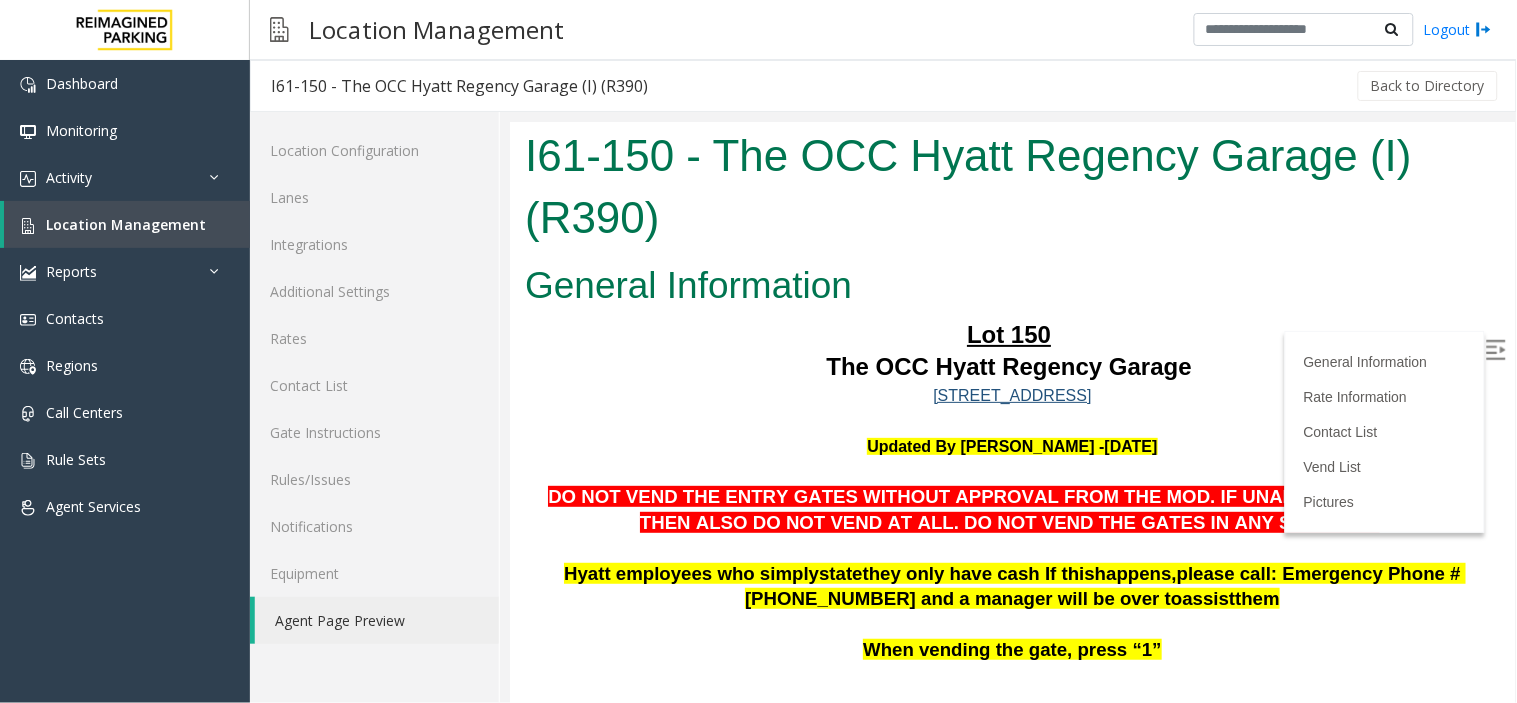 scroll, scrollTop: 0, scrollLeft: 0, axis: both 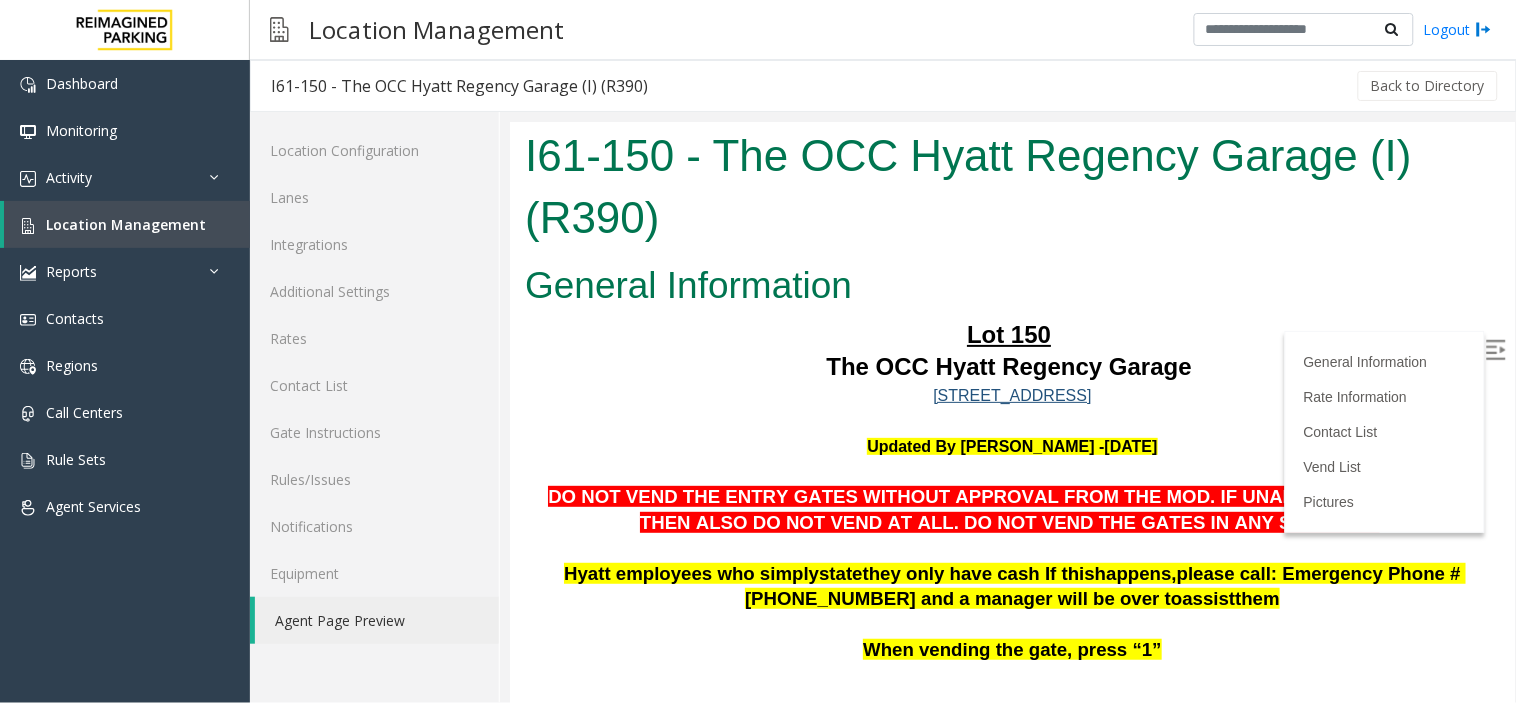 click at bounding box center (1495, 349) 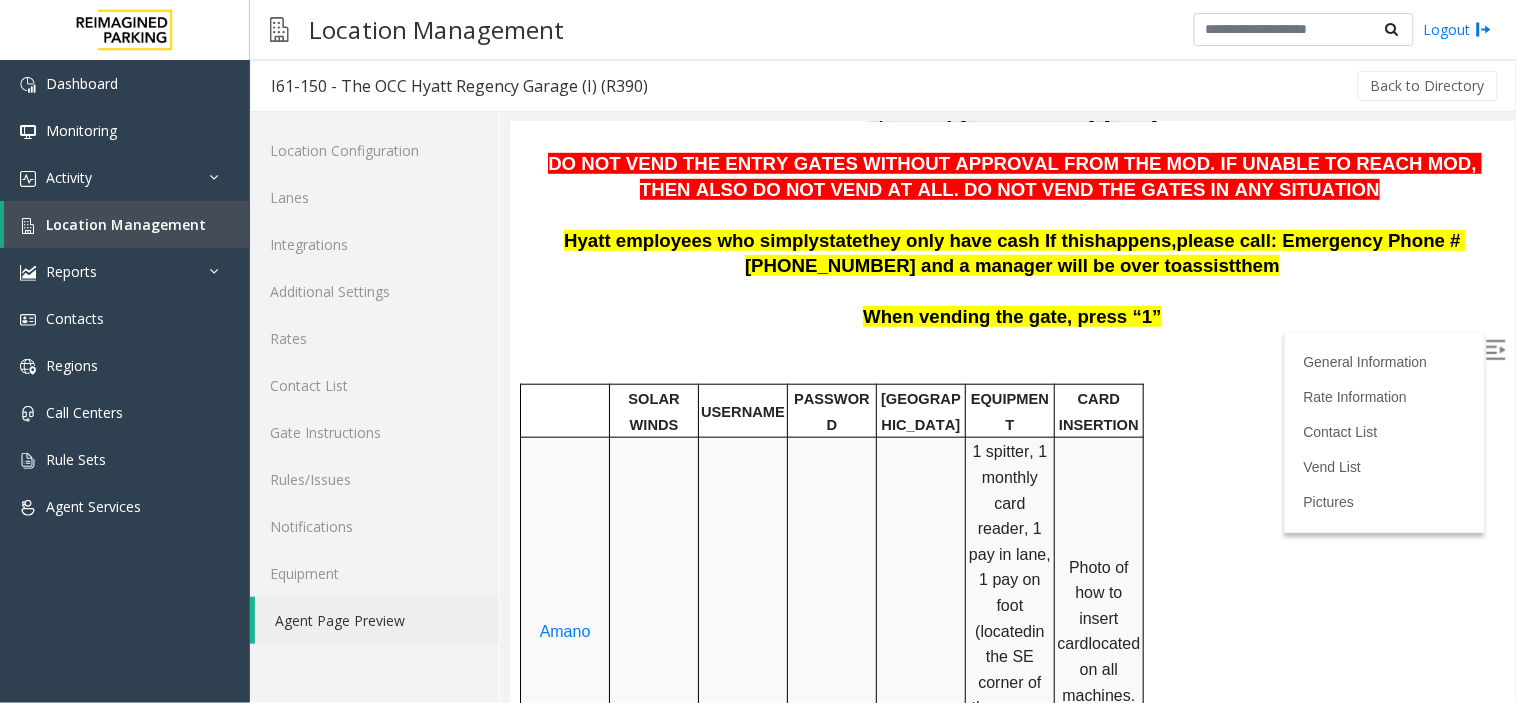 scroll, scrollTop: 222, scrollLeft: 0, axis: vertical 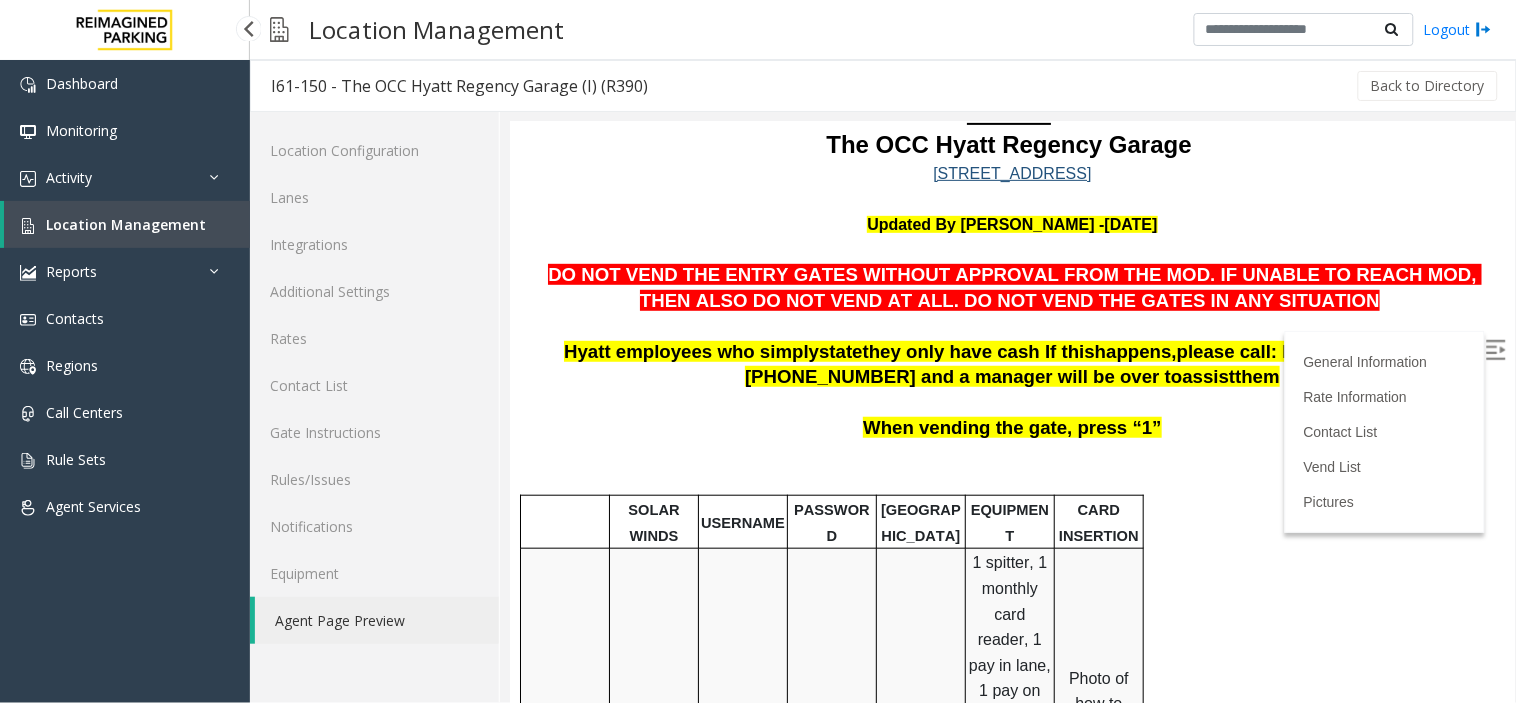 click on "Location Management" at bounding box center (126, 224) 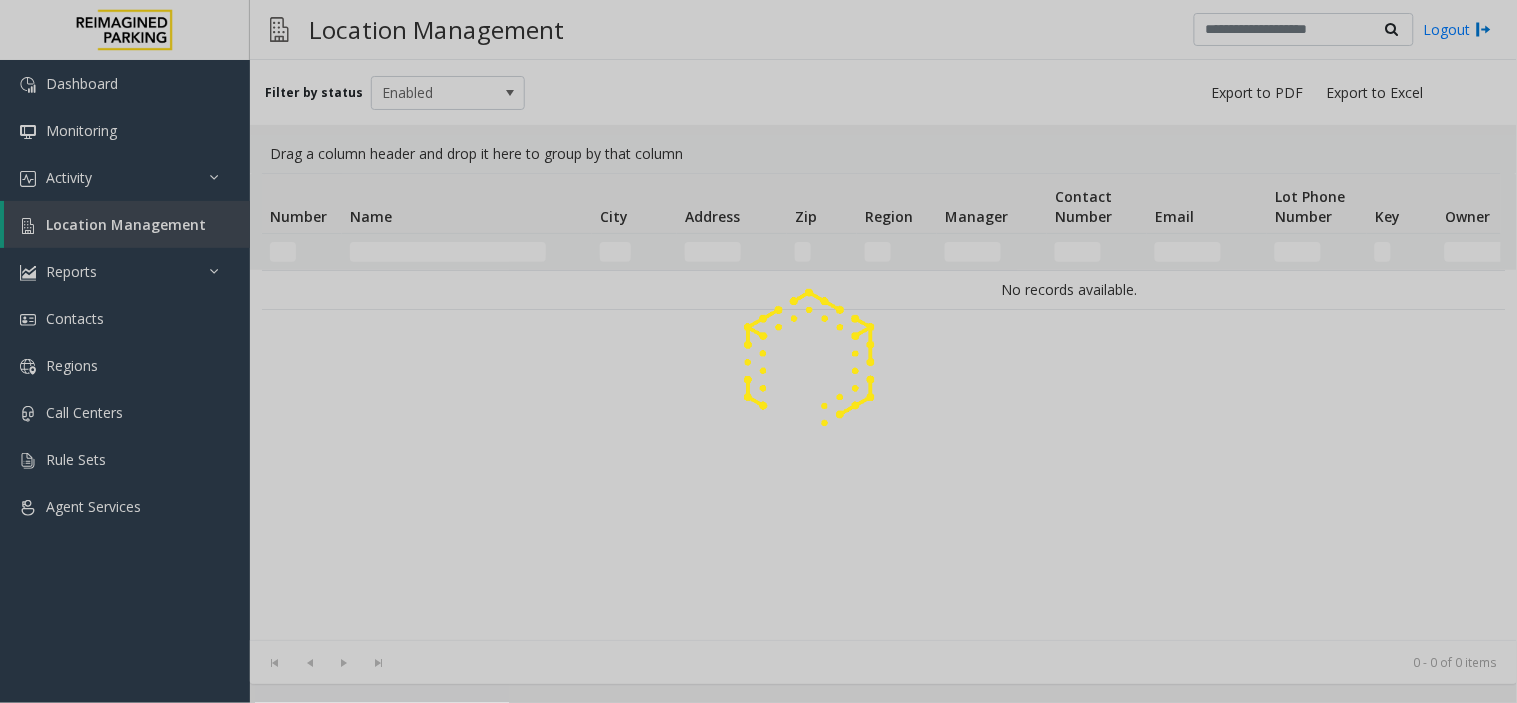 click 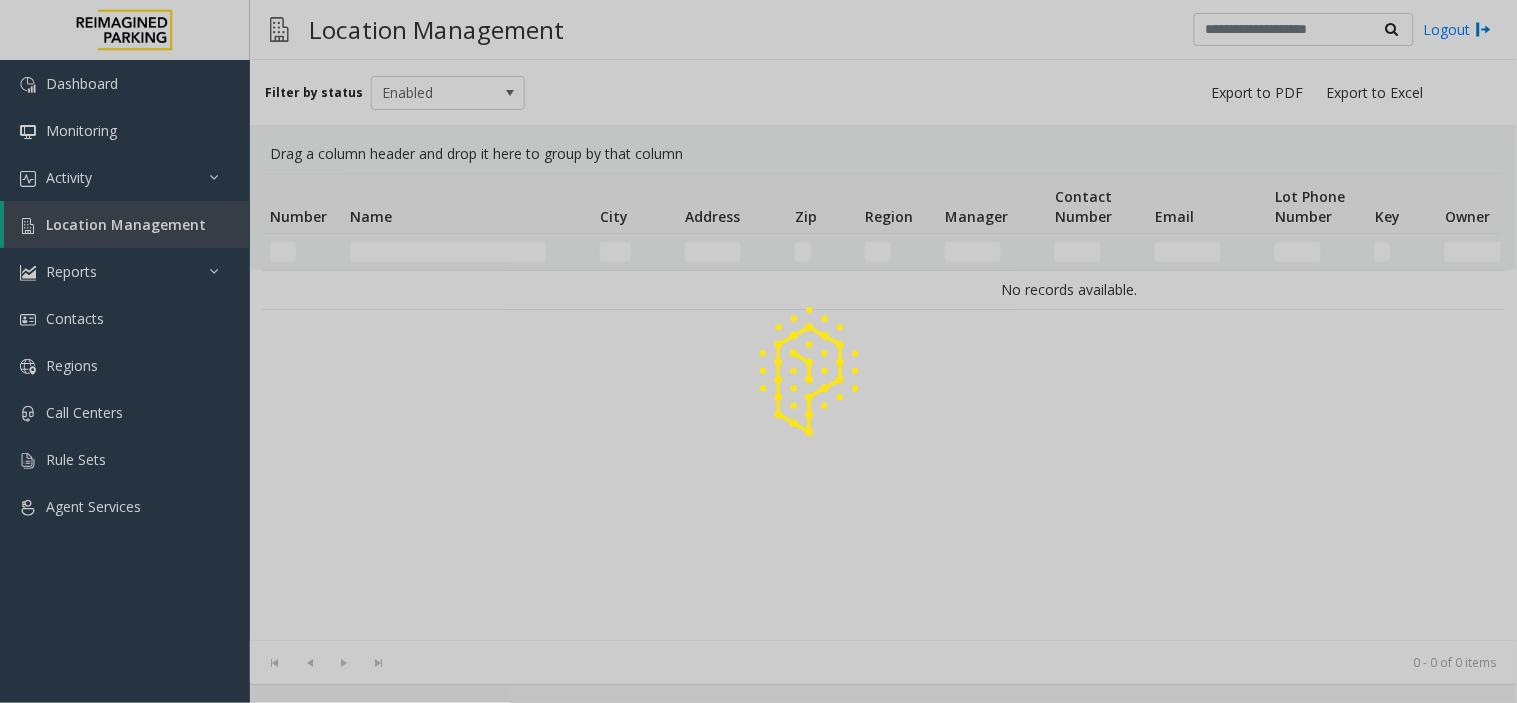 click 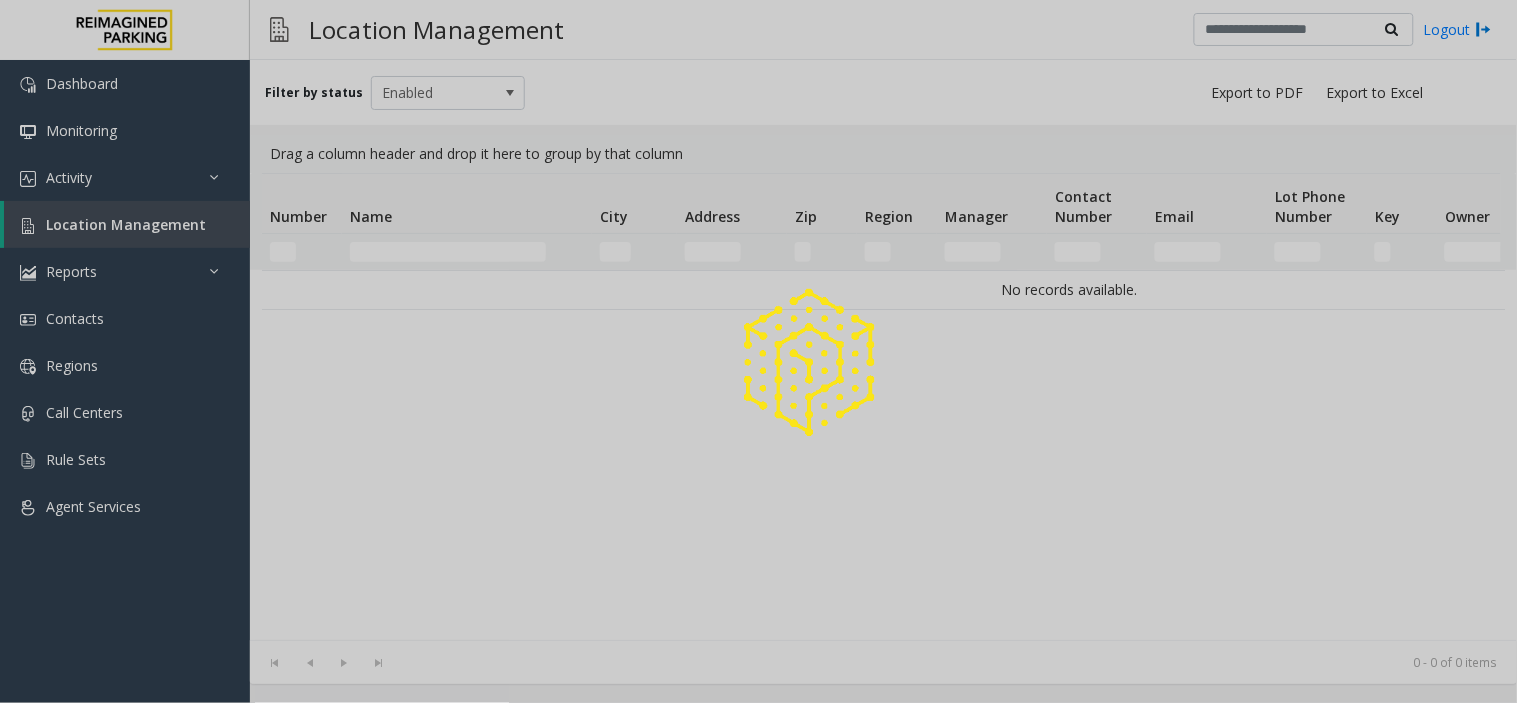 click 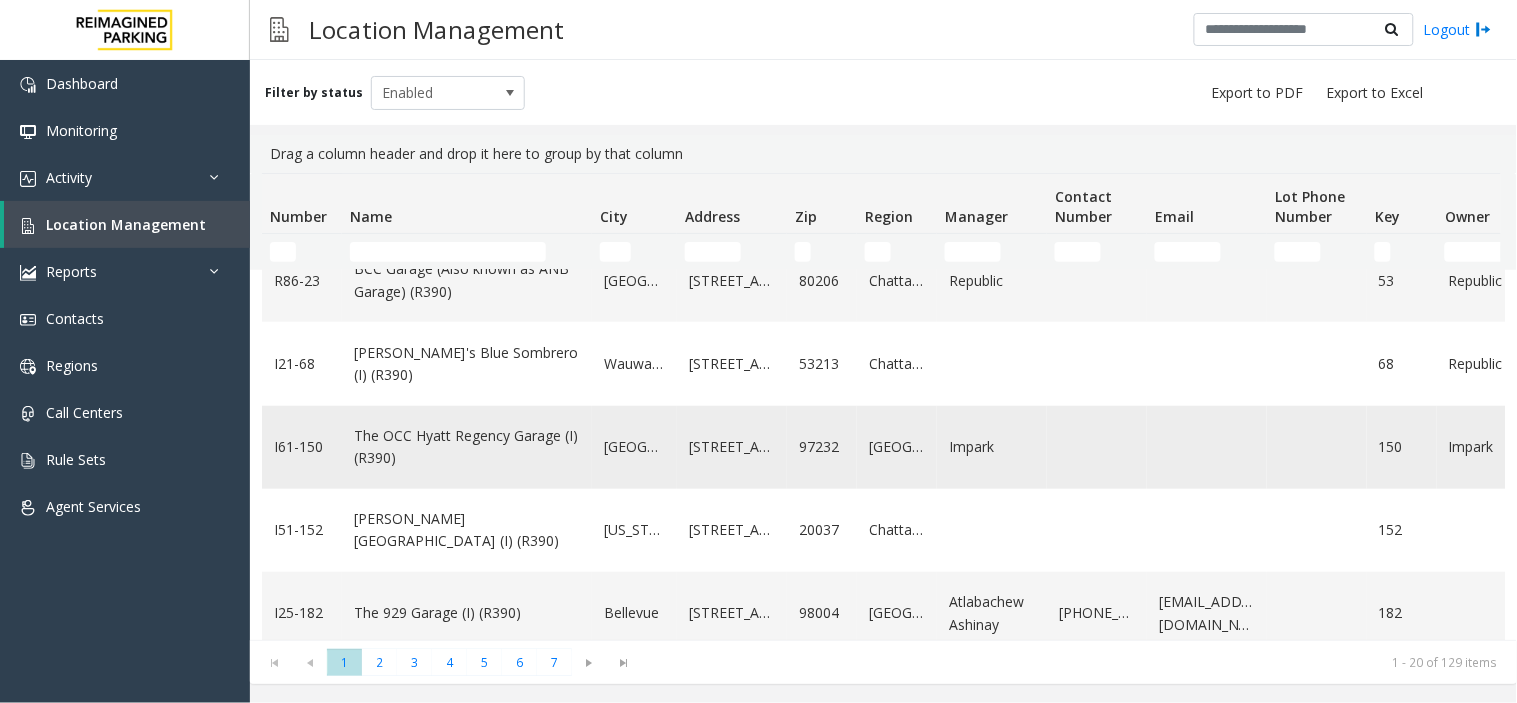 scroll, scrollTop: 555, scrollLeft: 0, axis: vertical 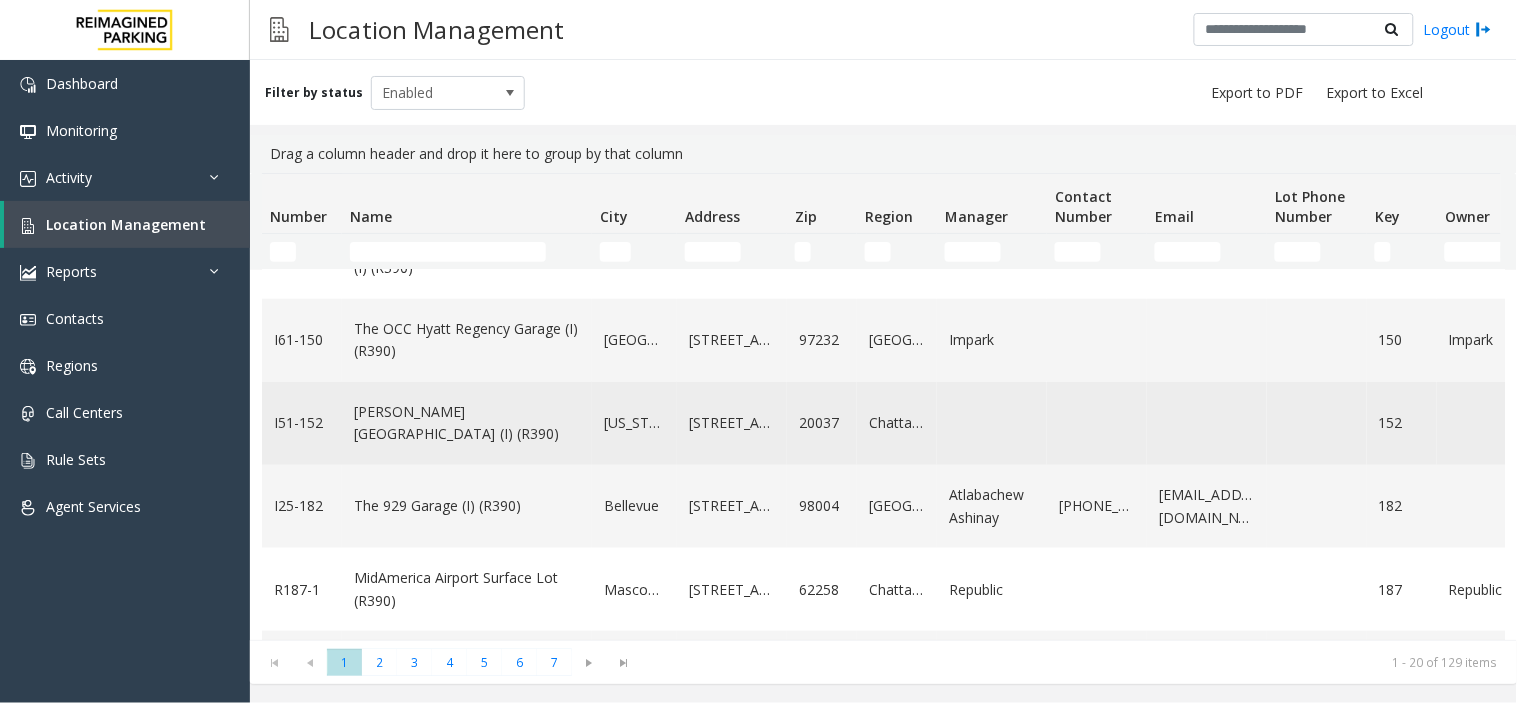 click on "[PERSON_NAME][GEOGRAPHIC_DATA] (I) (R390)" 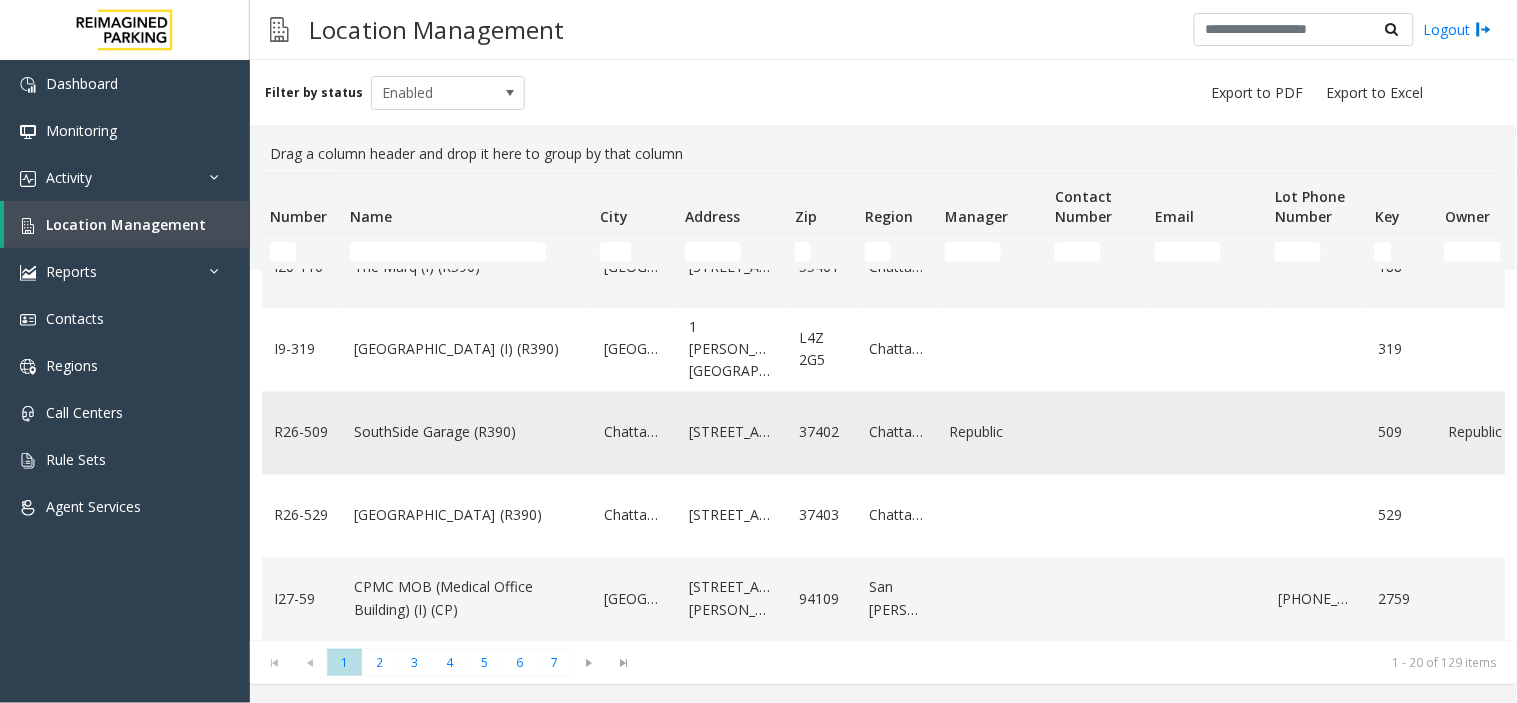 scroll, scrollTop: 1000, scrollLeft: 0, axis: vertical 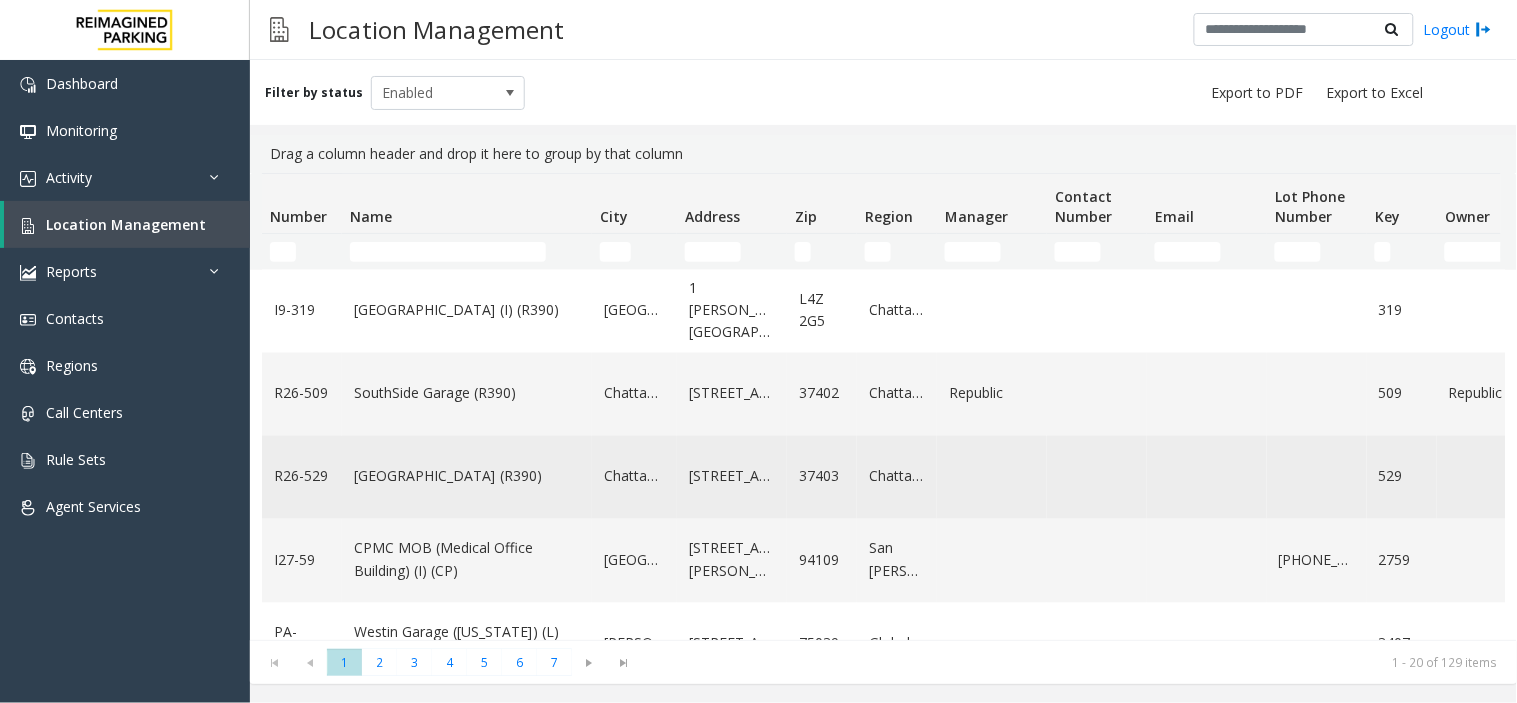 click on "[GEOGRAPHIC_DATA] (R390)" 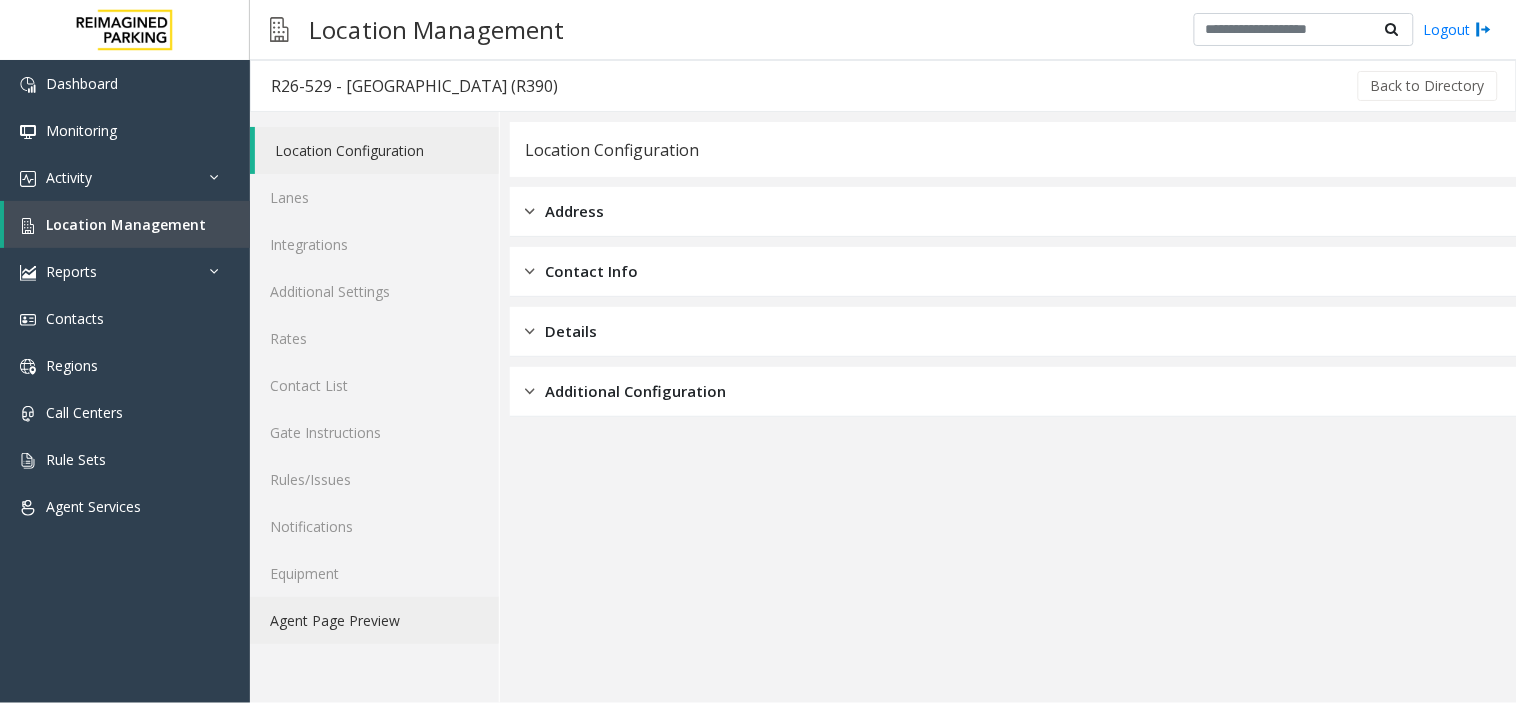 click on "Agent Page Preview" 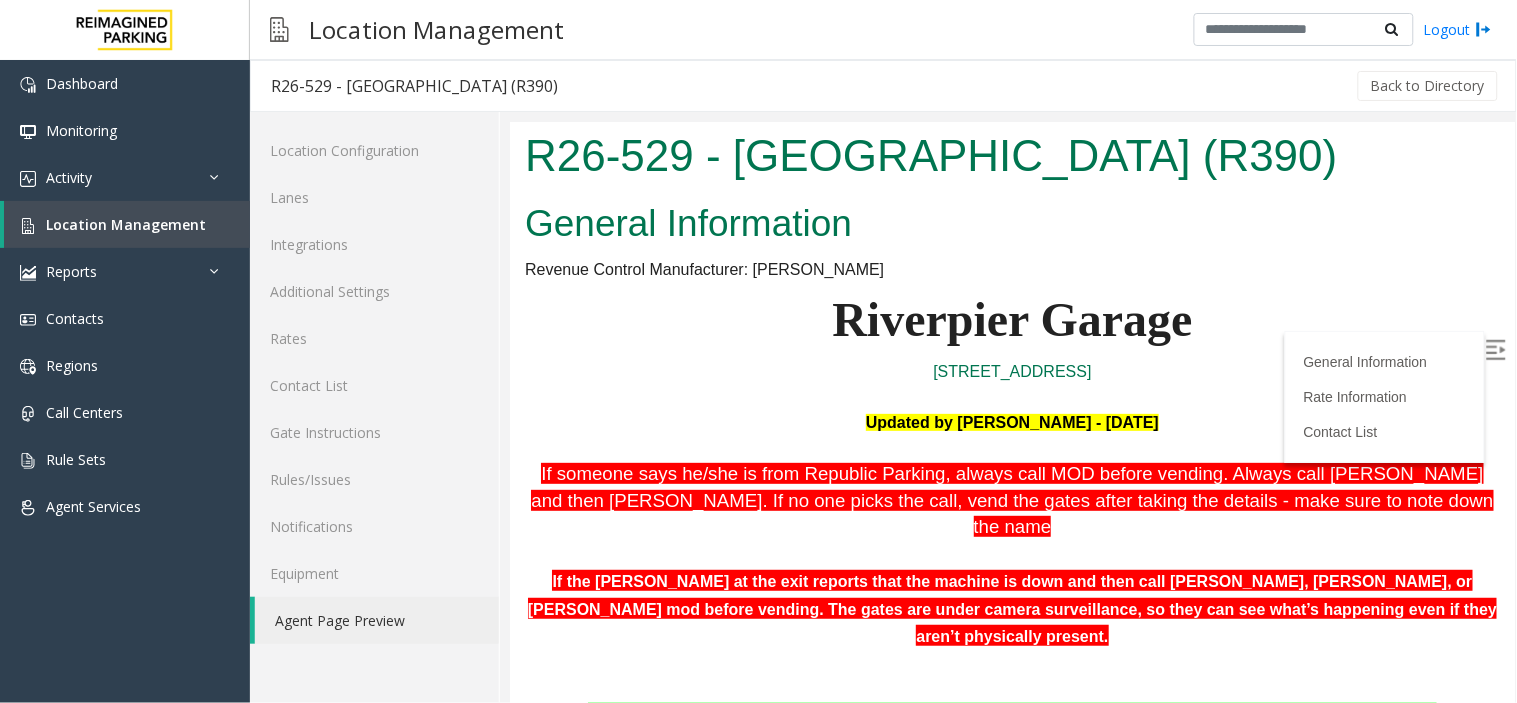 scroll, scrollTop: 222, scrollLeft: 0, axis: vertical 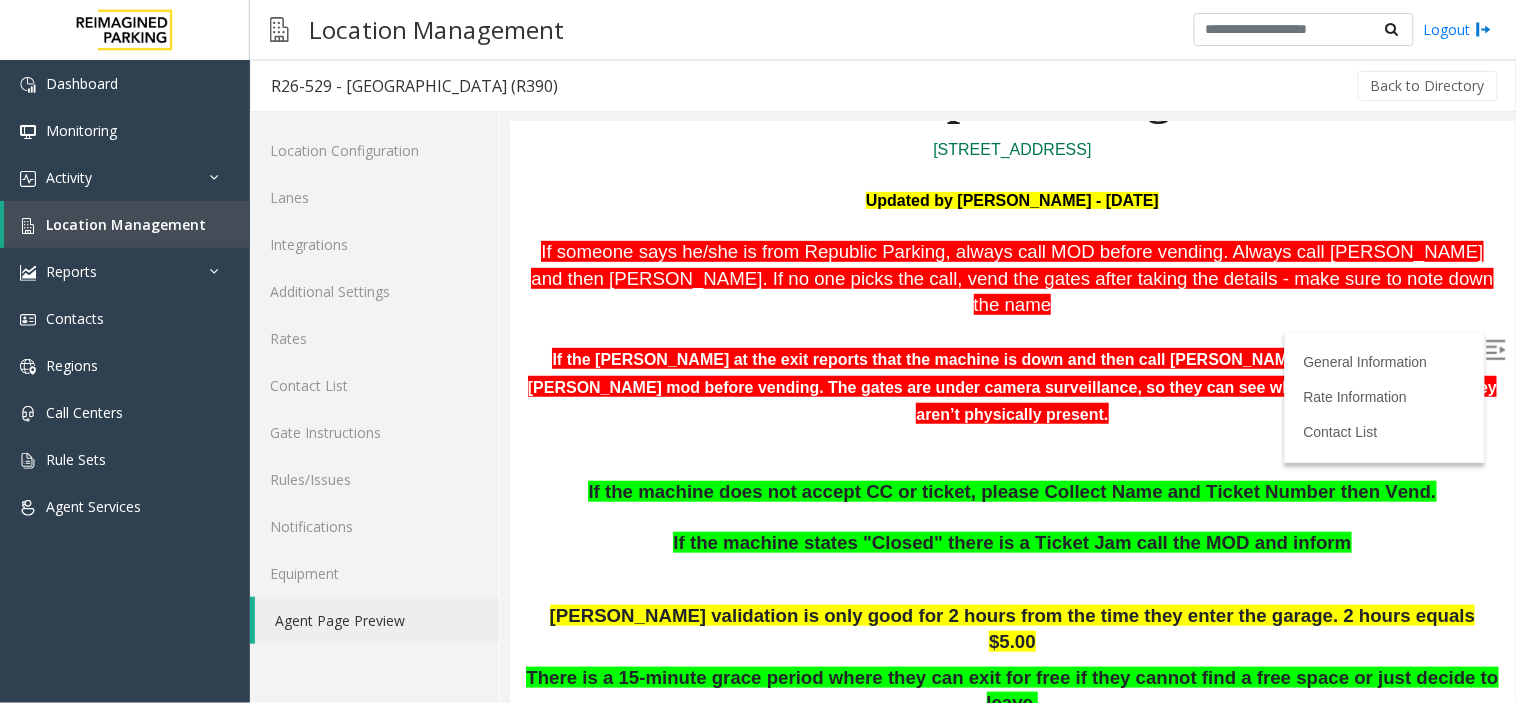 click at bounding box center (1495, 349) 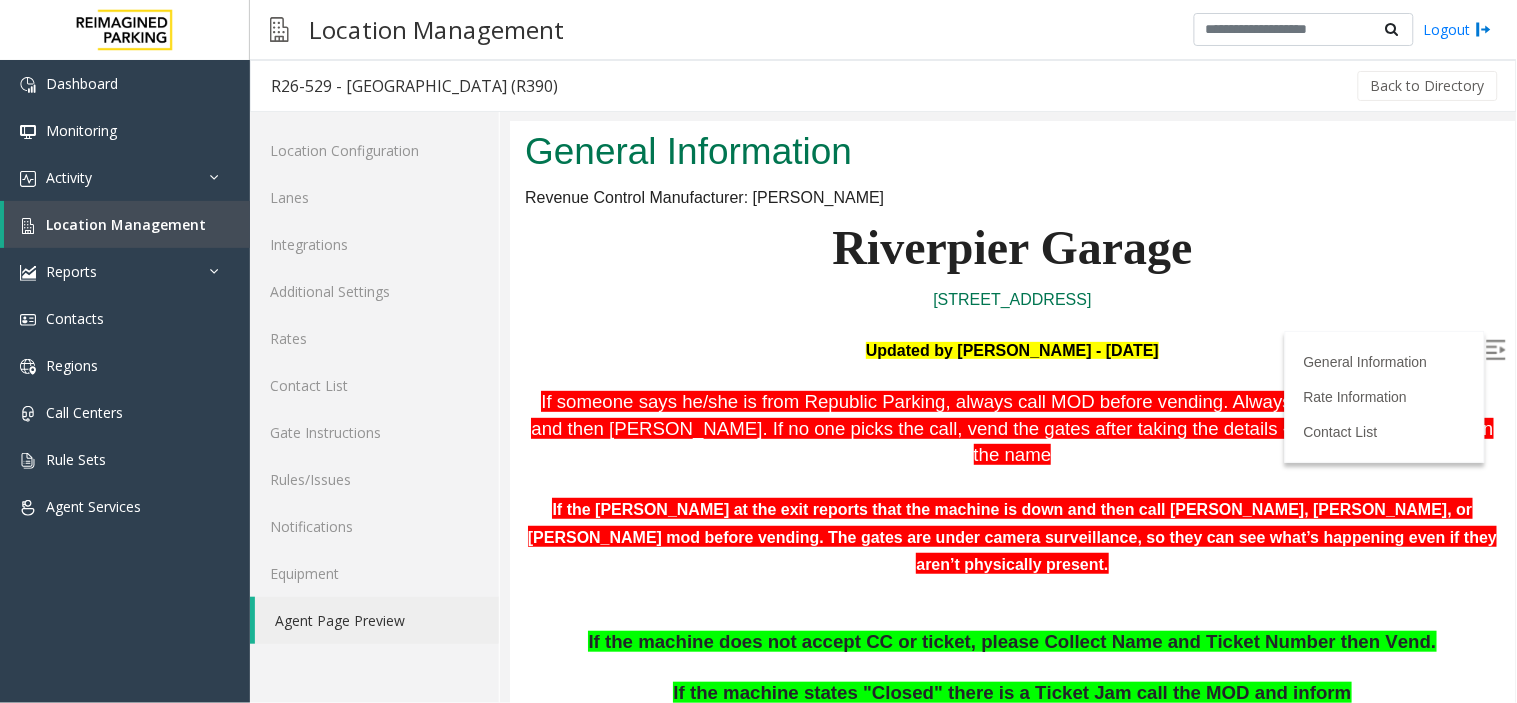 scroll, scrollTop: 111, scrollLeft: 0, axis: vertical 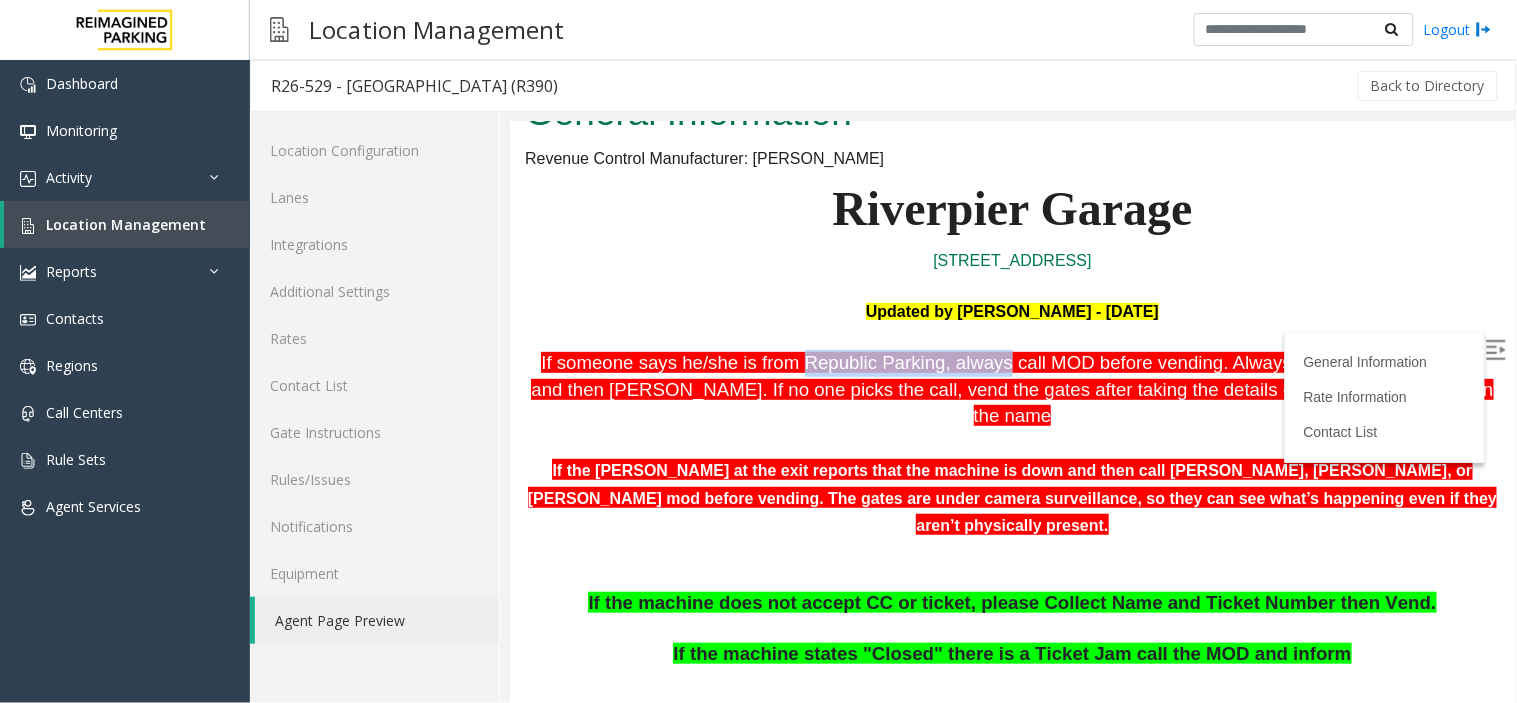 drag, startPoint x: 779, startPoint y: 362, endPoint x: 959, endPoint y: 367, distance: 180.06943 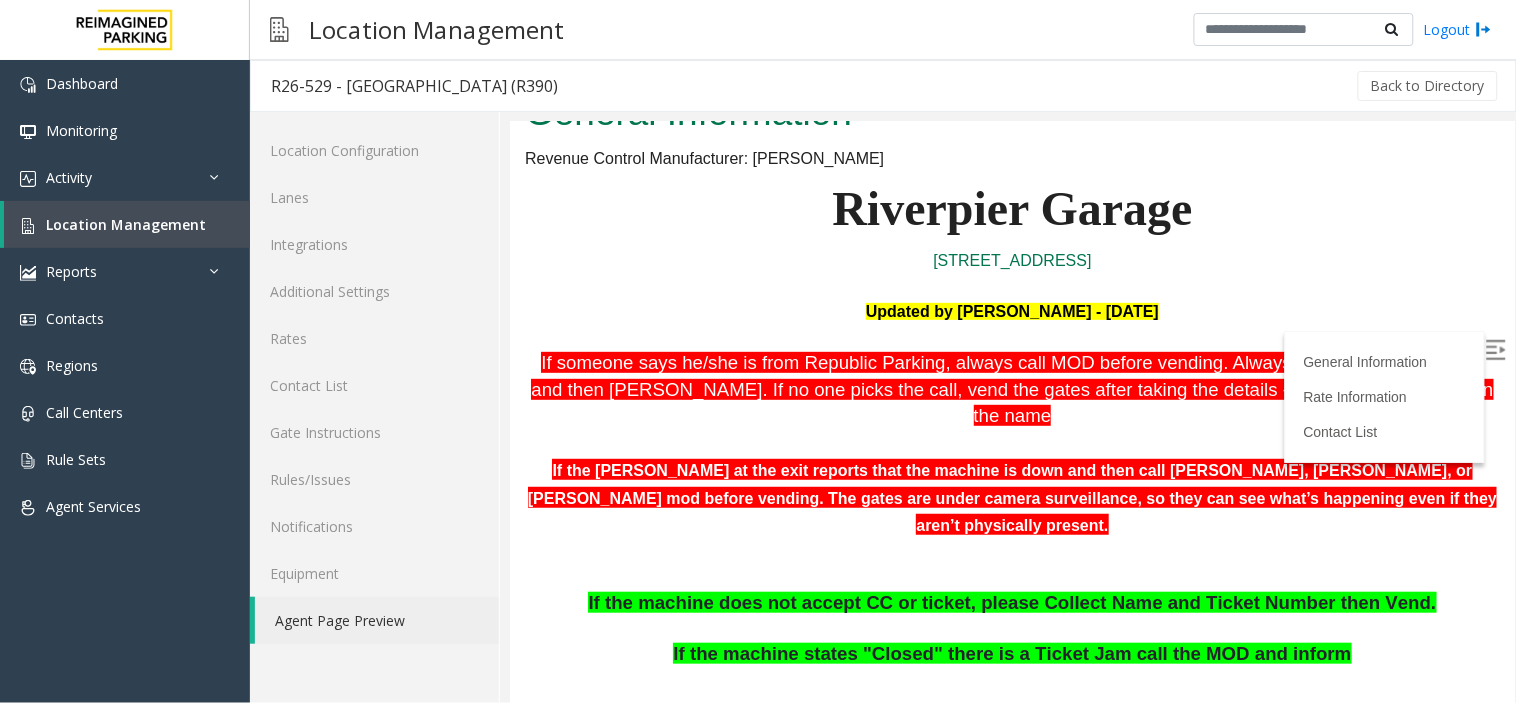 click on "Riverpier Garage" at bounding box center [1011, 207] 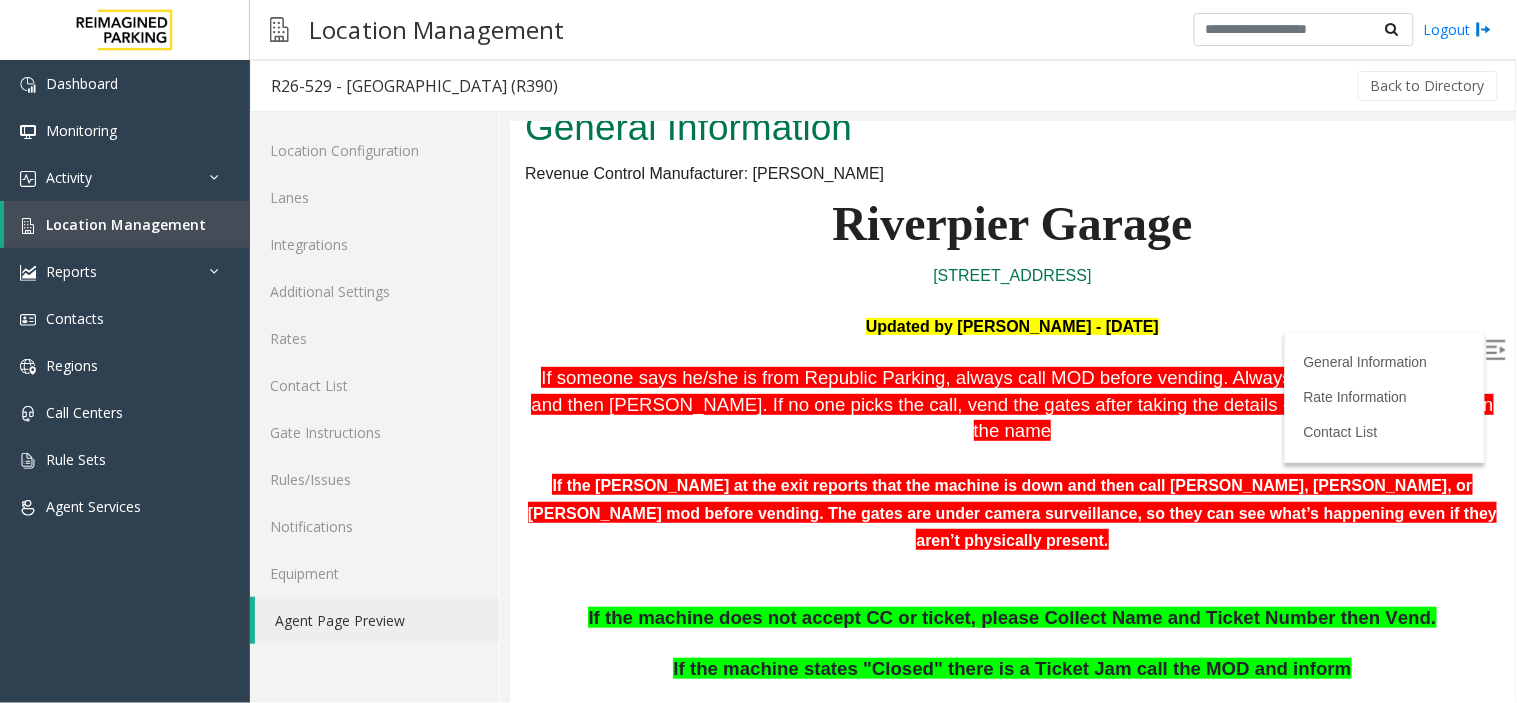 scroll, scrollTop: 0, scrollLeft: 0, axis: both 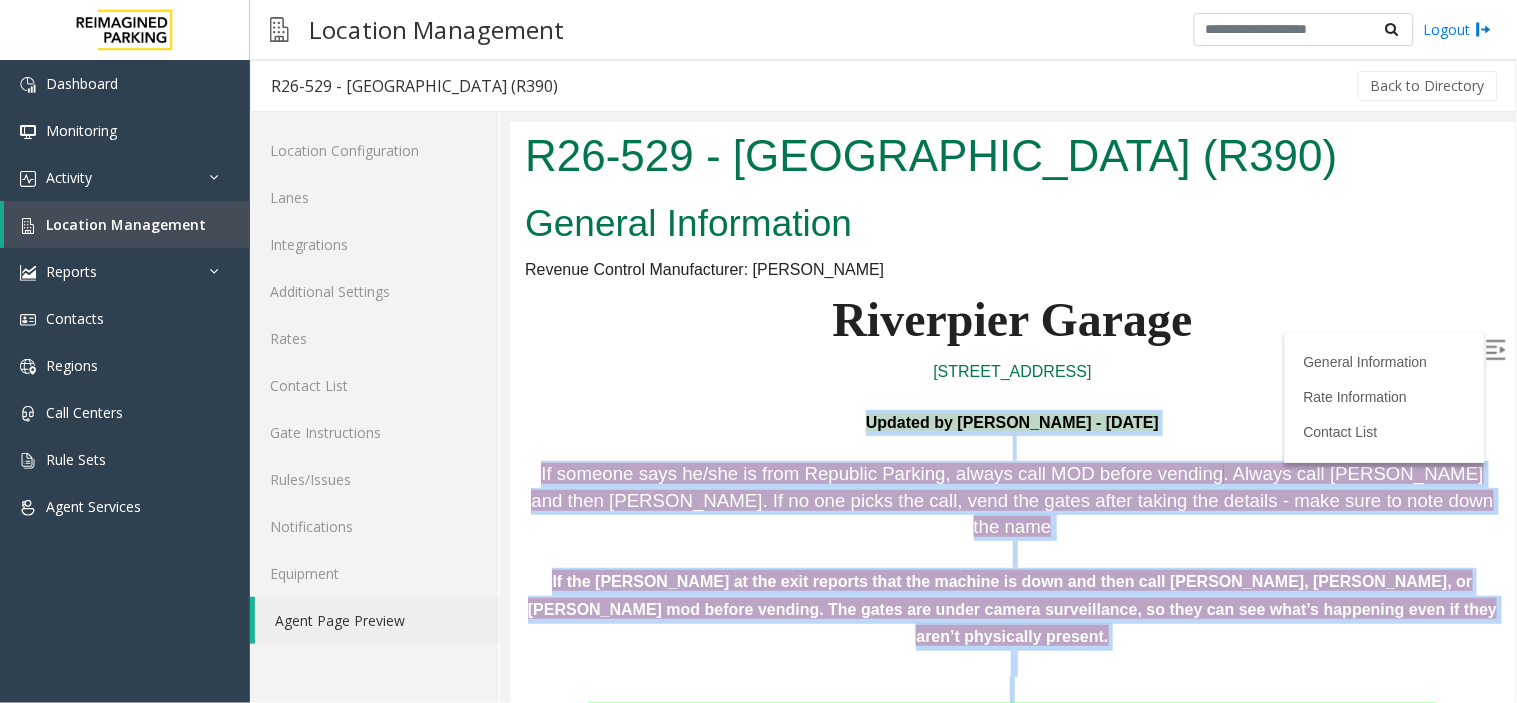 drag, startPoint x: 575, startPoint y: 427, endPoint x: 1319, endPoint y: 607, distance: 765.46454 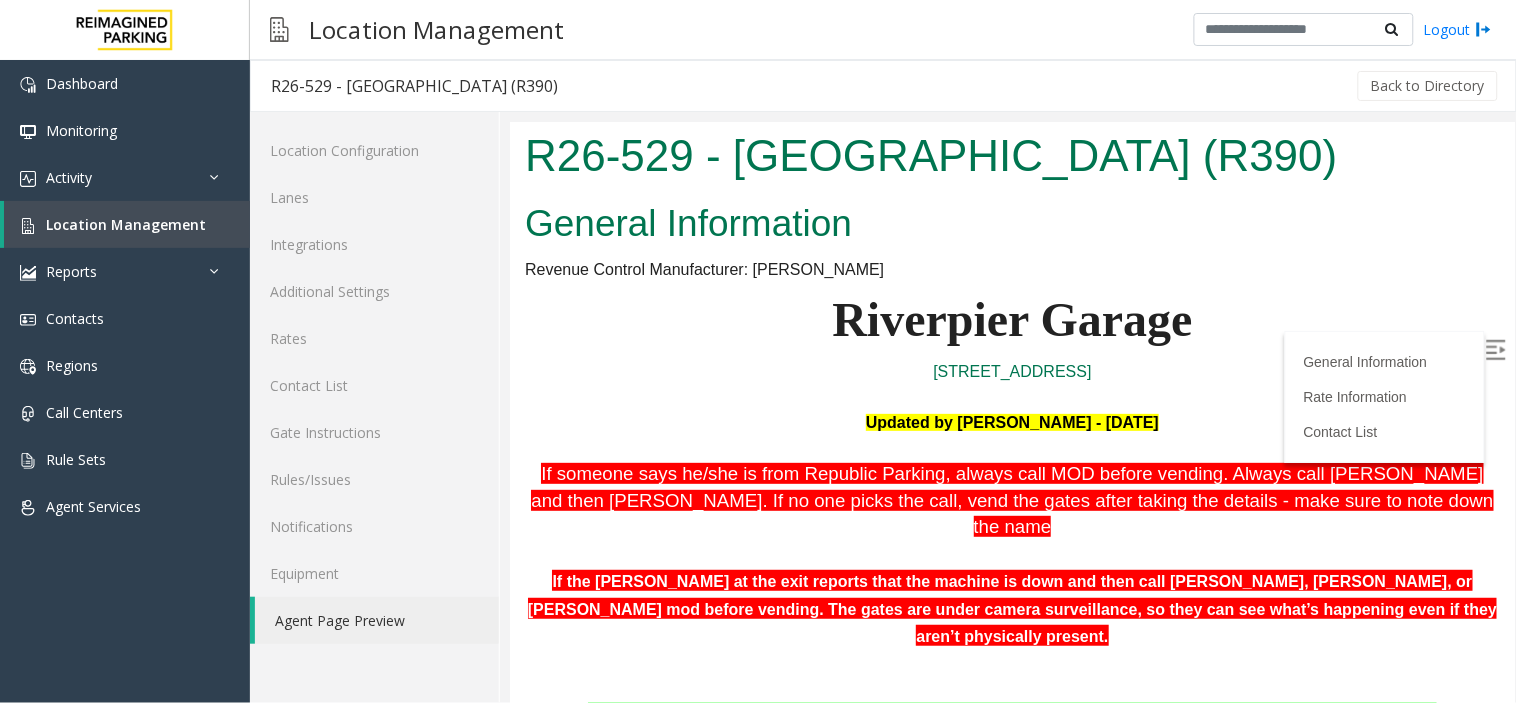 click on "201 West Aquarium Way, Chattanooga, TN" at bounding box center (1011, 371) 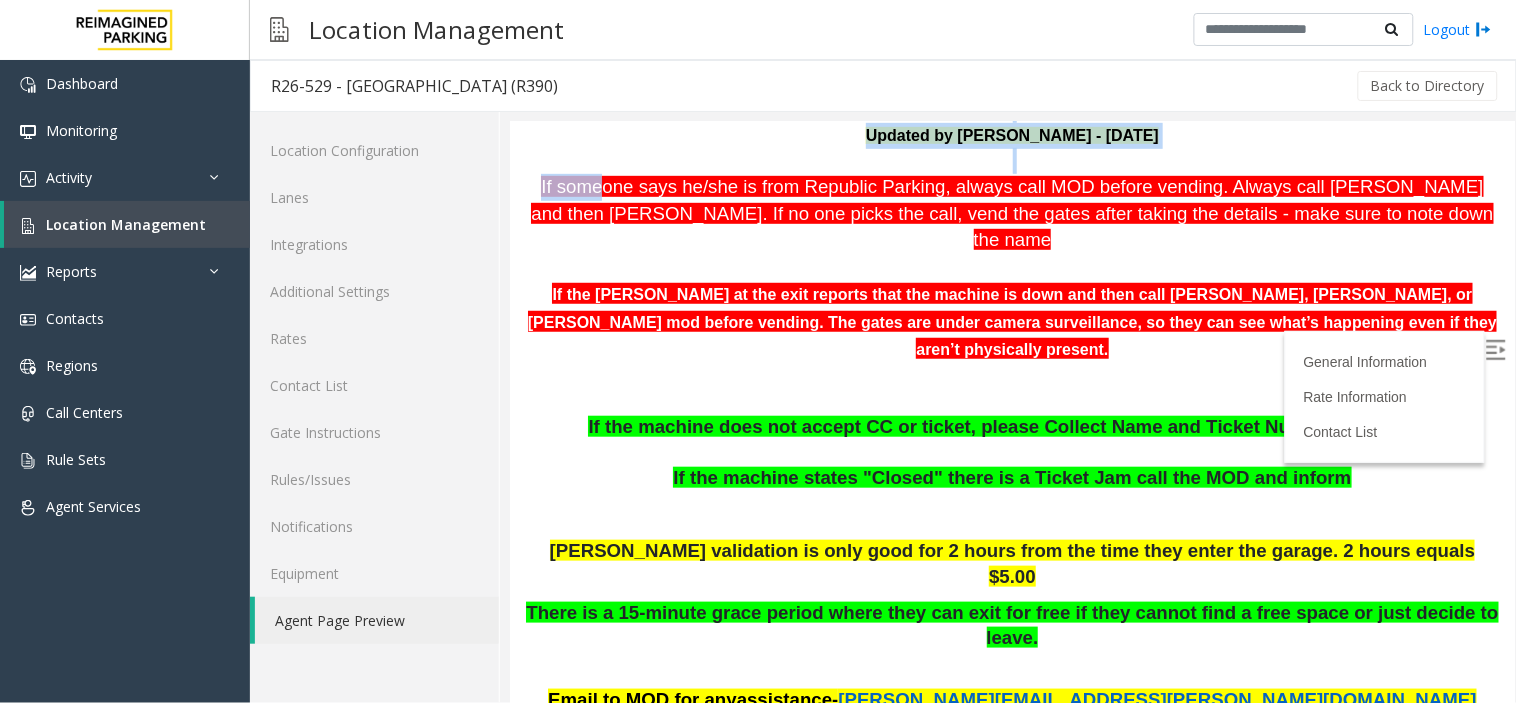 scroll, scrollTop: 456, scrollLeft: 0, axis: vertical 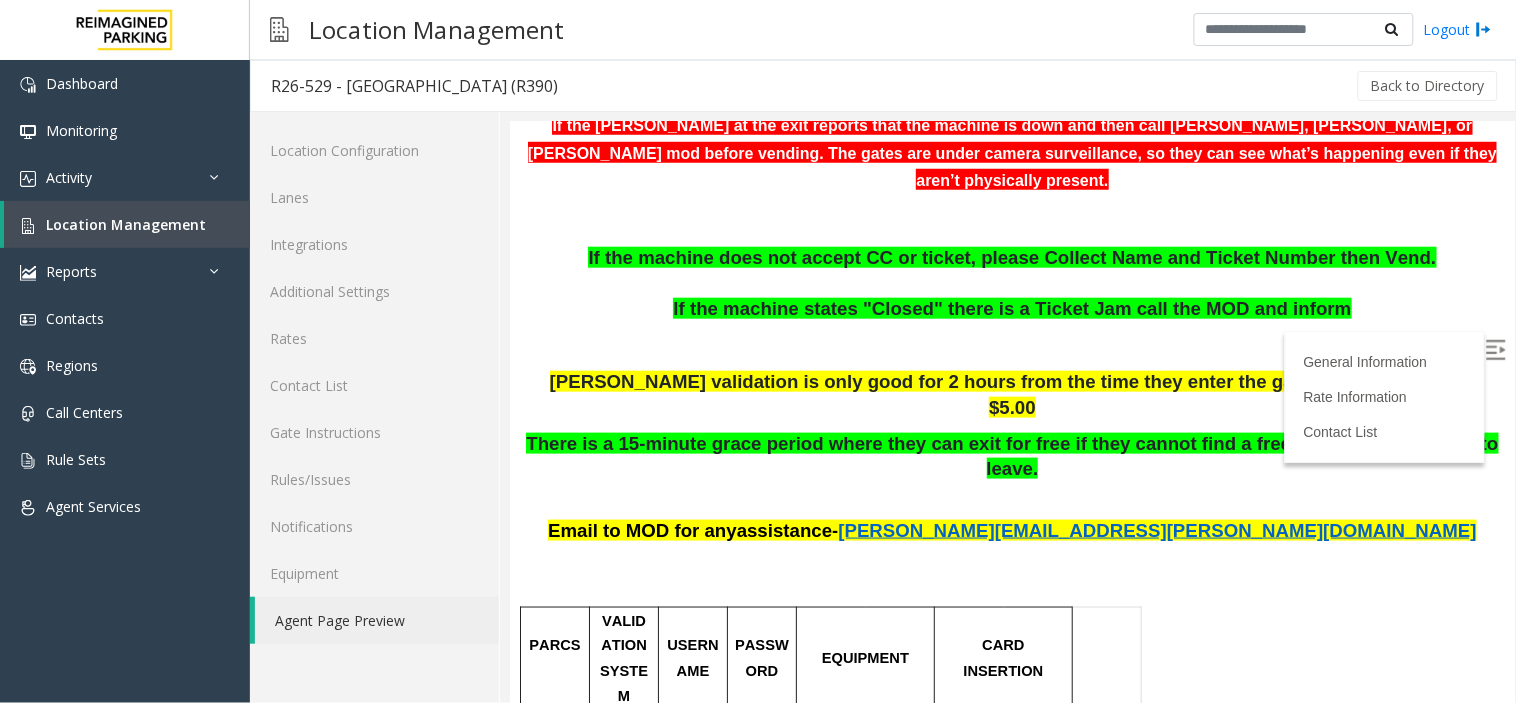 drag, startPoint x: 590, startPoint y: 474, endPoint x: 1437, endPoint y: 721, distance: 882.28 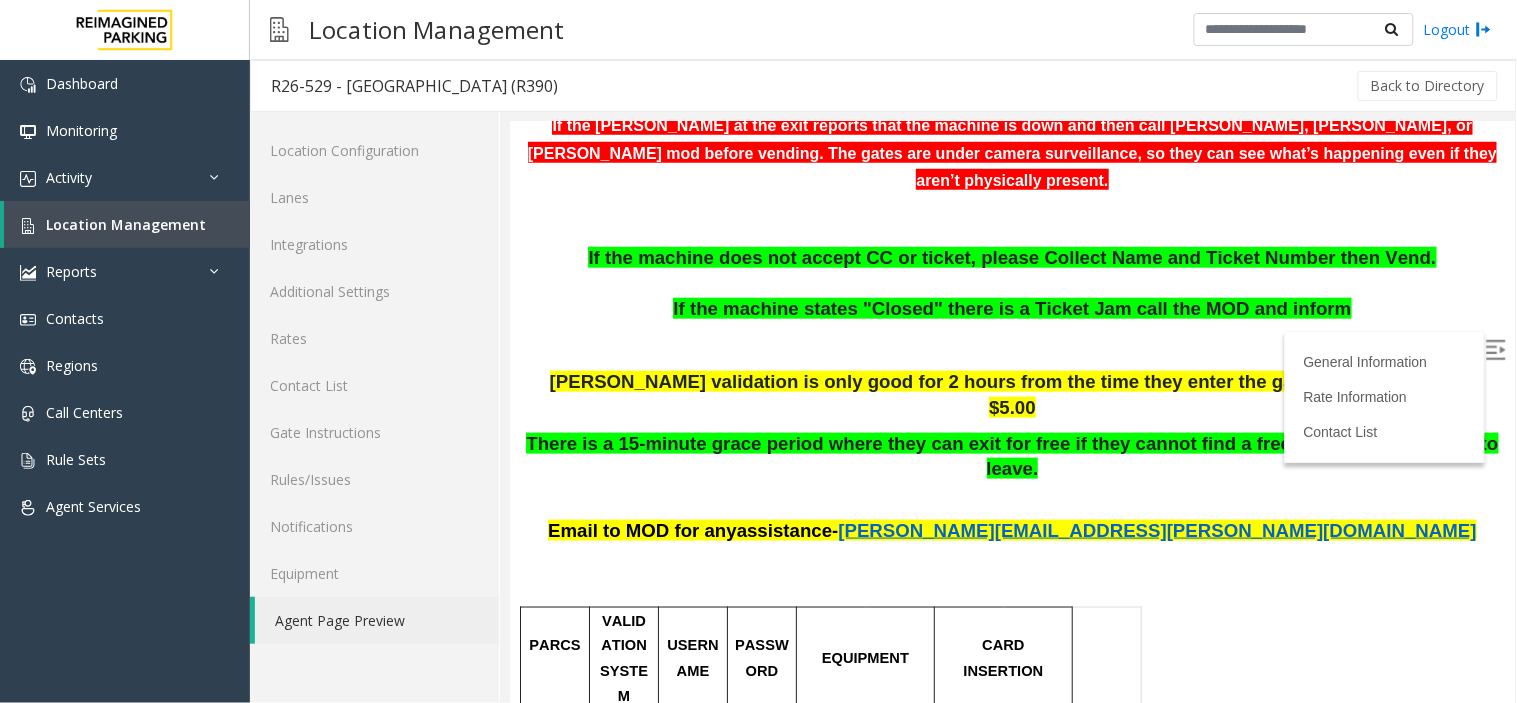 click on "PARCS   VALIDATION SYSTEM USERNAME PASSWORD EQUIPMENT CARD INSERTIO N     Amano Barcodes     There is 1 entrance machine, 1 CC only exit machine, 1 cash and card exit machine, and 1 POF that accepts cash and card.   The POF is located by the elevators next to the entrance of Hennen's restaurant. Insert the card fully with stripes  down and to the right. Remove quickly.     MANDATORY FIELD VALIDATIONS APPROVED VALIDATION LIST TICKET MONTHLY CARDS/TENANTS GARAGE LAYOUT LOCATION TIME       The validation is a piece of paper with a barcode on it. Insert ticket, then scan barcod e   Ticket should be inserted QR code up CLICK HERE FOR IMAGES OF THE MONTHLY PASS Transient parkers cannot park in reserved spaces. There are some   on every level for tenants. Click Here for the local time     APPROVED VENDORS DO NOT VEND FOR ENTRANCE/EXIT LANE INFO LOST TICKET RATE COMMON ISSUES SPECIAL INSTRUCTIONS HOURS OF OPERATION     Reef employees, machine malfunctions     1 entrance,   2 exits" at bounding box center (1009, 1735) 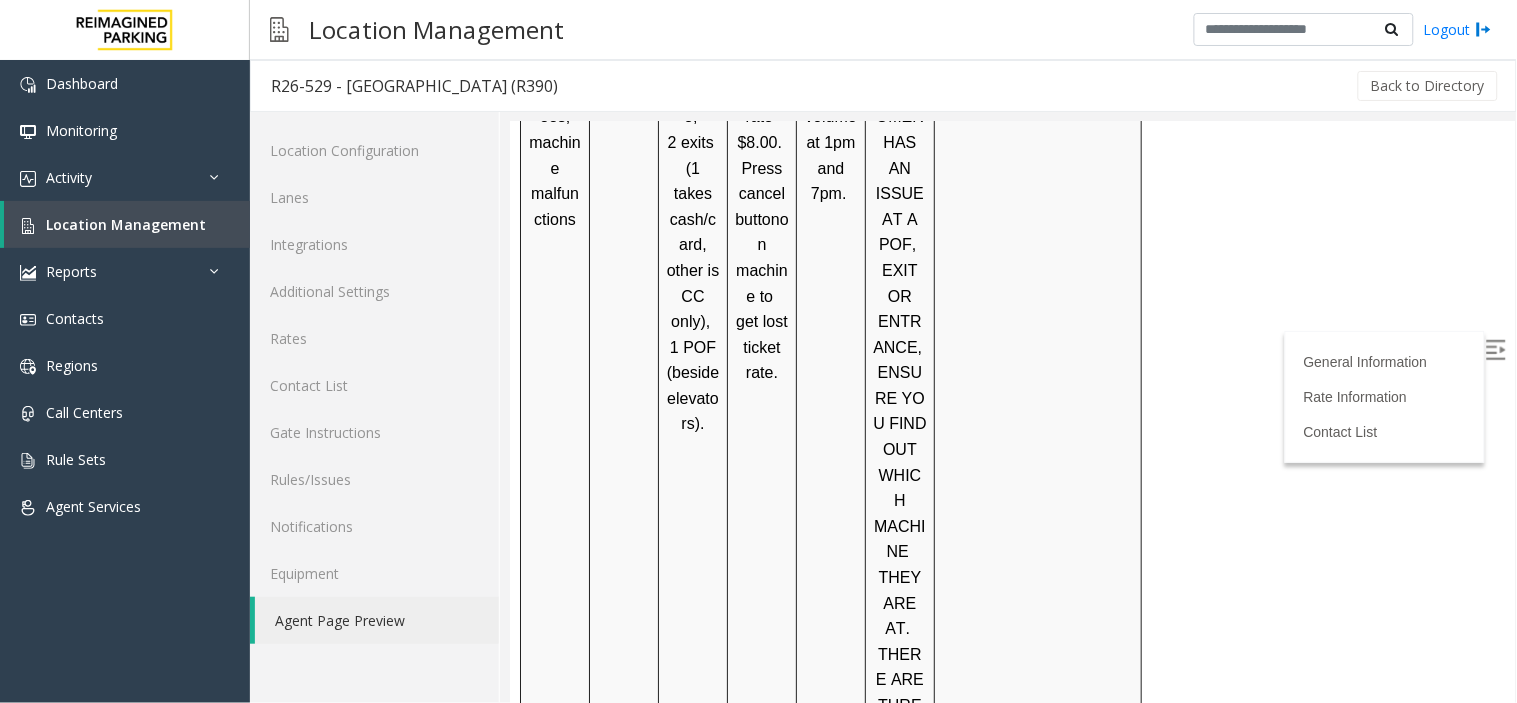 scroll, scrollTop: 1948, scrollLeft: 0, axis: vertical 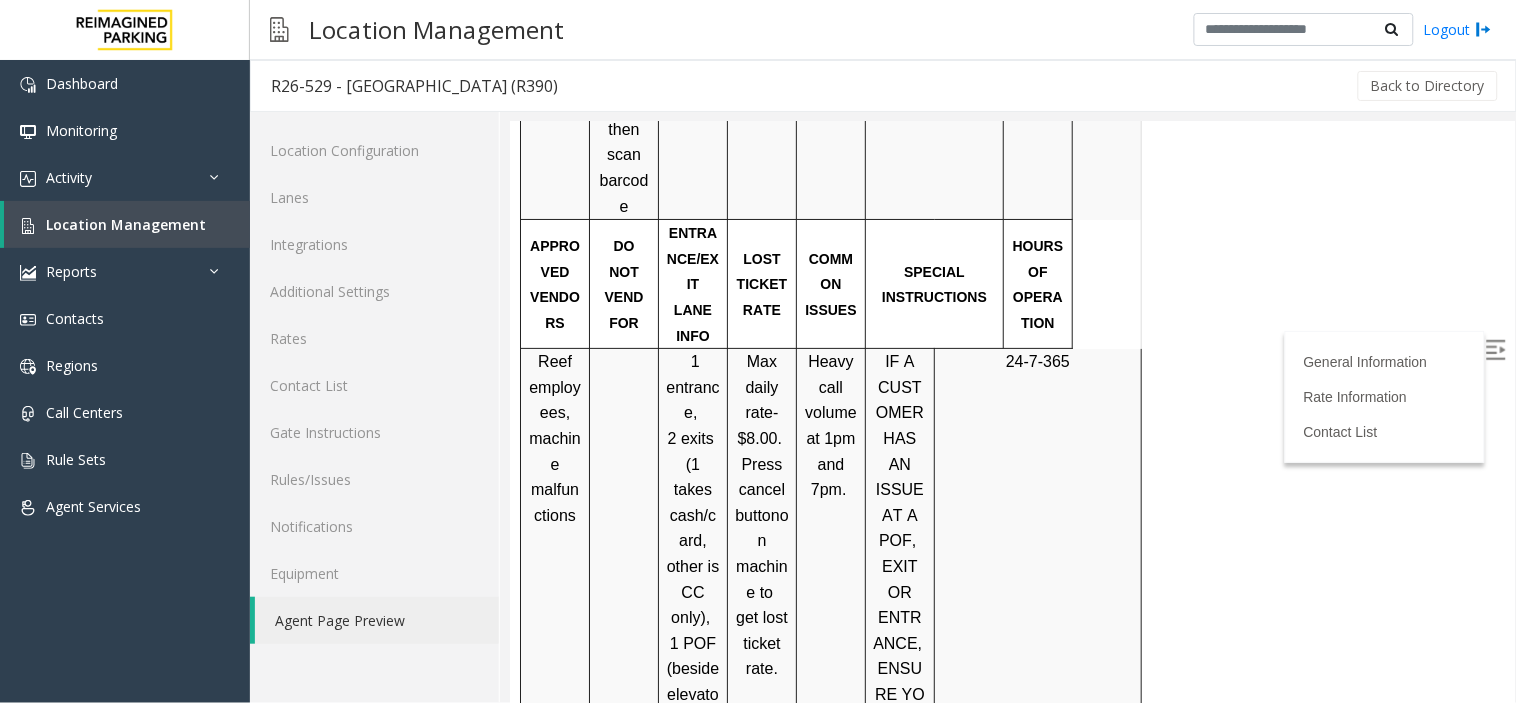 click on "PARCS   VALIDATION SYSTEM USERNAME PASSWORD EQUIPMENT CARD INSERTIO N     Amano Barcodes     There is 1 entrance machine, 1 CC only exit machine, 1 cash and card exit machine, and 1 POF that accepts cash and card.   The POF is located by the elevators next to the entrance of Hennen's restaurant. Insert the card fully with stripes  down and to the right. Remove quickly.     MANDATORY FIELD VALIDATIONS APPROVED VALIDATION LIST TICKET MONTHLY CARDS/TENANTS GARAGE LAYOUT LOCATION TIME       The validation is a piece of paper with a barcode on it. Insert ticket, then scan barcod e   Ticket should be inserted QR code up CLICK HERE FOR IMAGES OF THE MONTHLY PASS Transient parkers cannot park in reserved spaces. There are some   on every level for tenants. Click Here for the local time     APPROVED VENDORS DO NOT VEND FOR ENTRANCE/EXIT LANE INFO LOST TICKET RATE COMMON ISSUES SPECIAL INSTRUCTIONS HOURS OF OPERATION     Reef employees, machine malfunctions     1 entrance,   2 exits" at bounding box center (1009, 243) 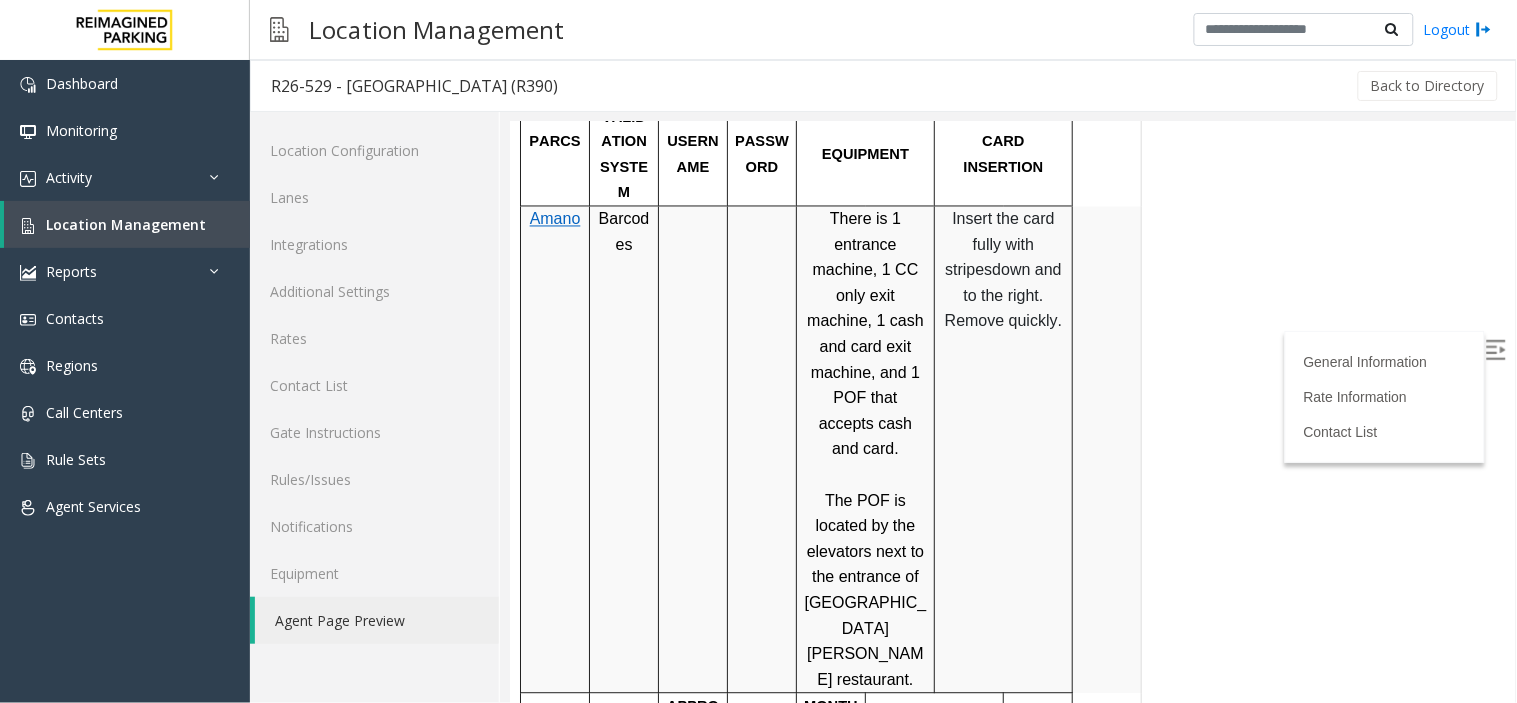 scroll, scrollTop: 948, scrollLeft: 0, axis: vertical 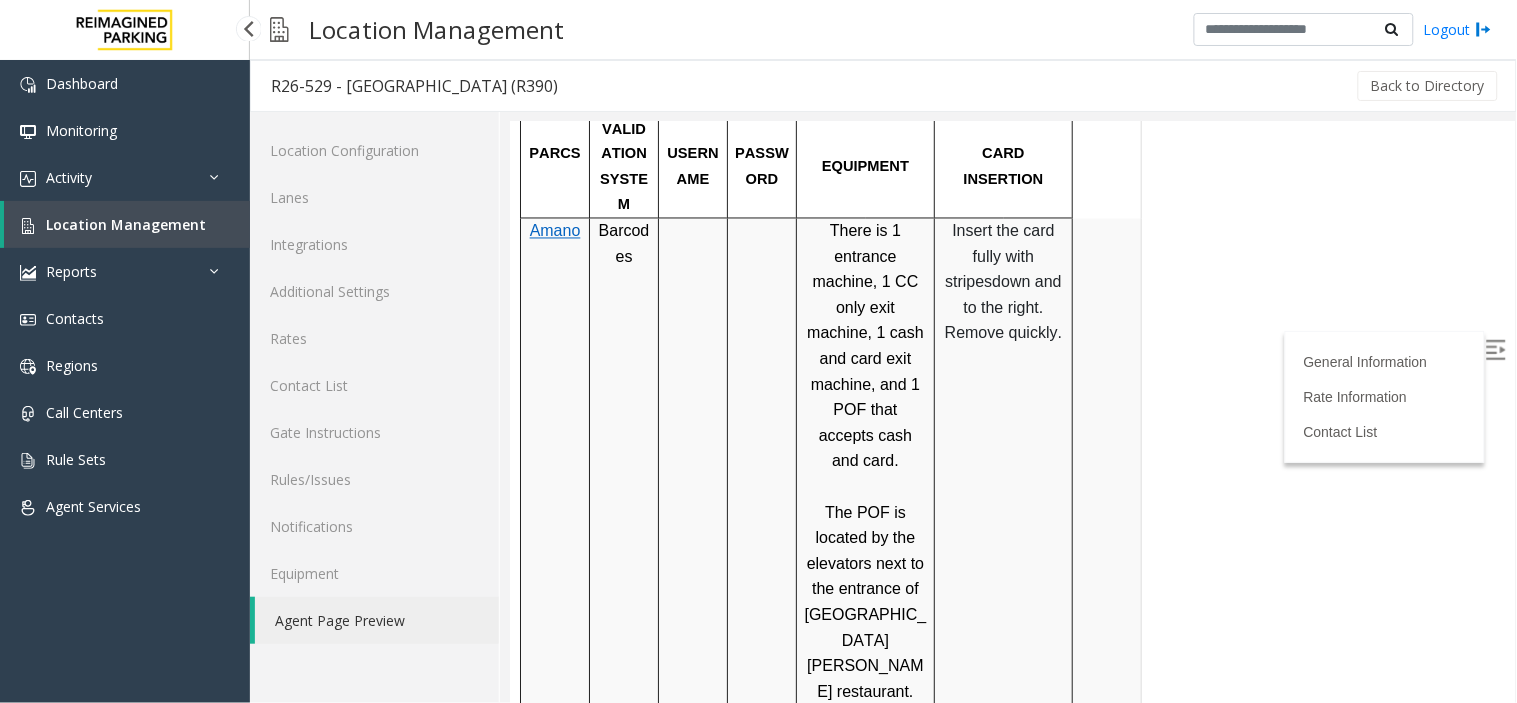 click on "Location Management" at bounding box center [126, 224] 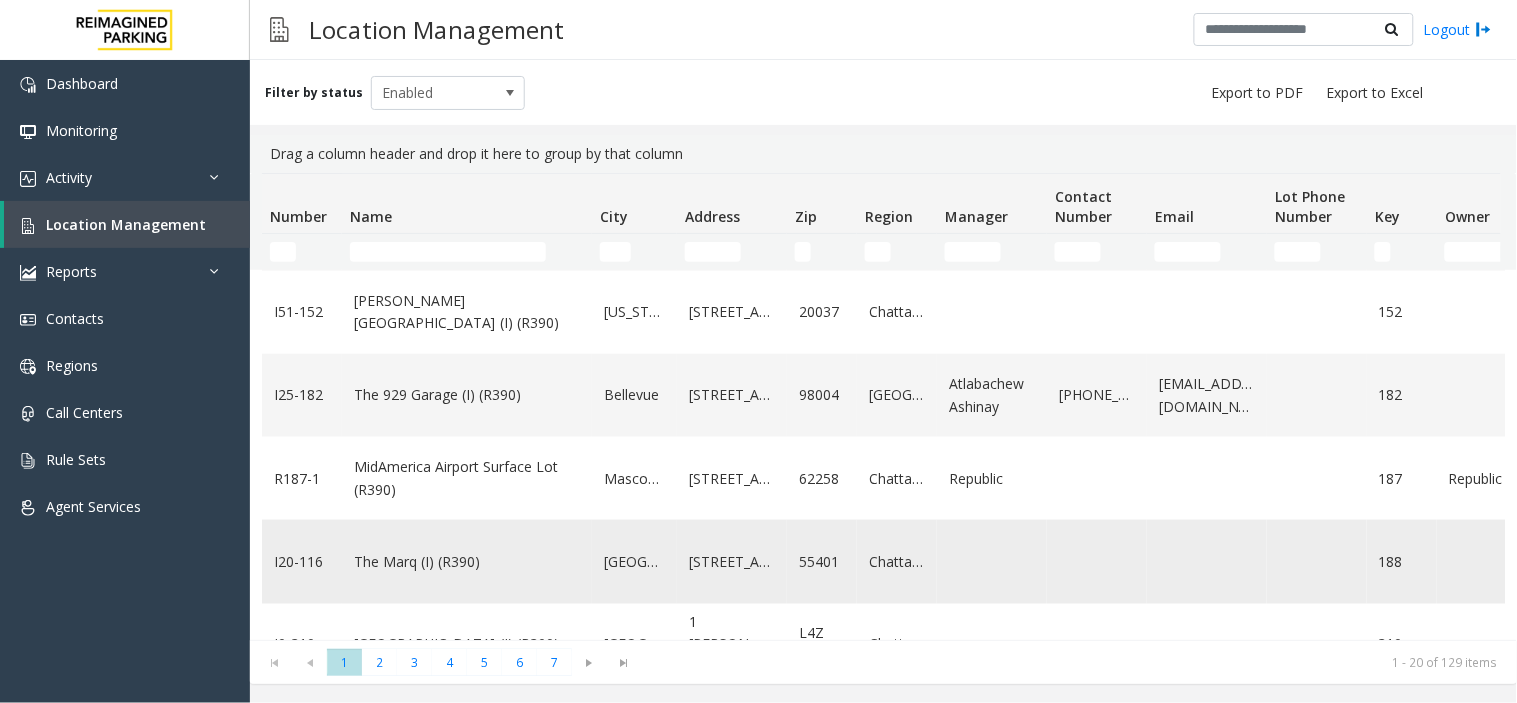 scroll, scrollTop: 777, scrollLeft: 0, axis: vertical 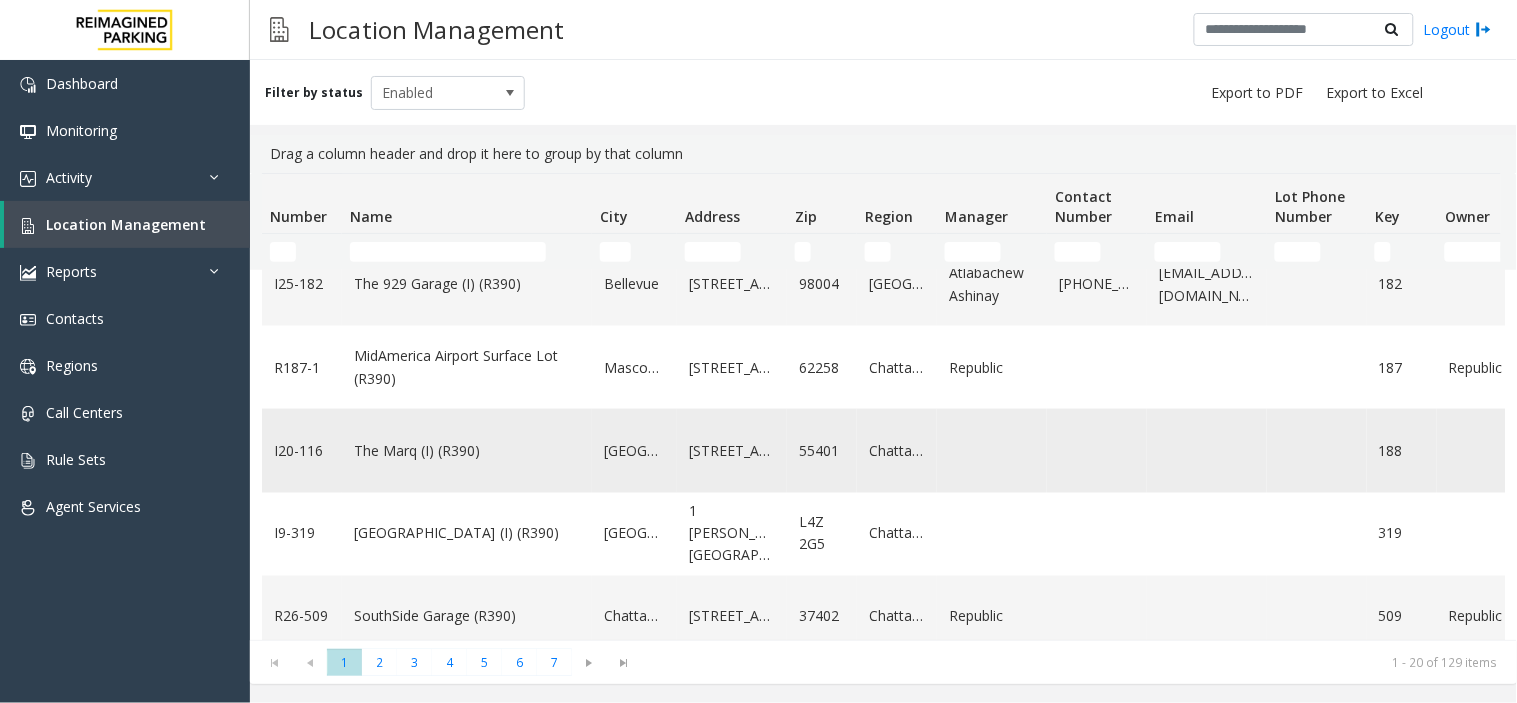 click on "The Marq (I) (R390)" 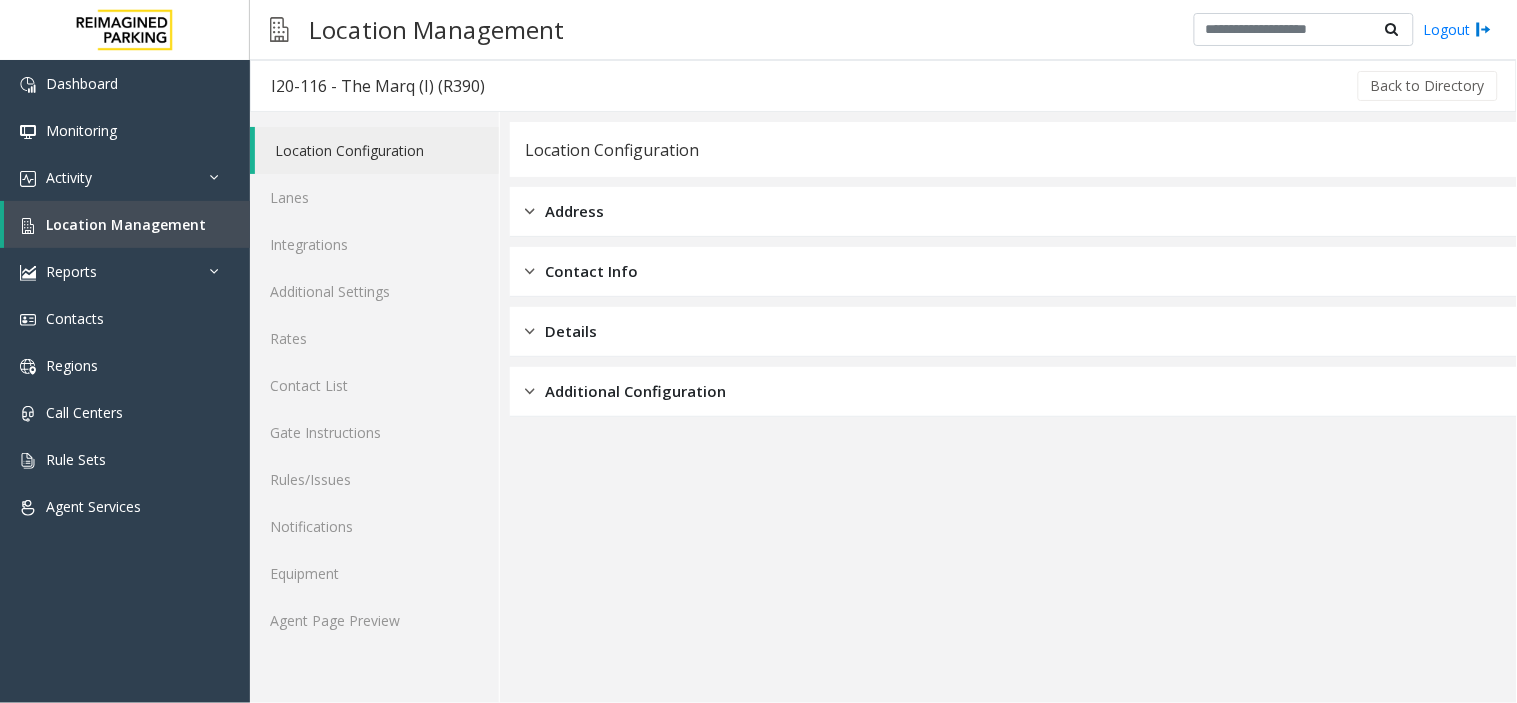click on "Location Configuration Lanes Integrations Additional Settings Rates Contact List Gate Instructions Rules/Issues Notifications Equipment Agent Page Preview" 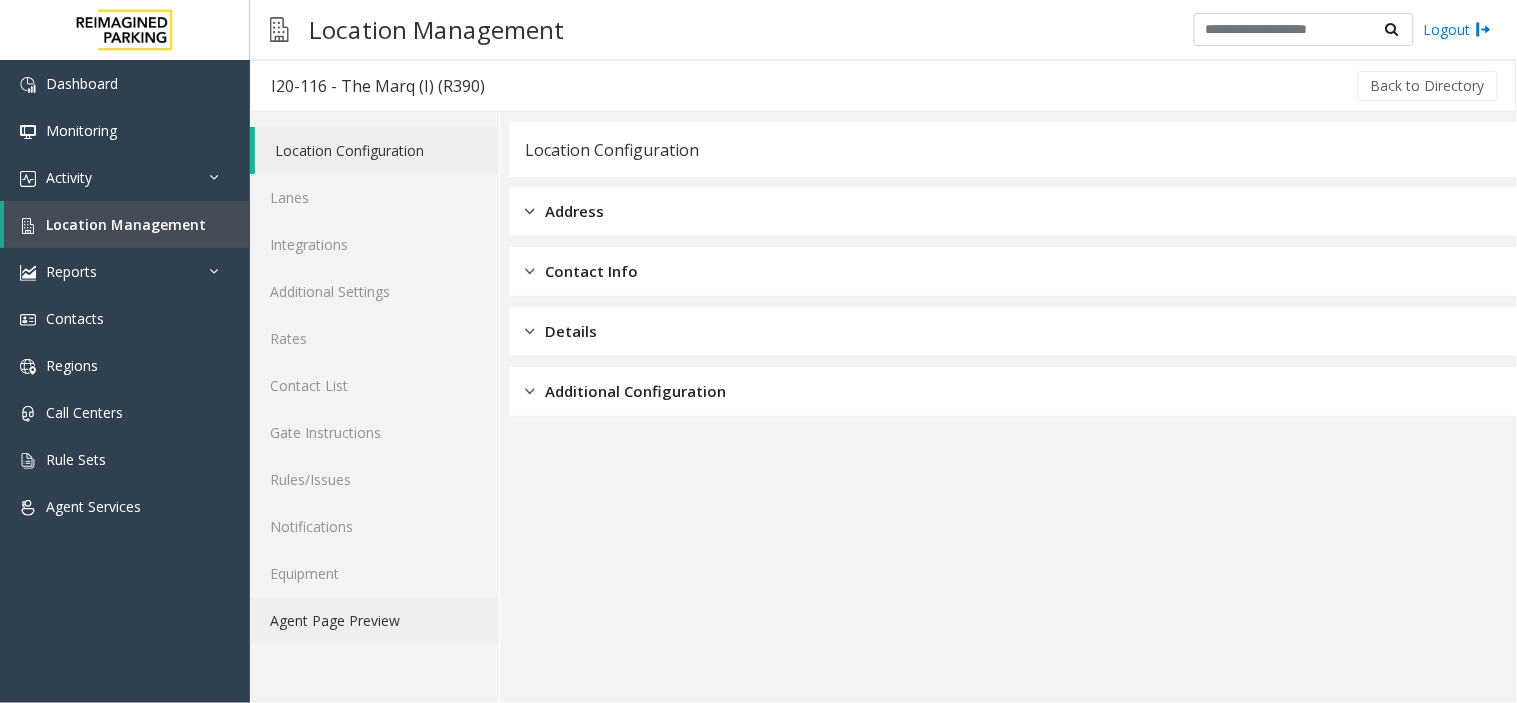 click on "Agent Page Preview" 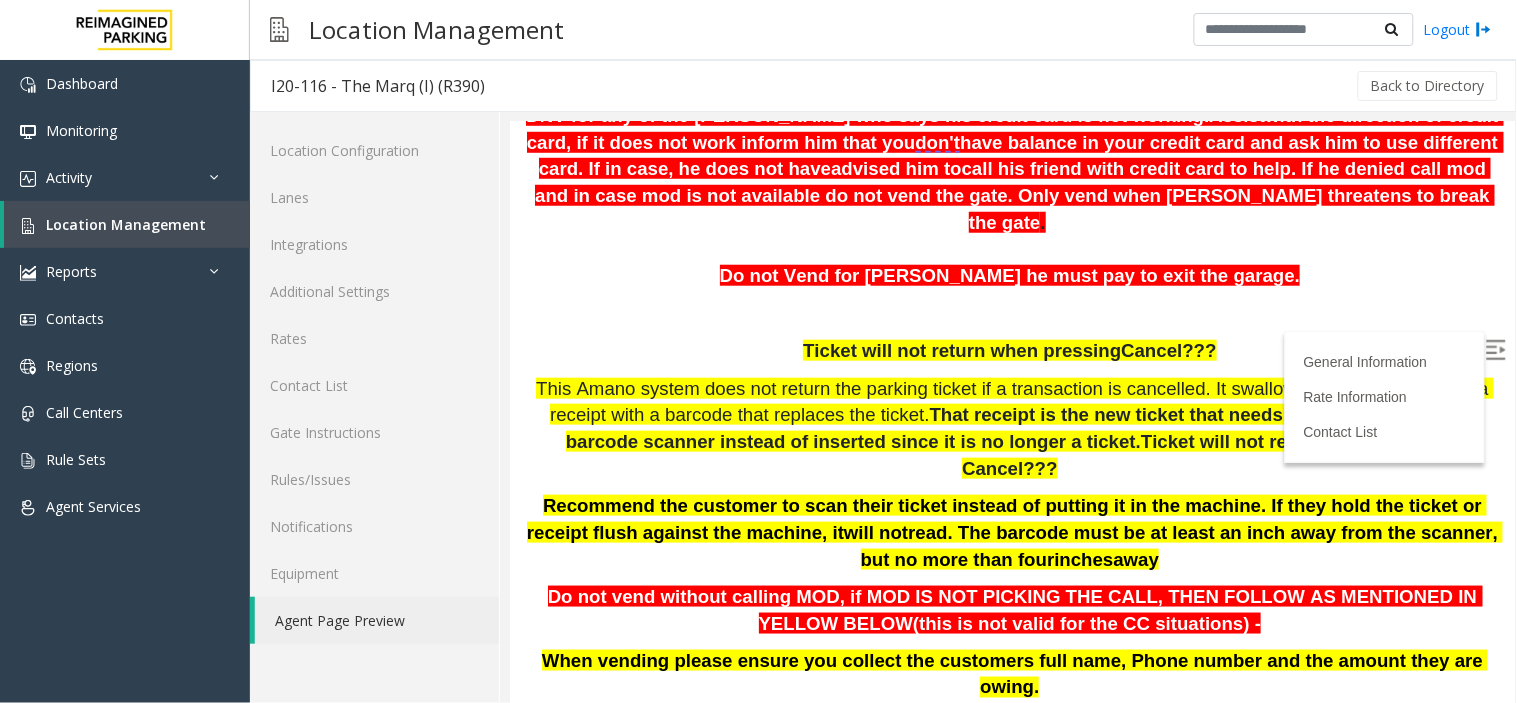 scroll, scrollTop: 444, scrollLeft: 0, axis: vertical 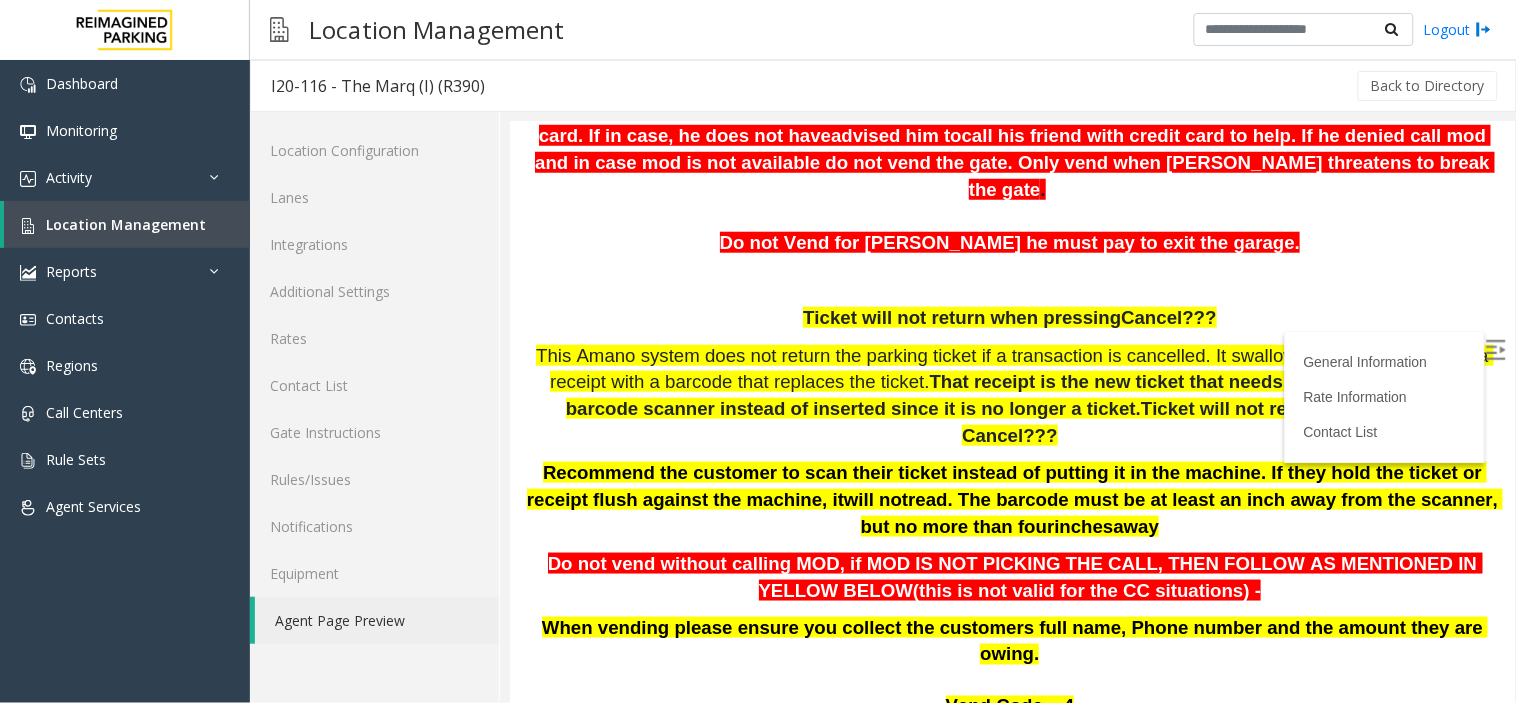click on "General Information
Rate Information
Contact List" at bounding box center [1384, 396] 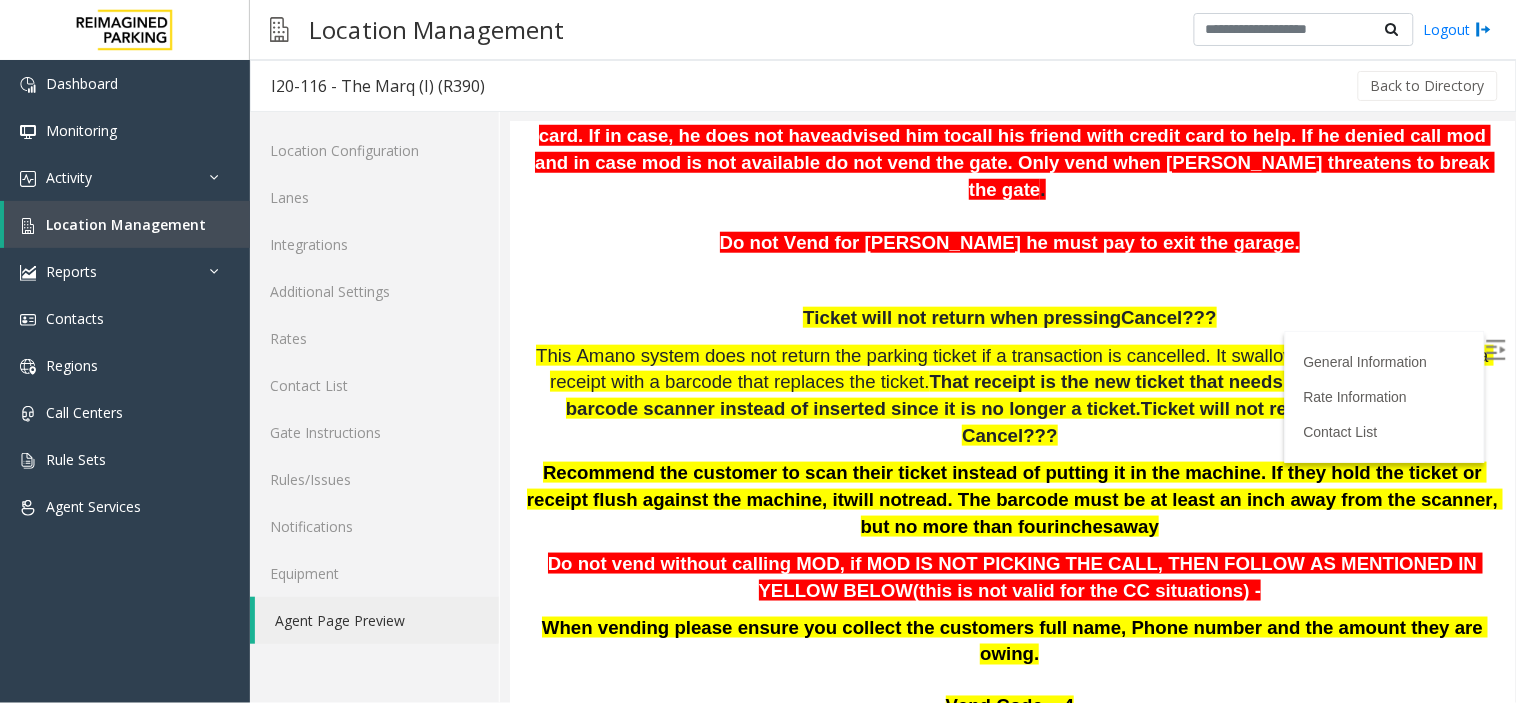 click at bounding box center [1497, 351] 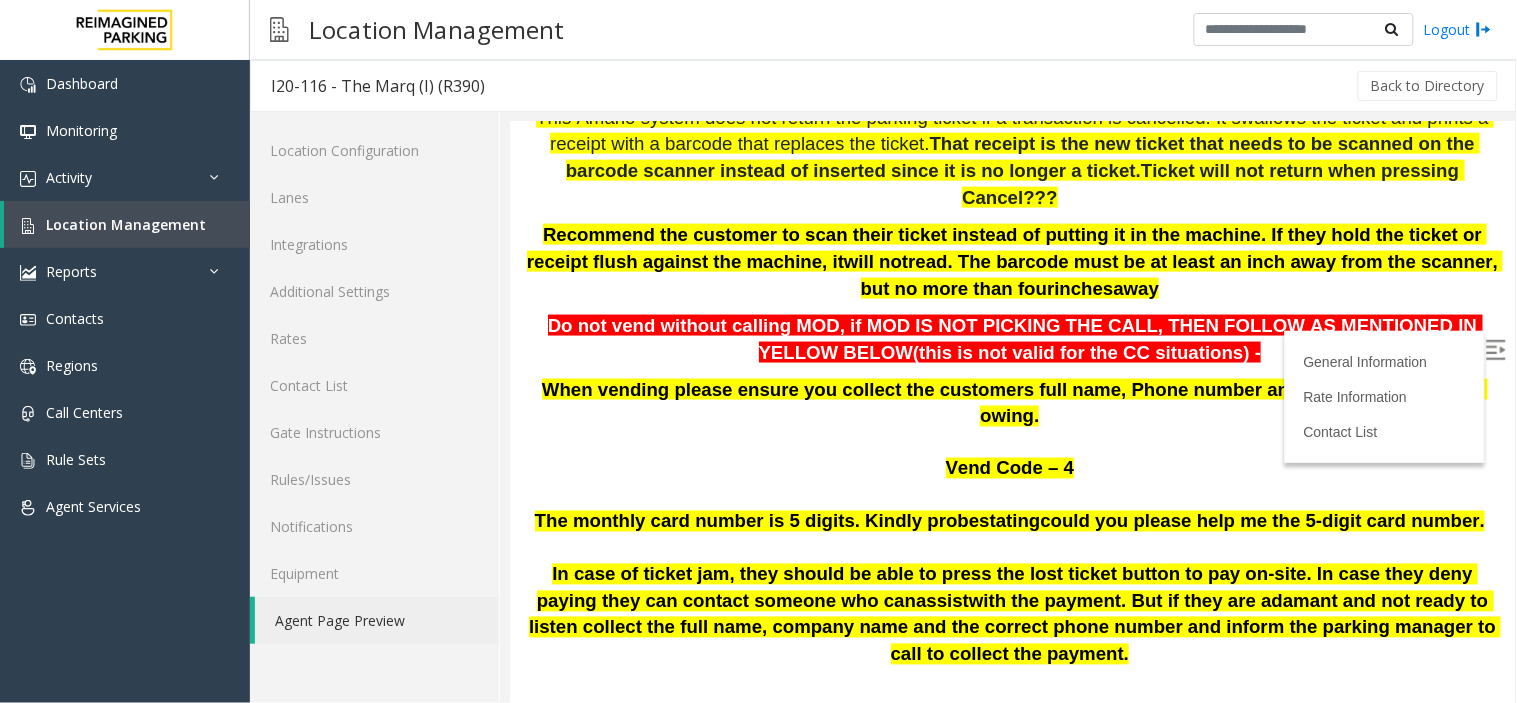 scroll, scrollTop: 777, scrollLeft: 0, axis: vertical 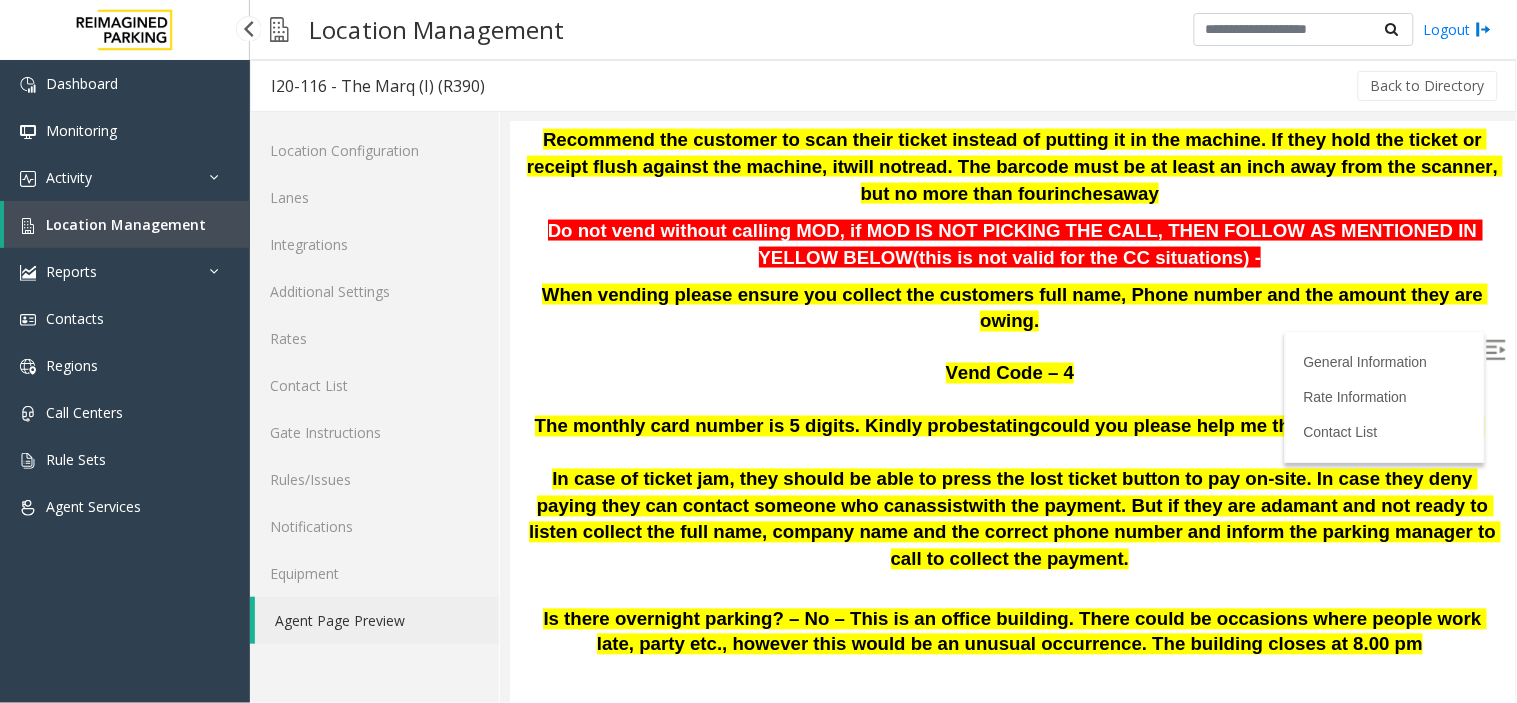 click on "Location Management" at bounding box center [127, 224] 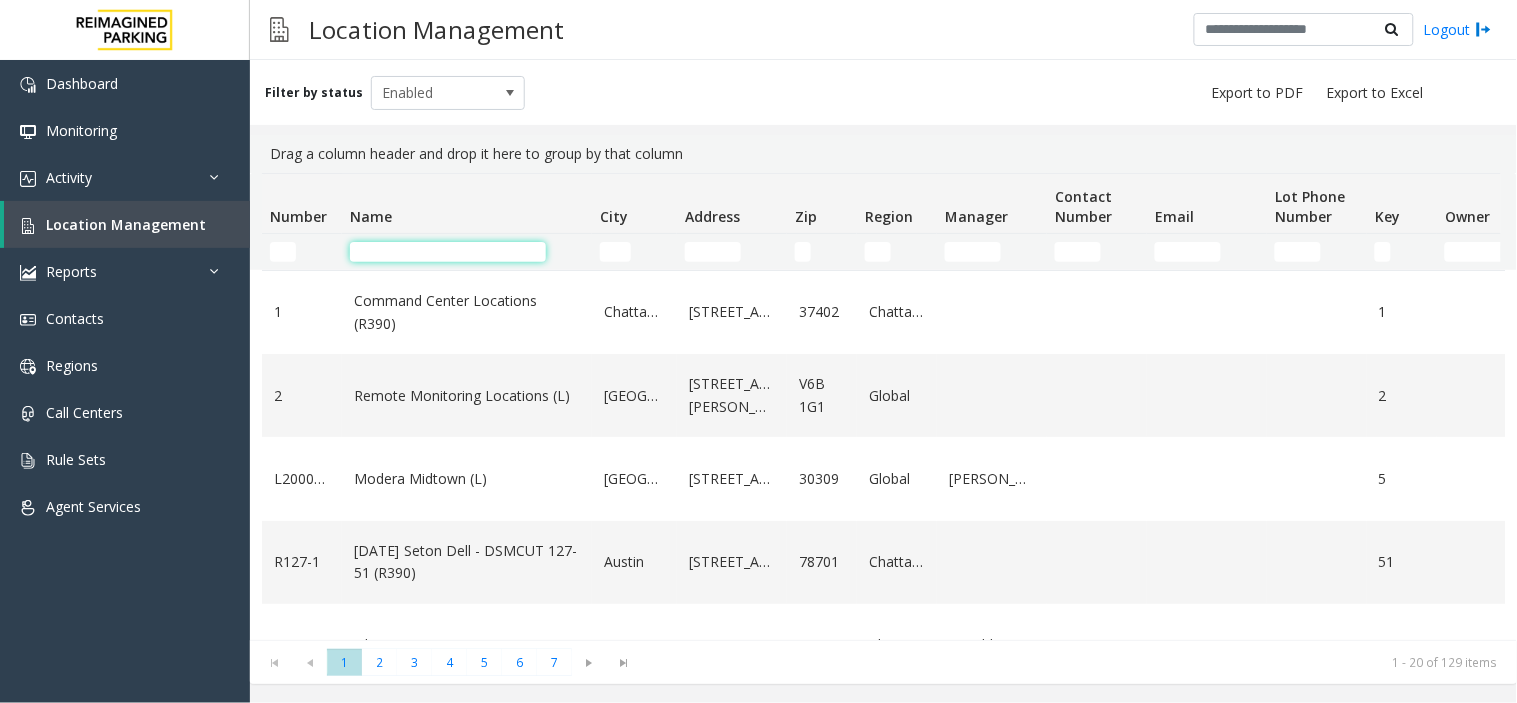 click 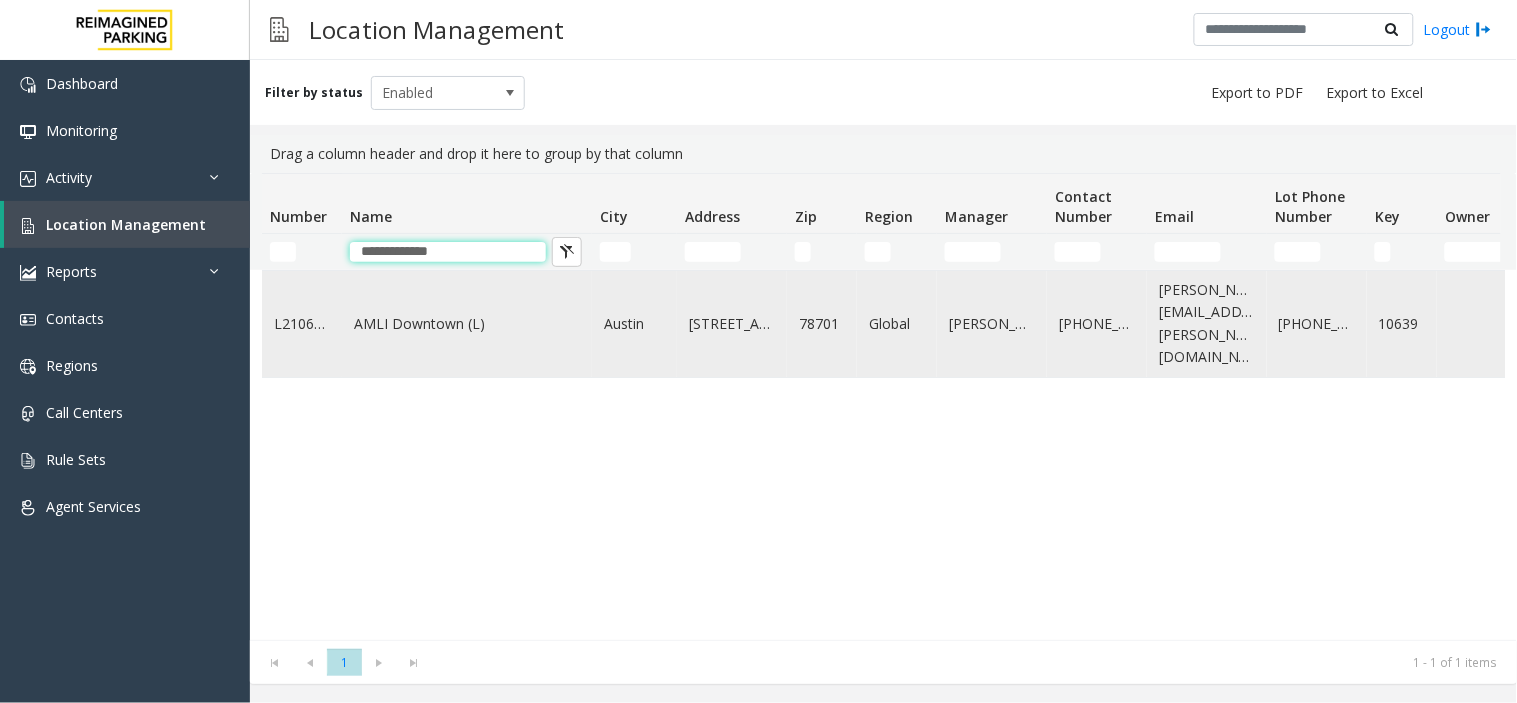 type on "**********" 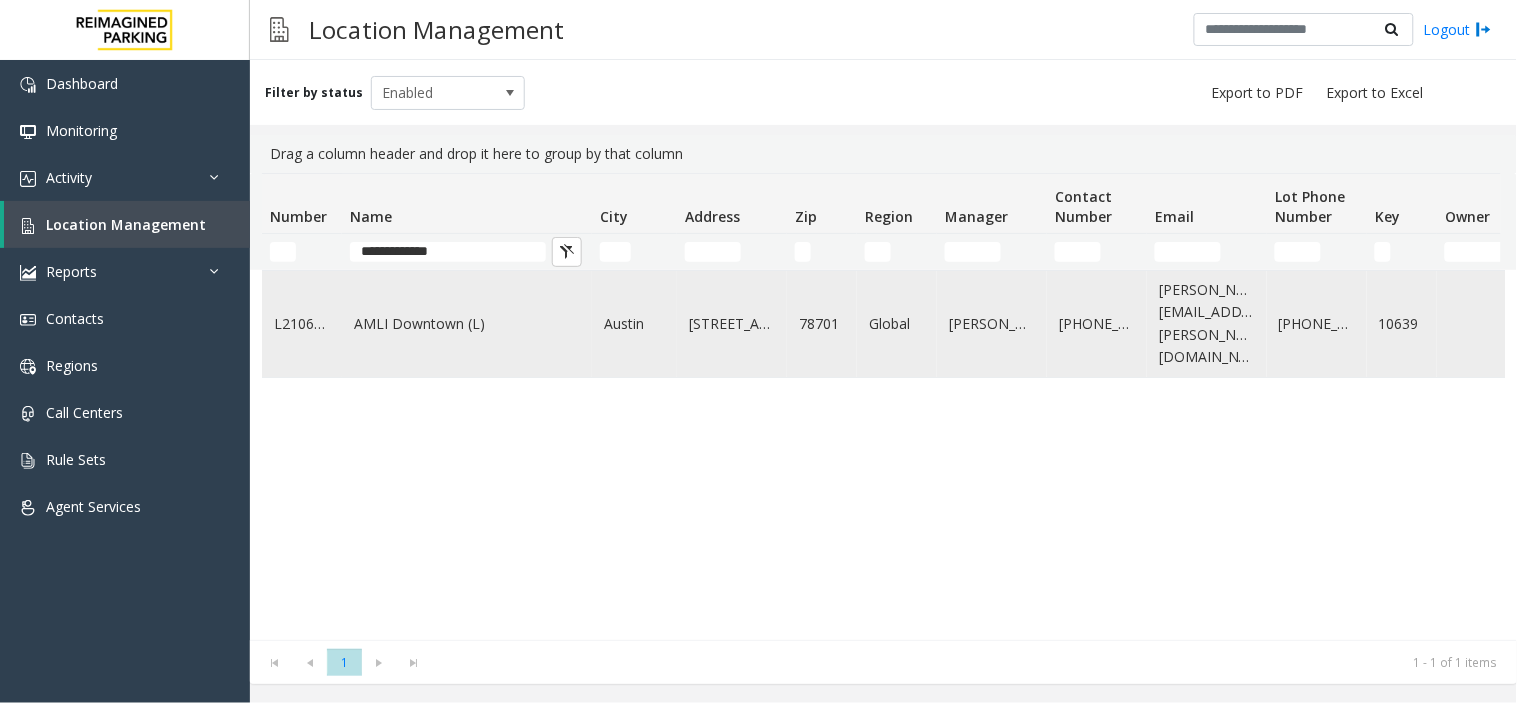 click on "AMLI Downtown (L)" 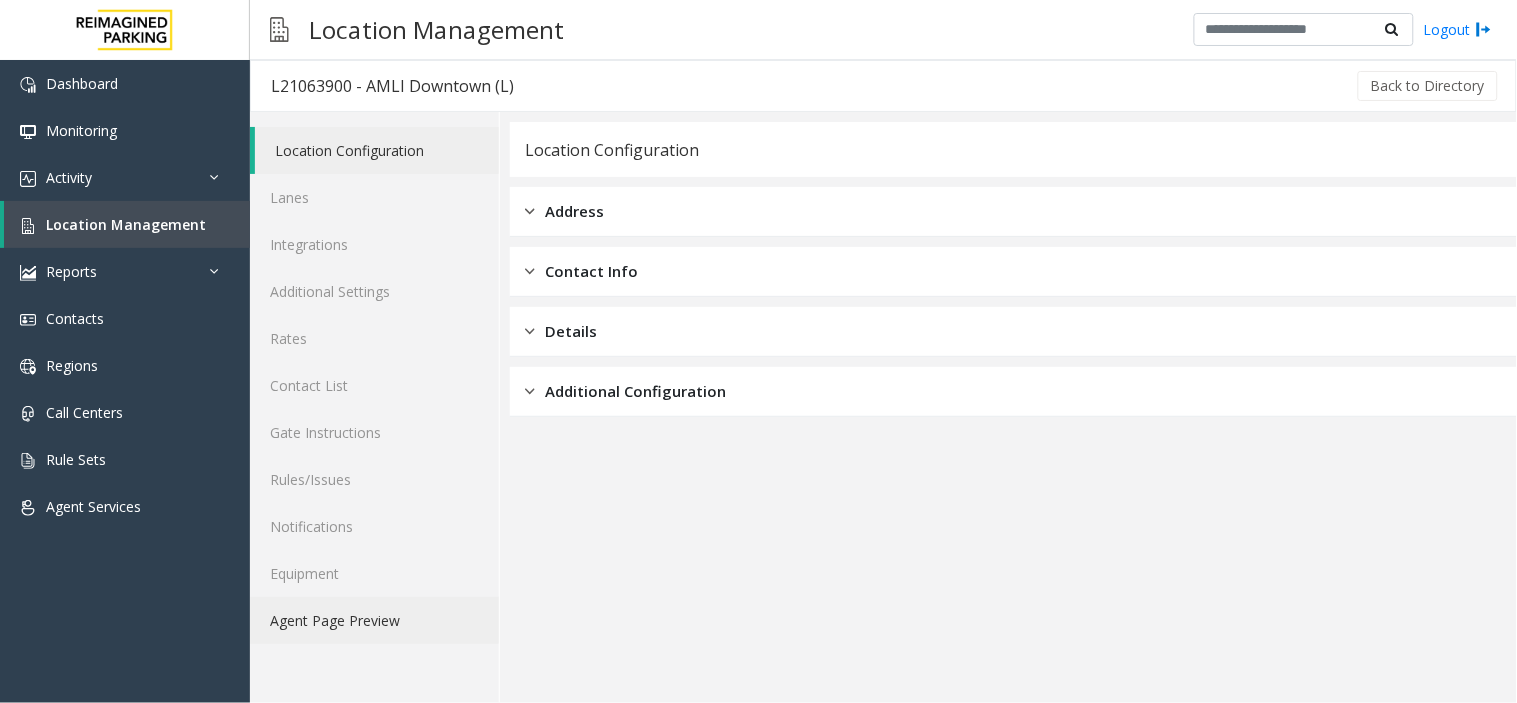 click on "Agent Page Preview" 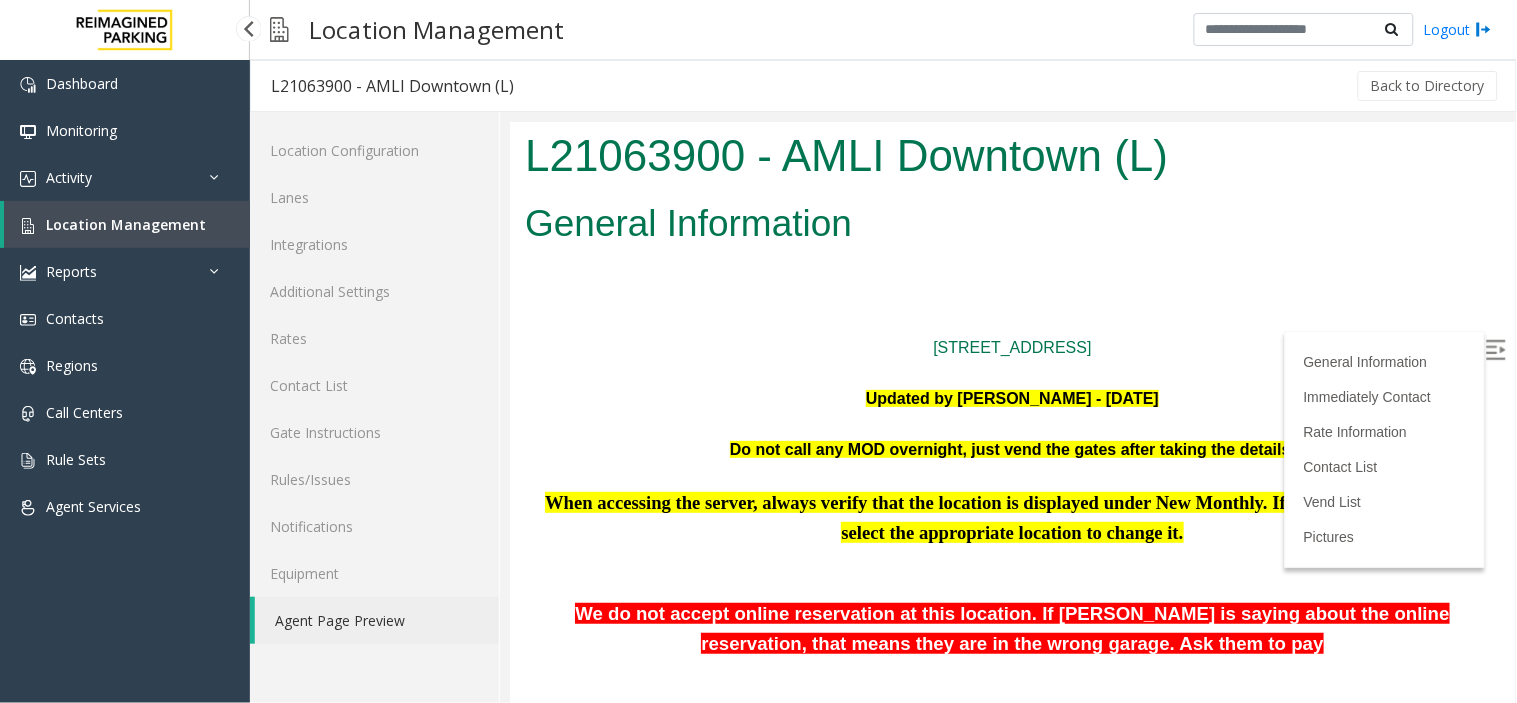 scroll, scrollTop: 0, scrollLeft: 0, axis: both 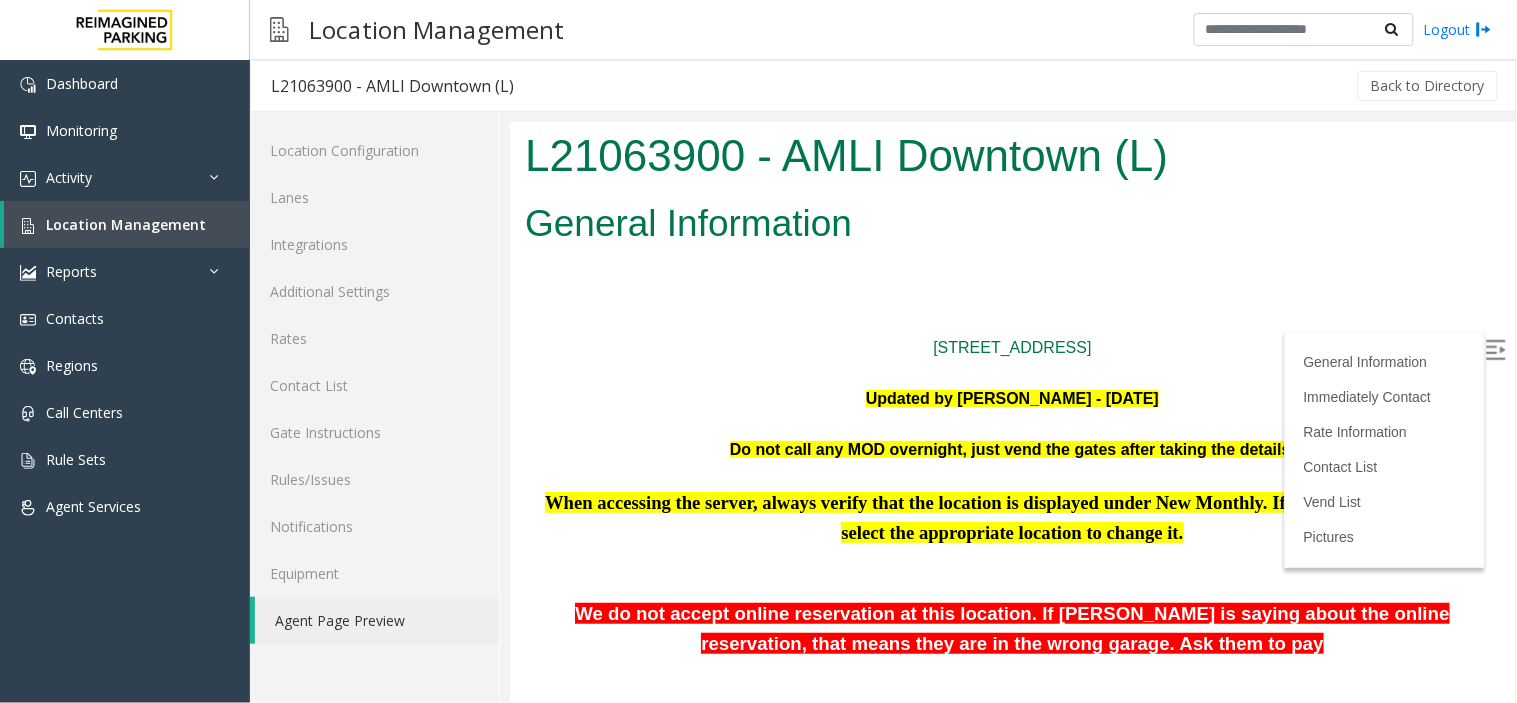 click 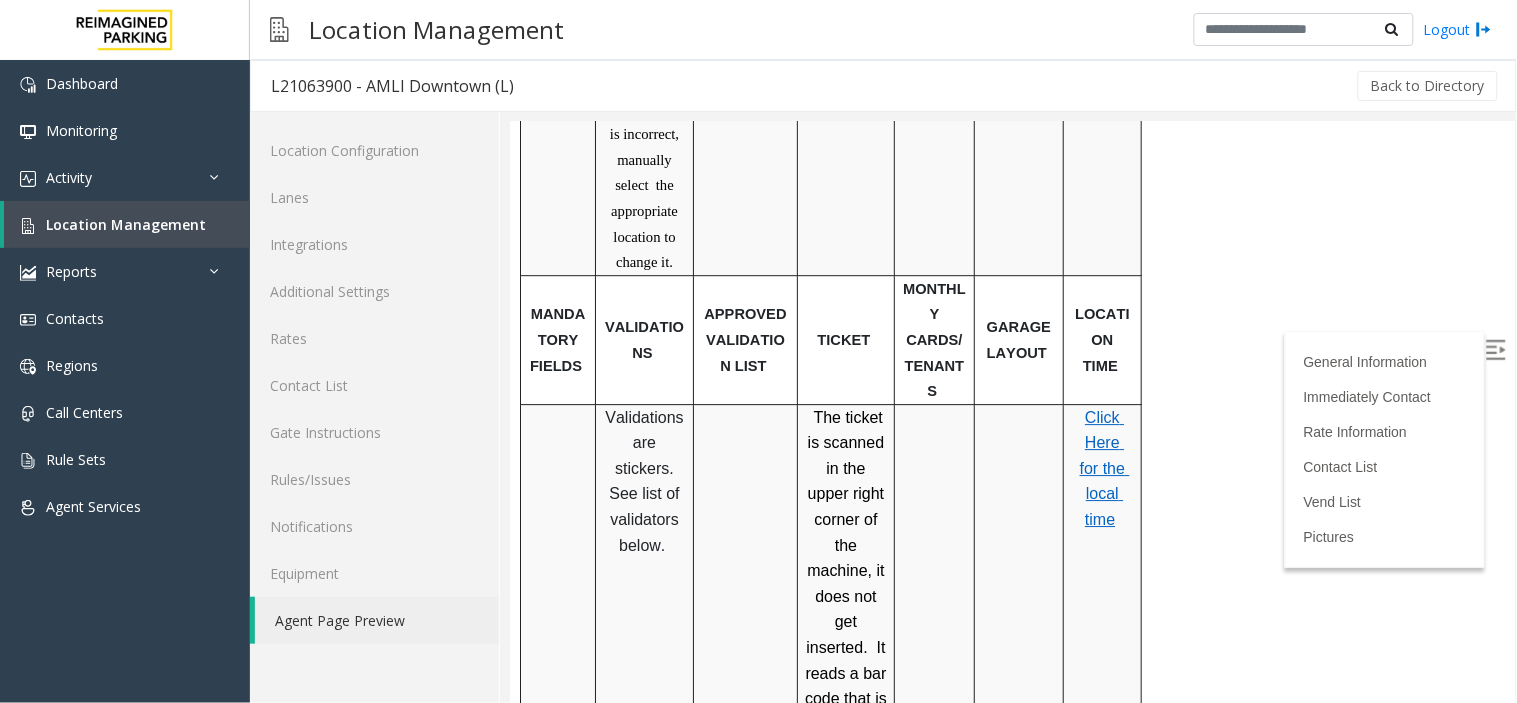 scroll, scrollTop: 1555, scrollLeft: 0, axis: vertical 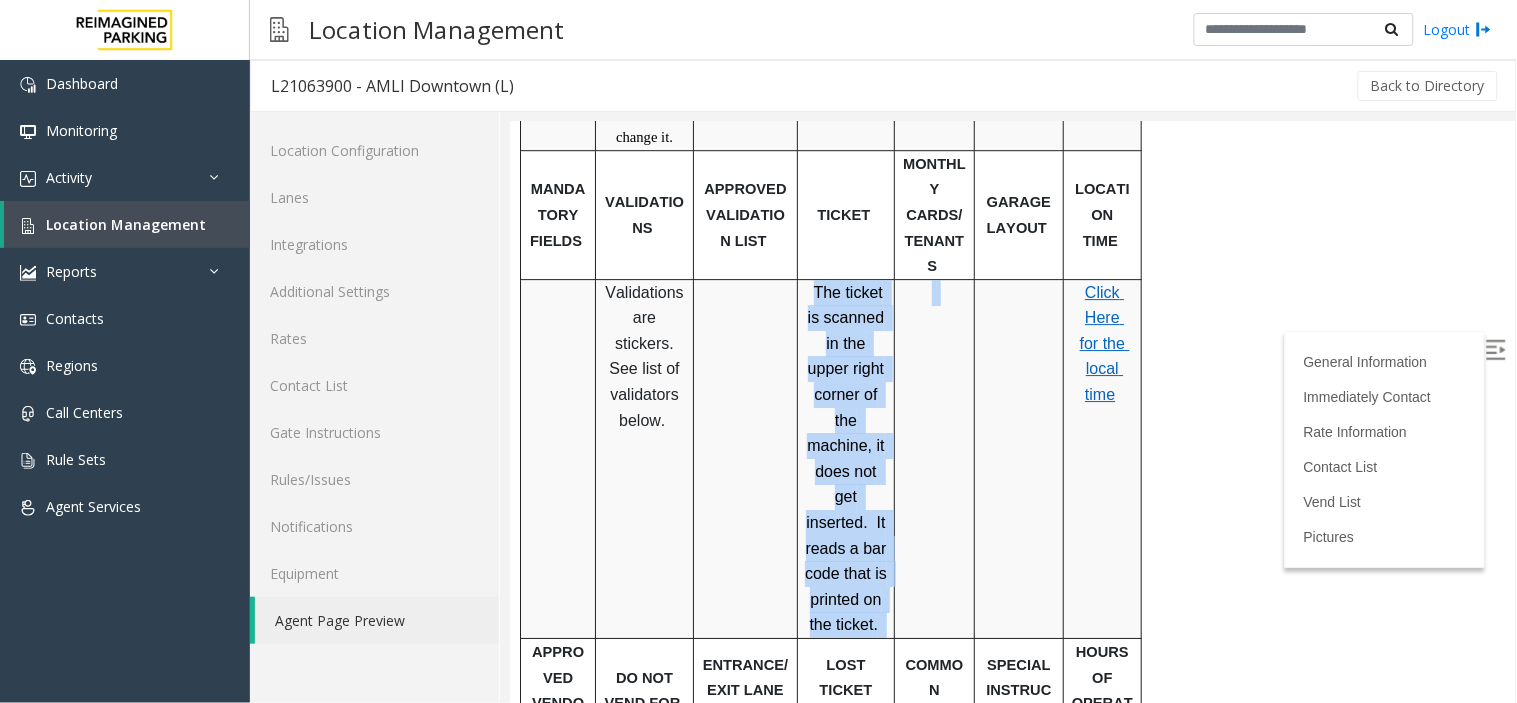 drag, startPoint x: 807, startPoint y: 242, endPoint x: 906, endPoint y: 414, distance: 198.45654 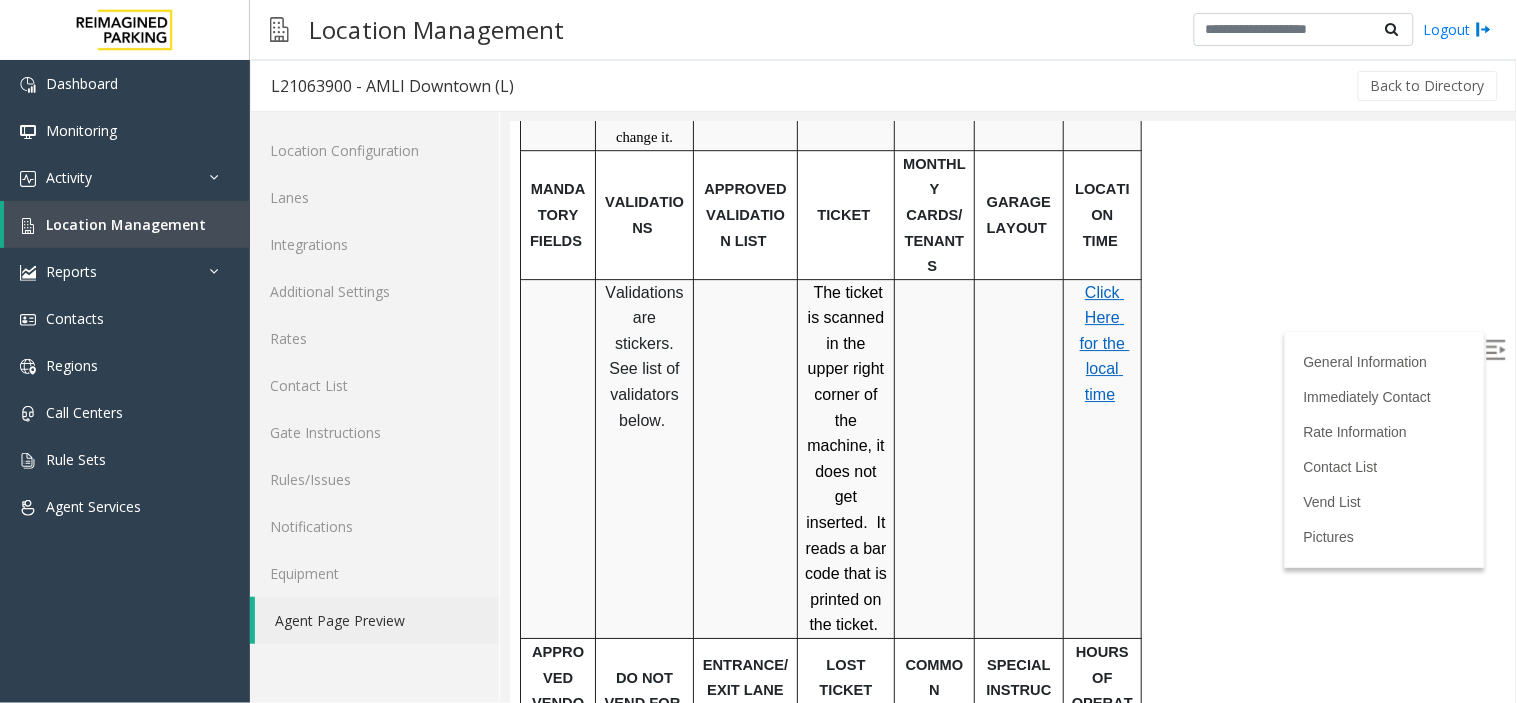 click on "PARCS   SOLAR WINDS   USERNAME   PASSWORD   PARIS   EQUIPMENT   CARD INSERTION   TIBA     LAN21063800 - AMLI2ND       TB-Server     When accessing the server, always verify that the location is displayed under New Monthly. If it is incorrect, manually select  the appropriate location to change it. Administrator   Tiba1234     CC ONLY .      NO CASH     There is a   pay station  in the ground floor elevator lobby- see below for pictures.   I nsert with the chip up   (on top), closest to the machine .  stripe down, to the right.     MANDATORY FIELDS   VALIDATIONS   APPROVED VALIDATION LIST   TICKET   MONTHLY CARDS/TENANTS   GARAGE LAYOUT   LOCATION TIME     Validations are stickers. See list of validators below.       The ticket is scanned in the upper right corner of the machine, it does not get inserted.  It reads a bar code that is printed on the ticket.           Click Here for the local time   APPROVED VENDOR   DO NOT VEND FOR   ENTRANCE/EXIT LANE INFO" at bounding box center [1009, 188] 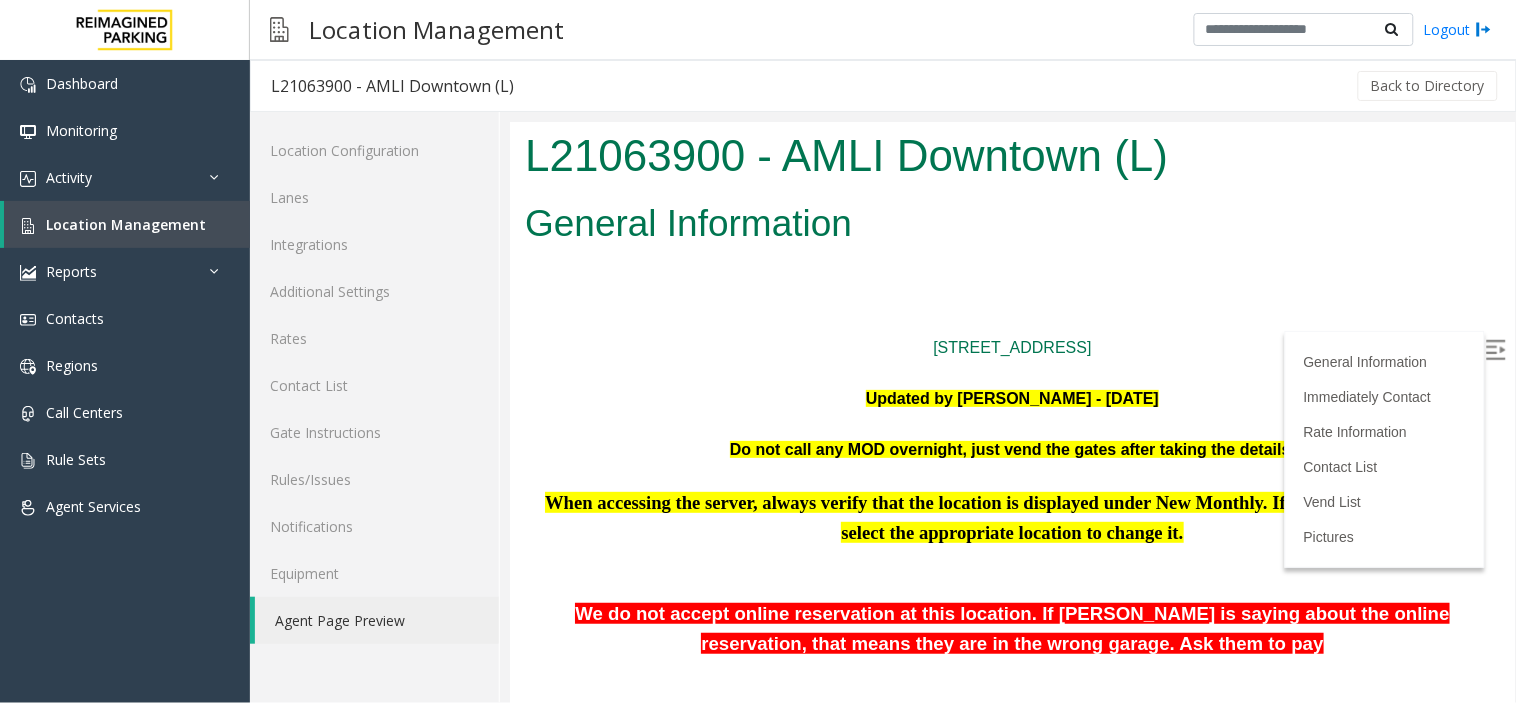 scroll, scrollTop: 333, scrollLeft: 0, axis: vertical 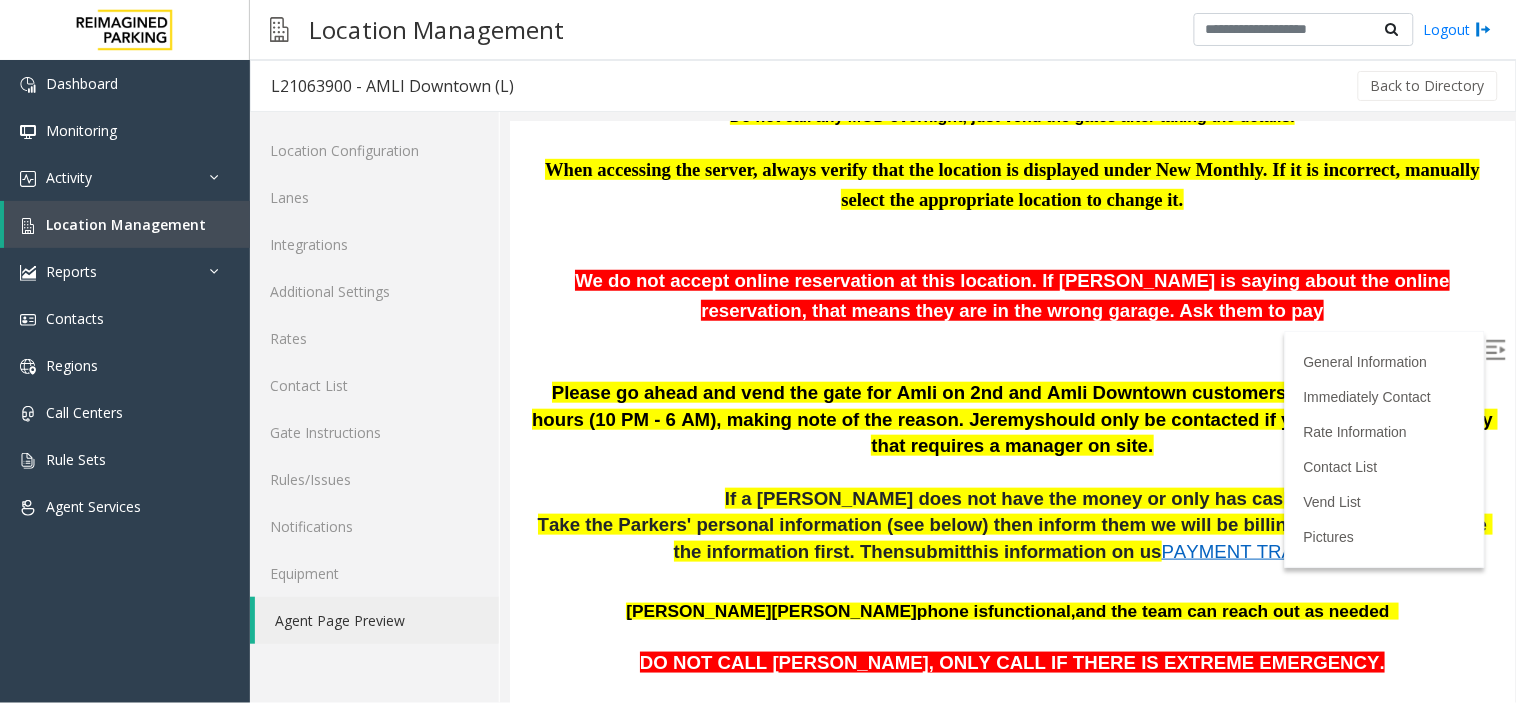 click at bounding box center (1495, 349) 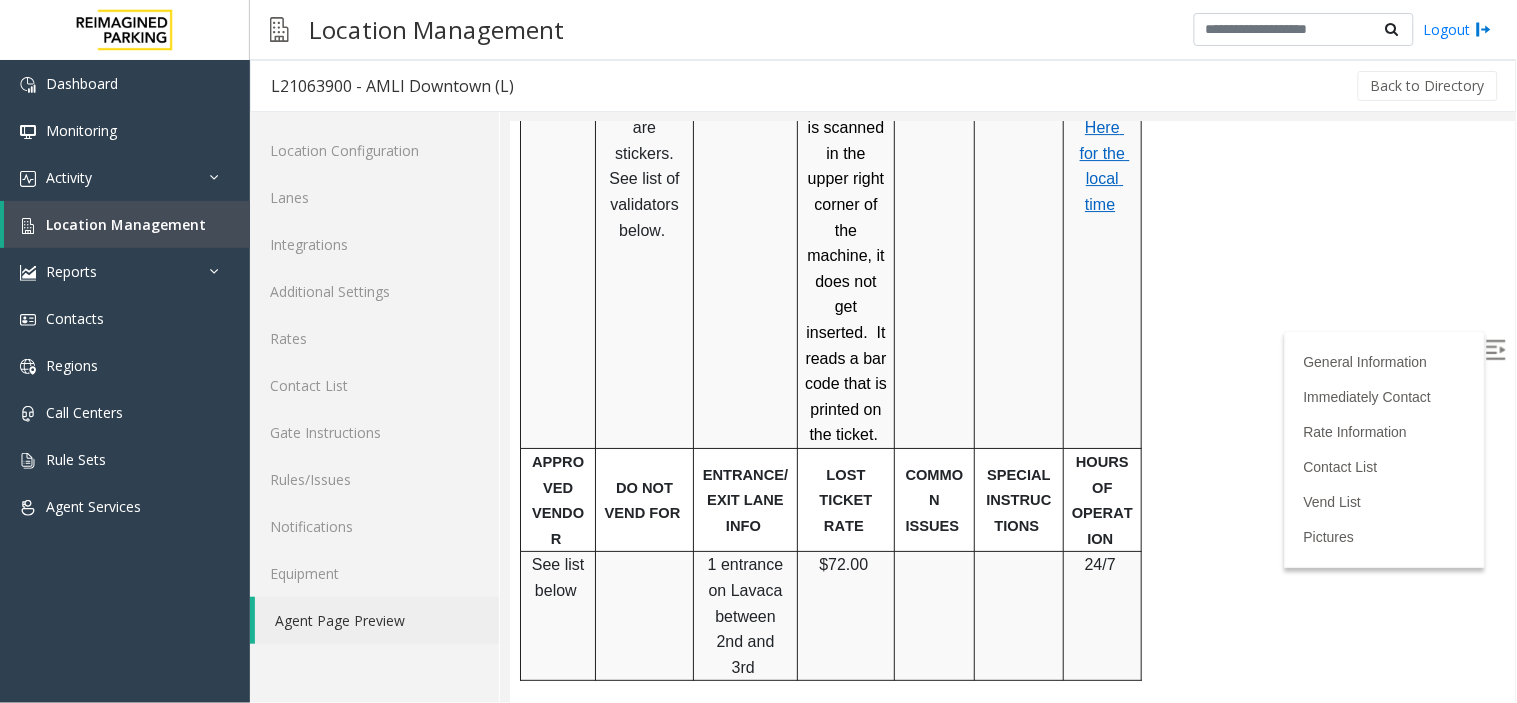 scroll, scrollTop: 2107, scrollLeft: 0, axis: vertical 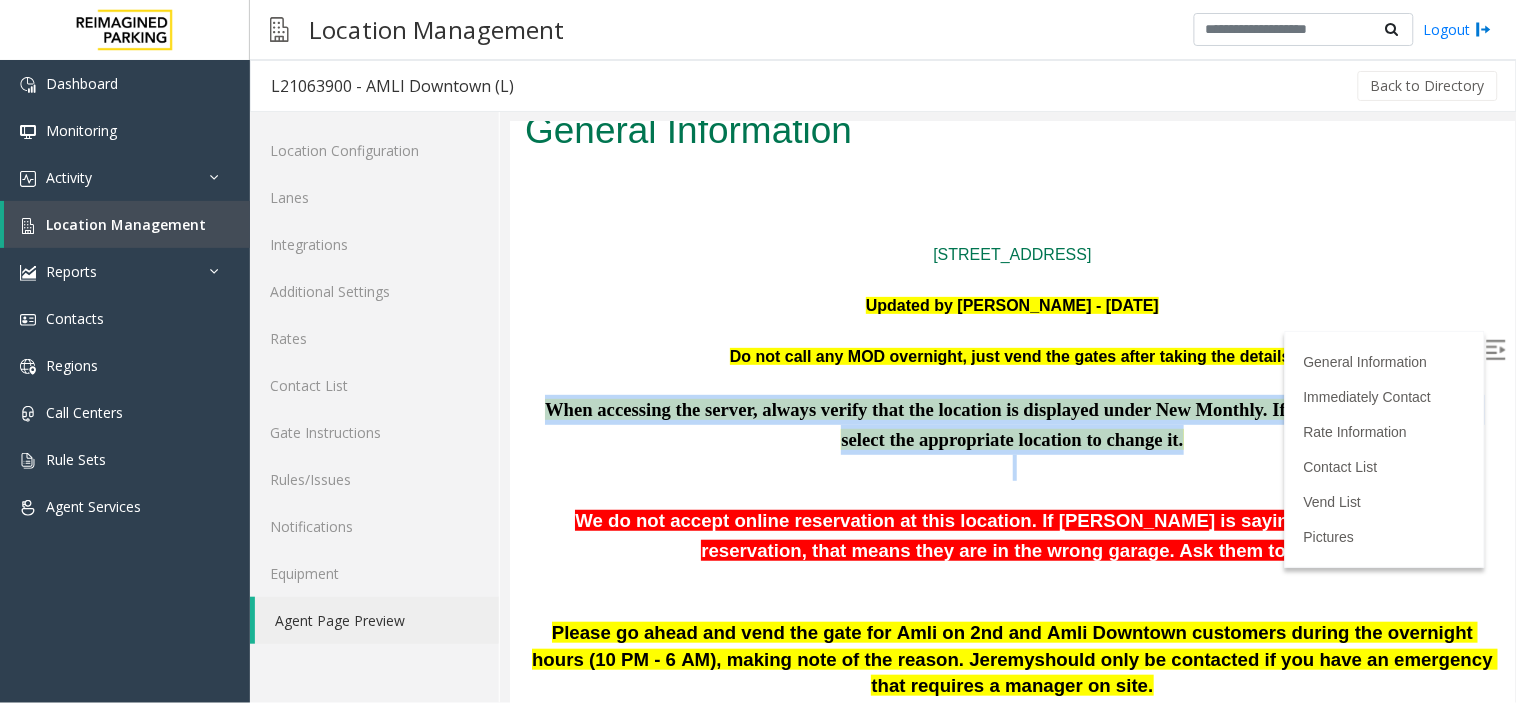 drag, startPoint x: 532, startPoint y: 409, endPoint x: 1259, endPoint y: 455, distance: 728.45386 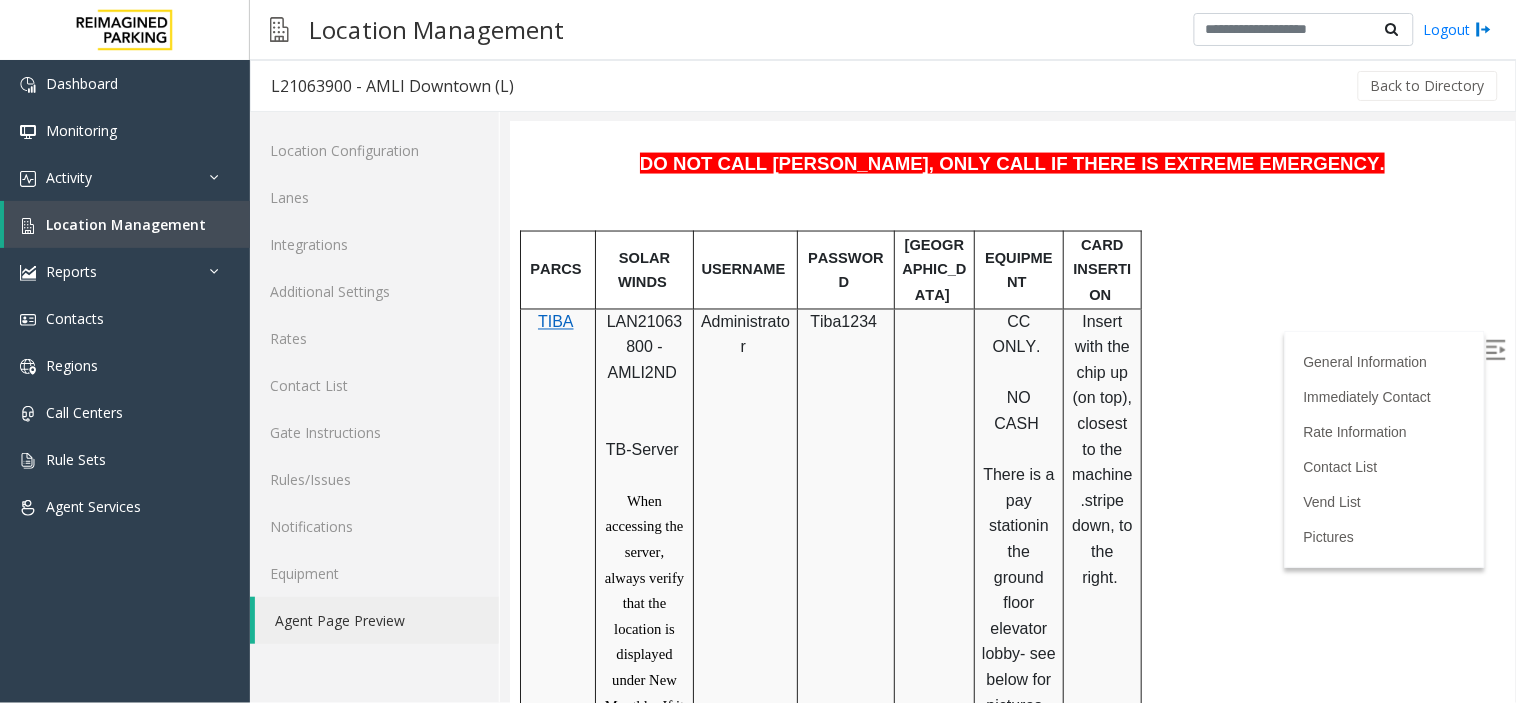 scroll, scrollTop: 871, scrollLeft: 0, axis: vertical 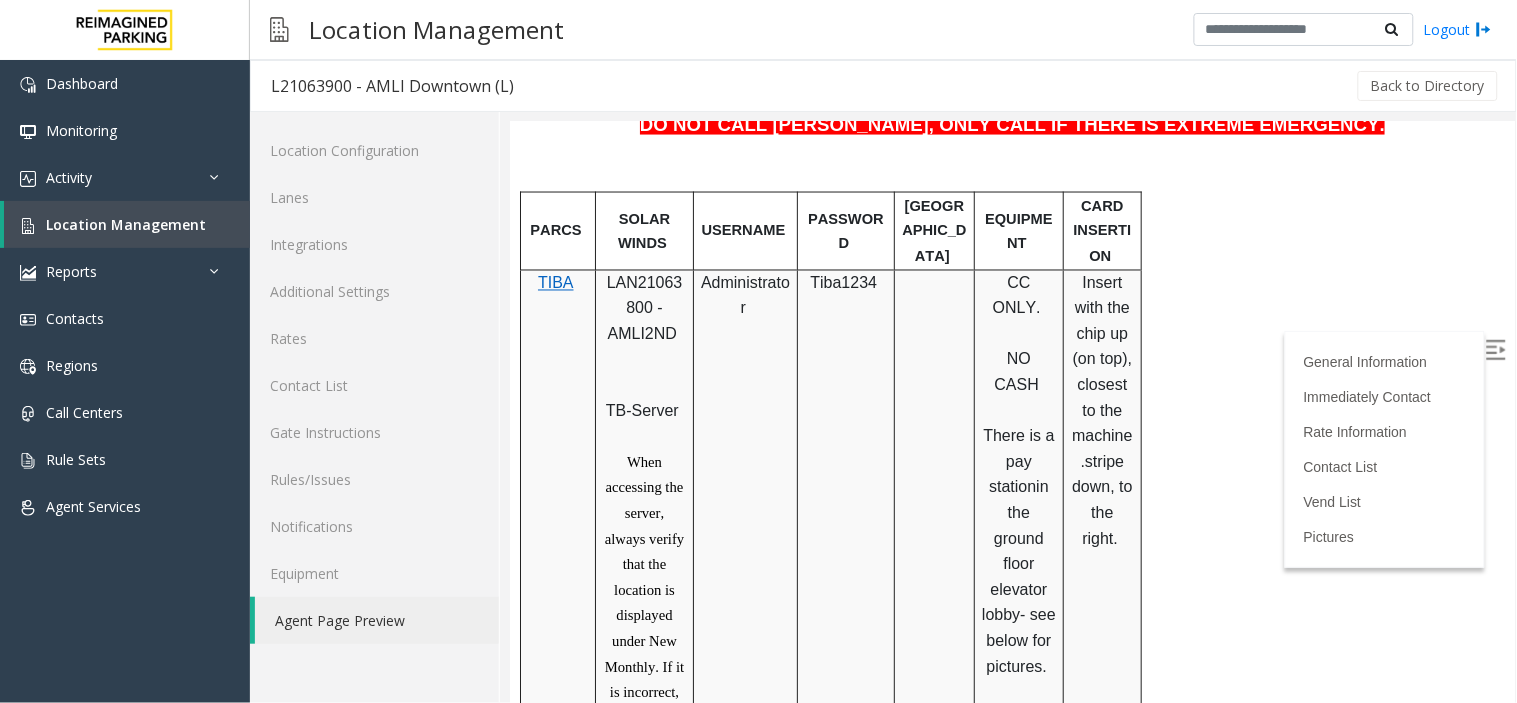 click at bounding box center [1495, 349] 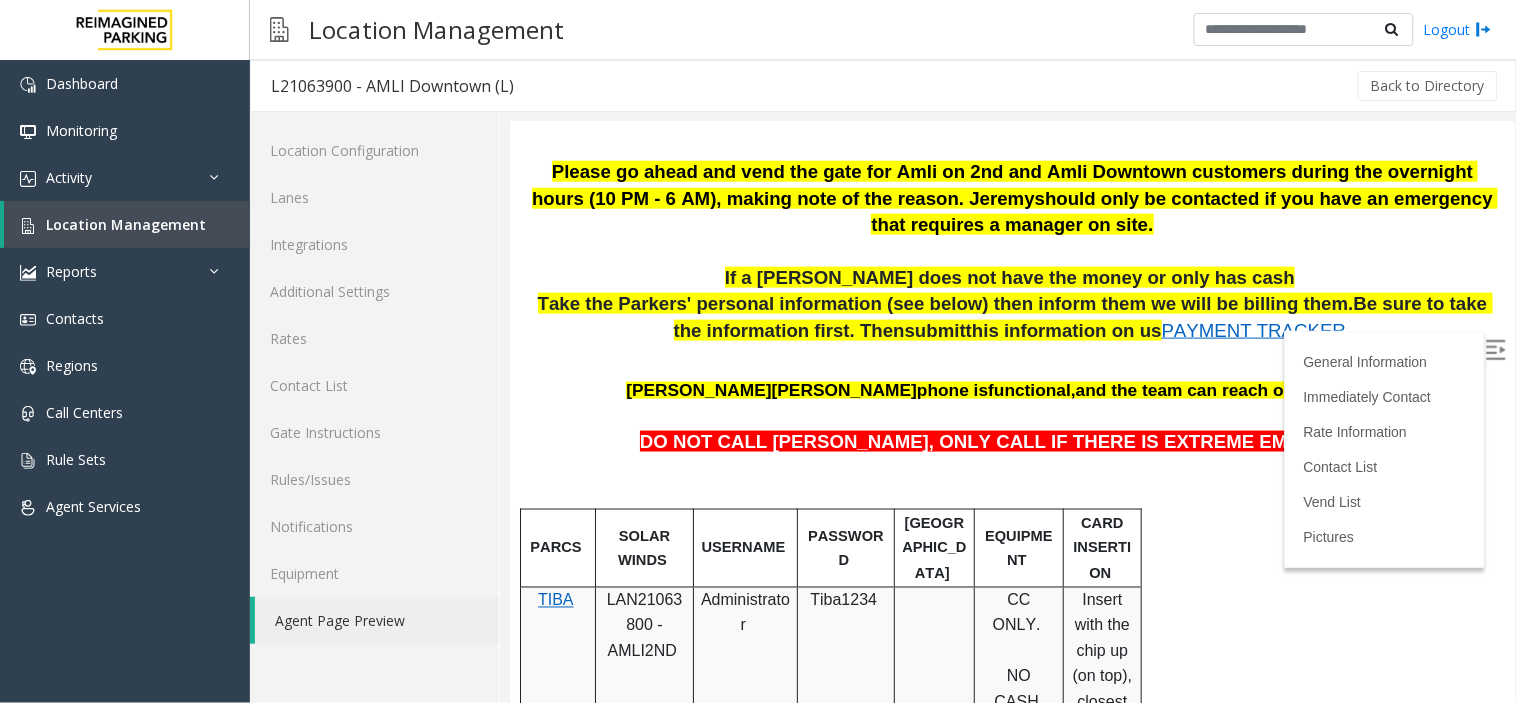 scroll, scrollTop: 555, scrollLeft: 0, axis: vertical 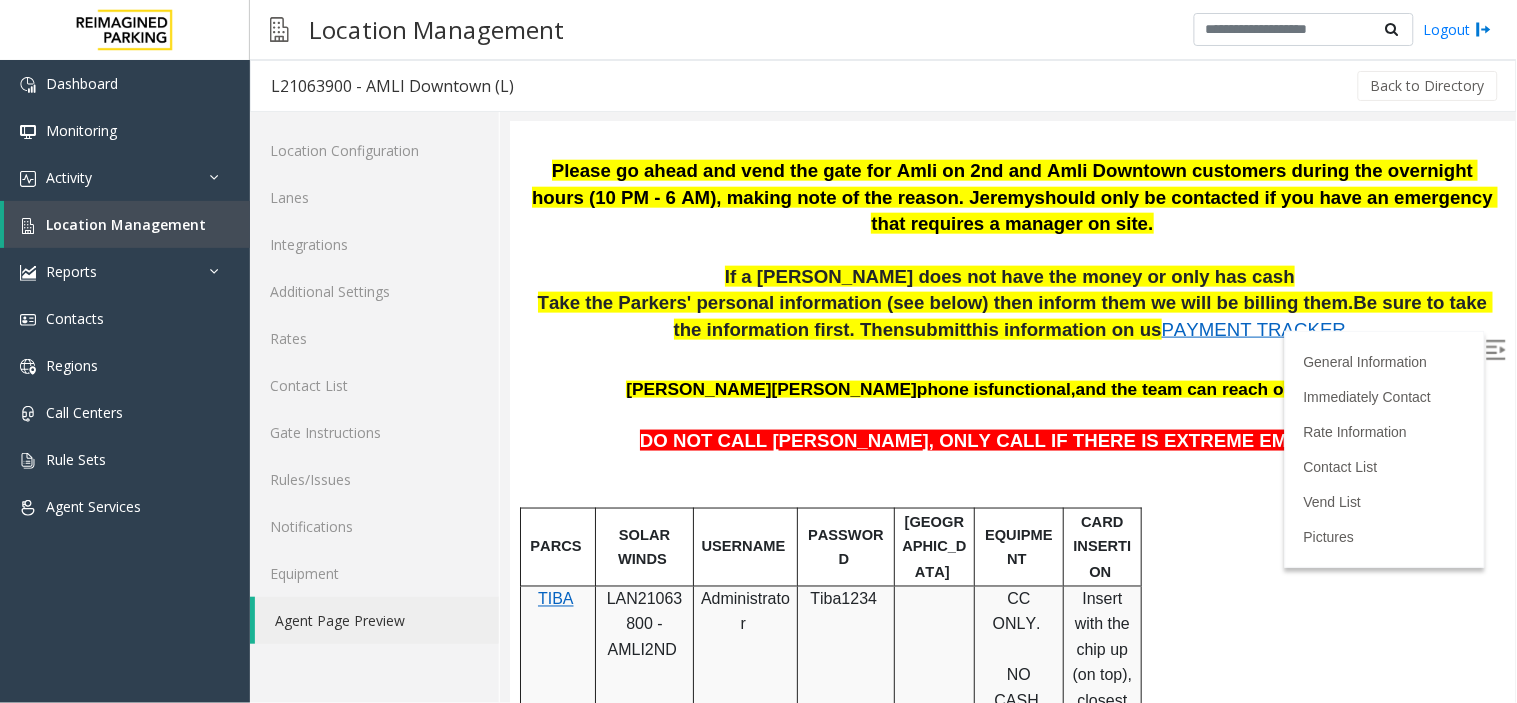 click at bounding box center [1495, 349] 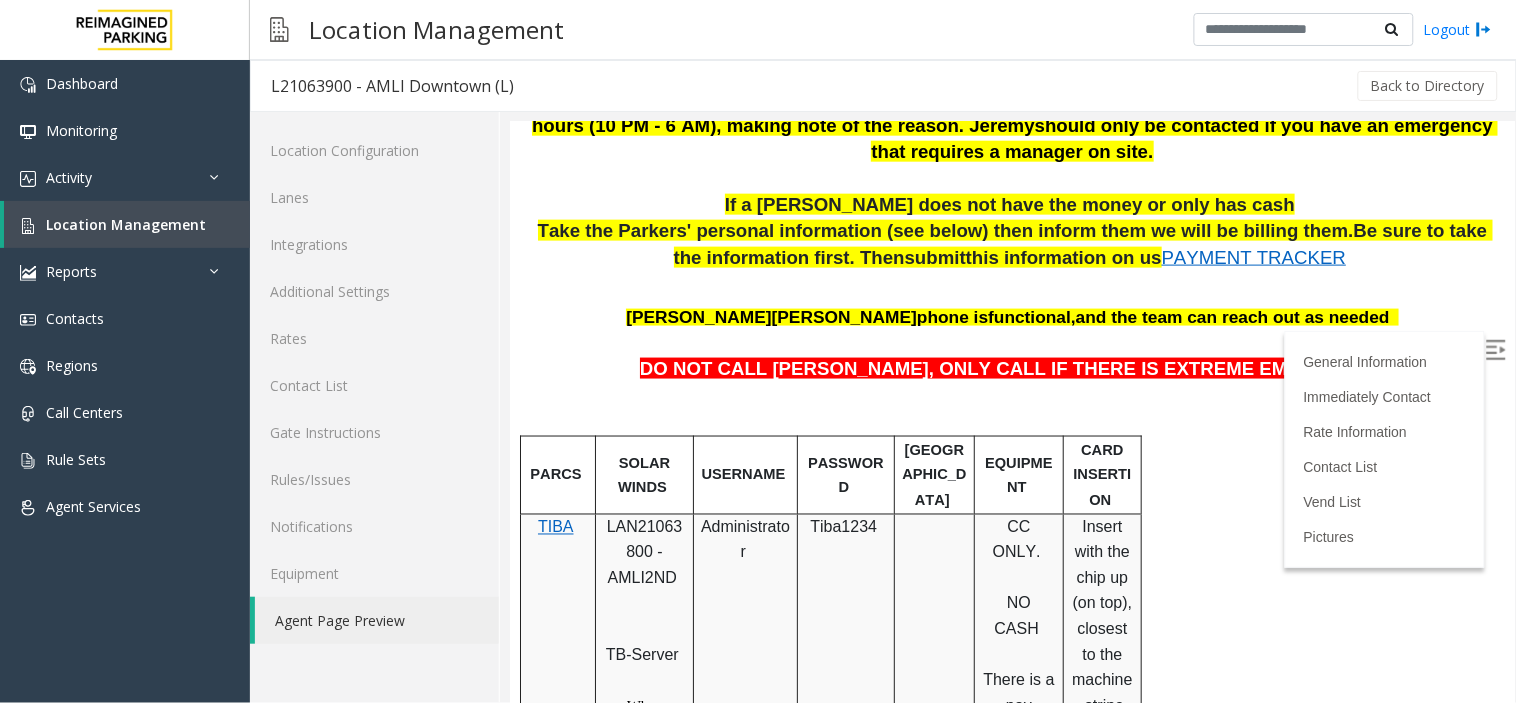 scroll, scrollTop: 666, scrollLeft: 0, axis: vertical 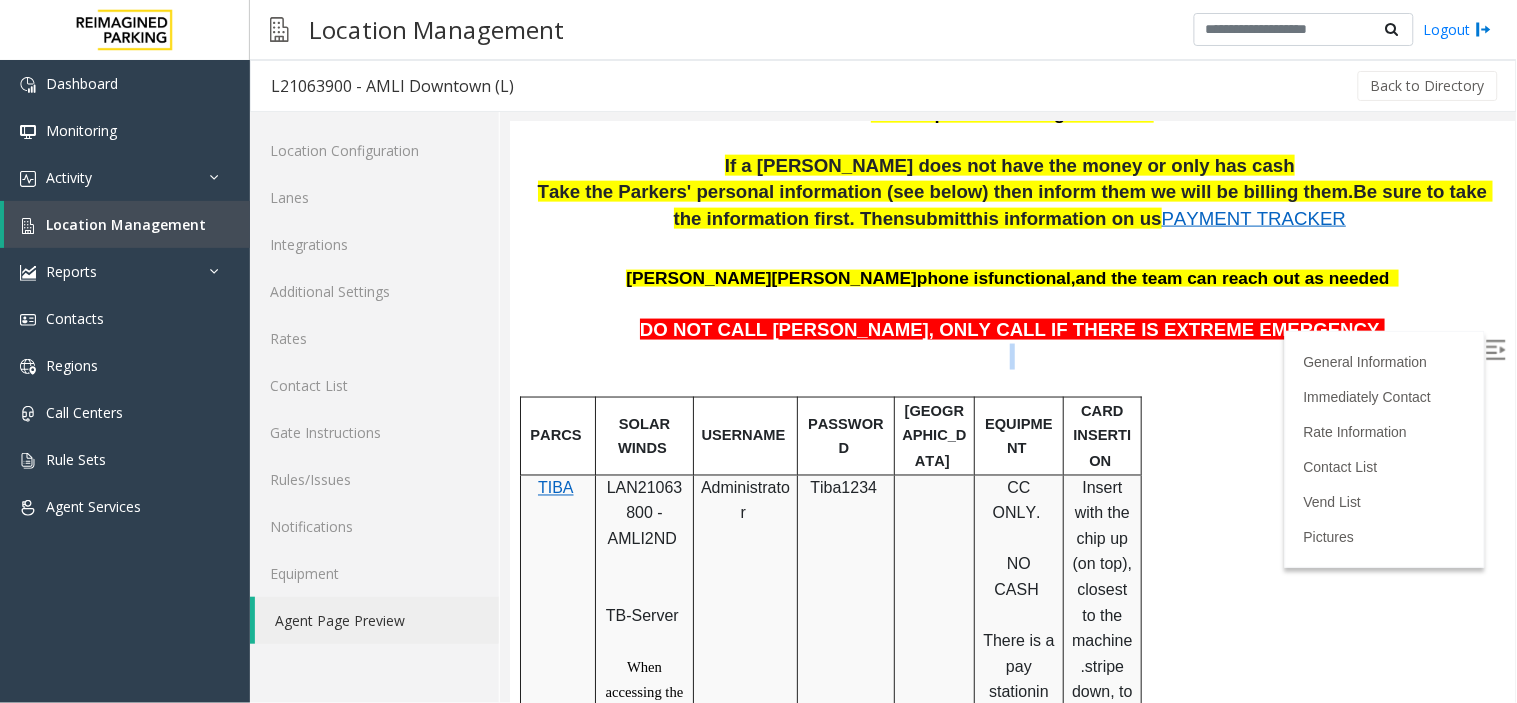 drag, startPoint x: 747, startPoint y: 341, endPoint x: 1351, endPoint y: 356, distance: 604.1862 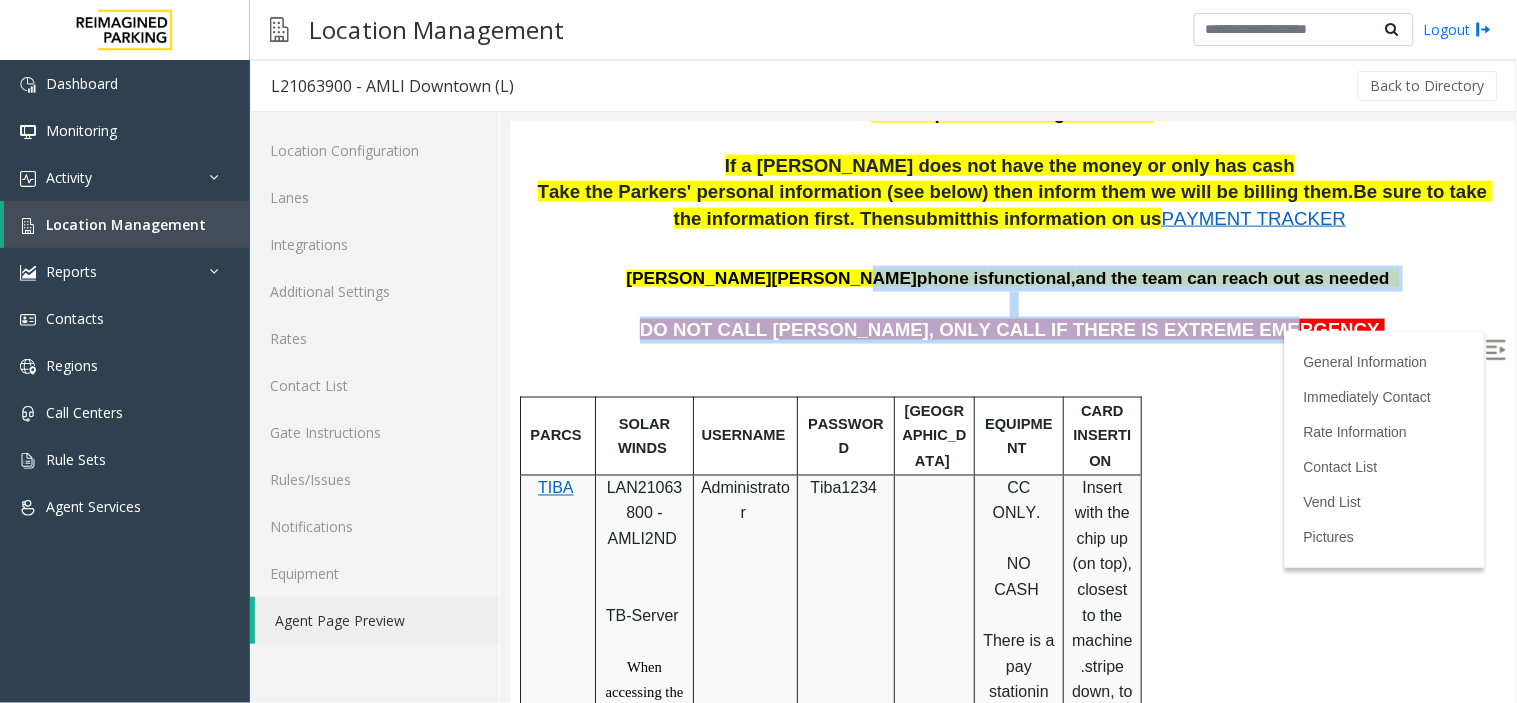 drag, startPoint x: 1274, startPoint y: 319, endPoint x: 379, endPoint y: 179, distance: 905.88354 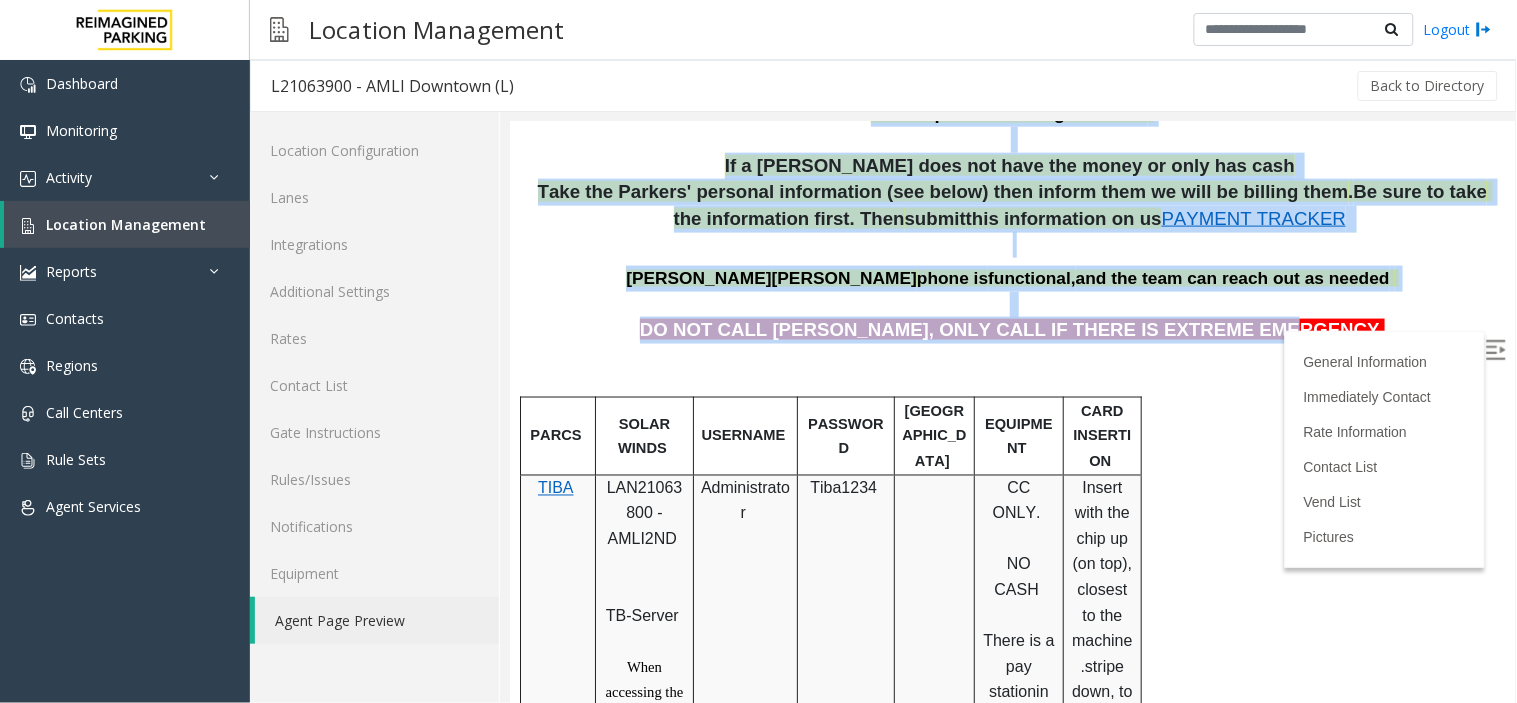 click on "DO NOT CALL [PERSON_NAME], ONLY CALL IF THERE IS EXTREME EMERGENCY." at bounding box center (1011, 328) 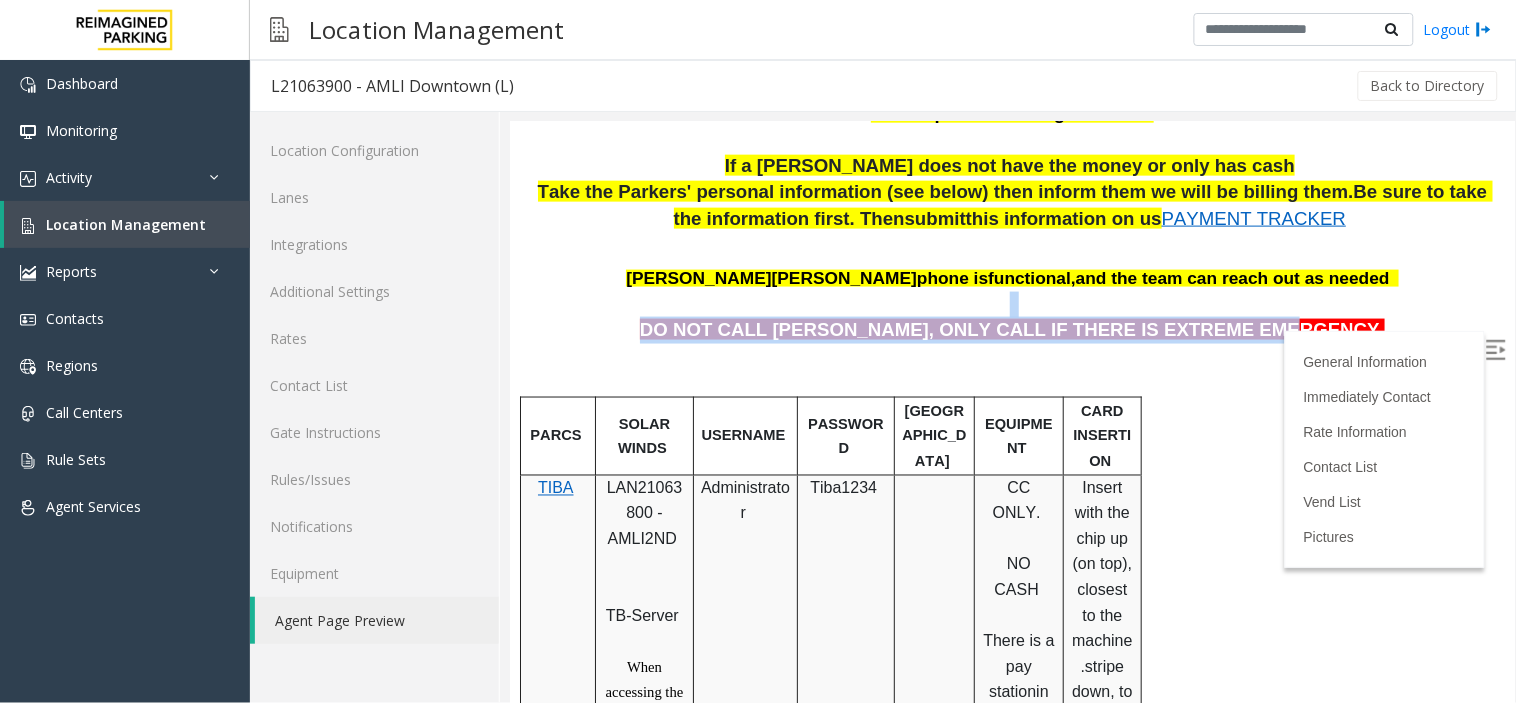 drag, startPoint x: 720, startPoint y: 307, endPoint x: 1284, endPoint y: 339, distance: 564.90704 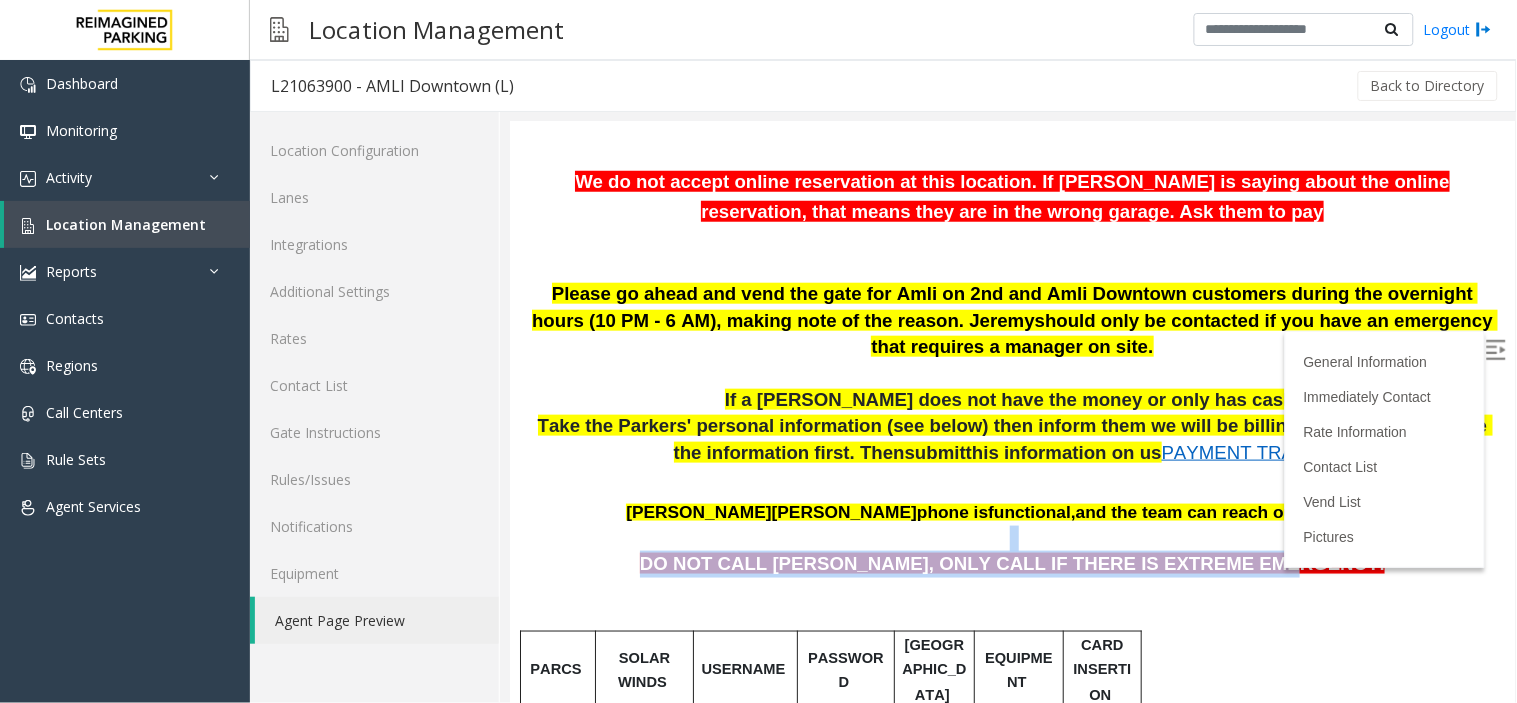 scroll, scrollTop: 444, scrollLeft: 0, axis: vertical 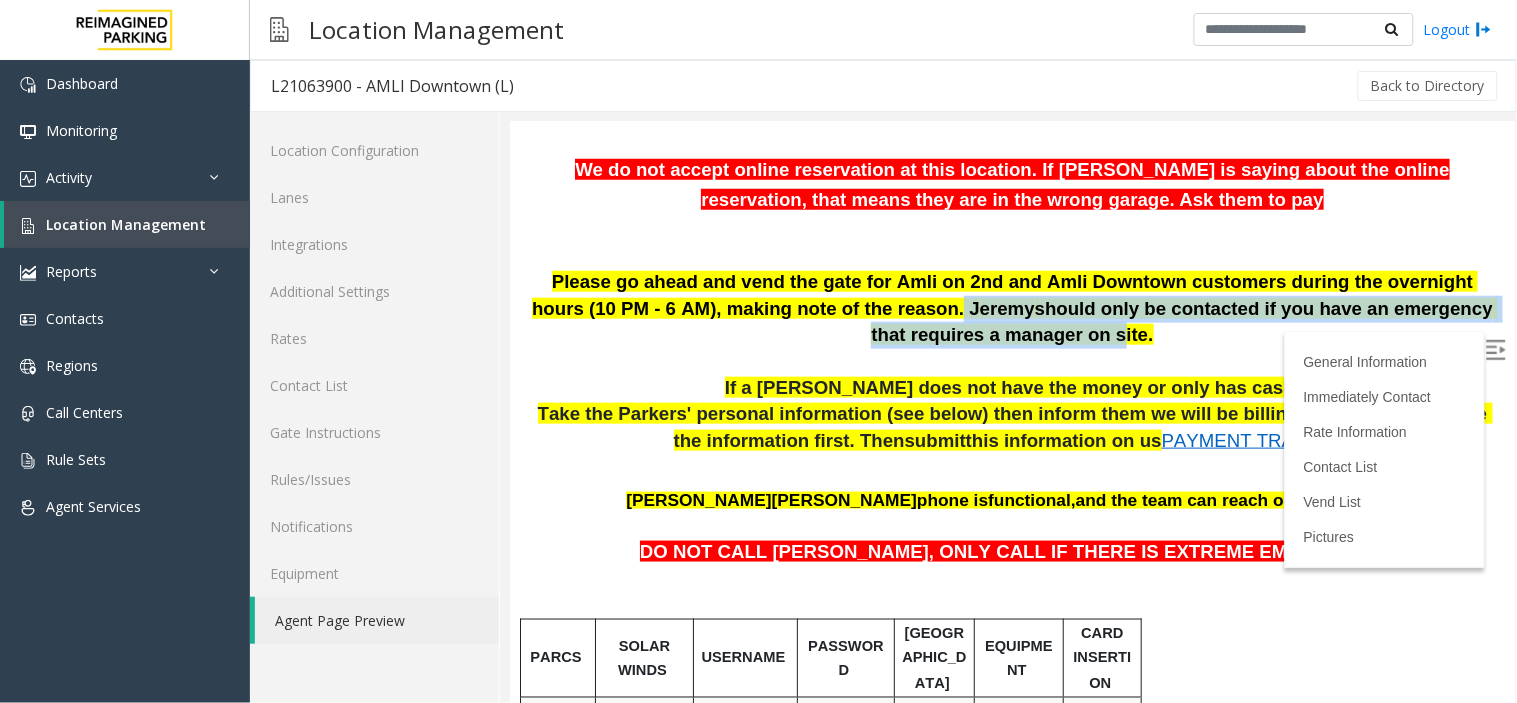 drag, startPoint x: 790, startPoint y: 319, endPoint x: 872, endPoint y: 327, distance: 82.38932 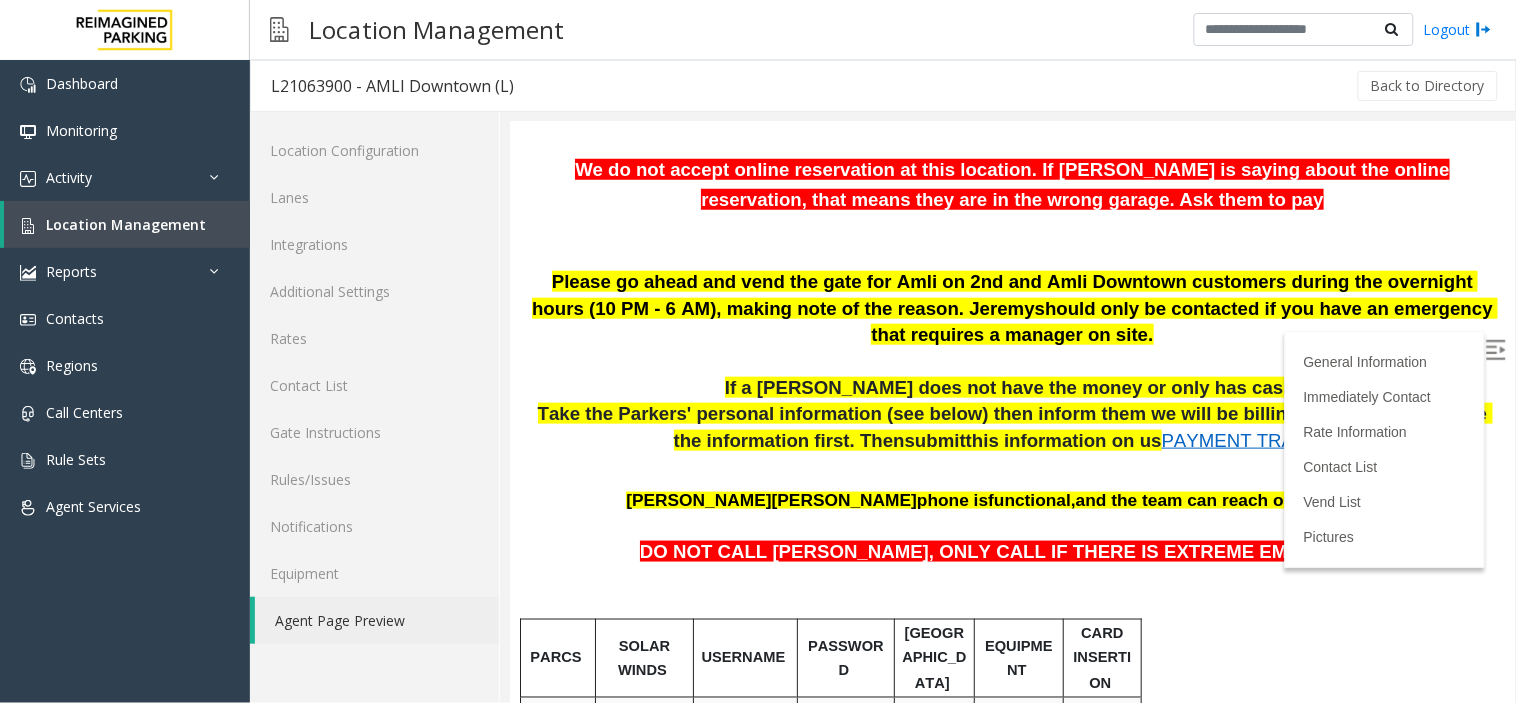 click at bounding box center (1011, 361) 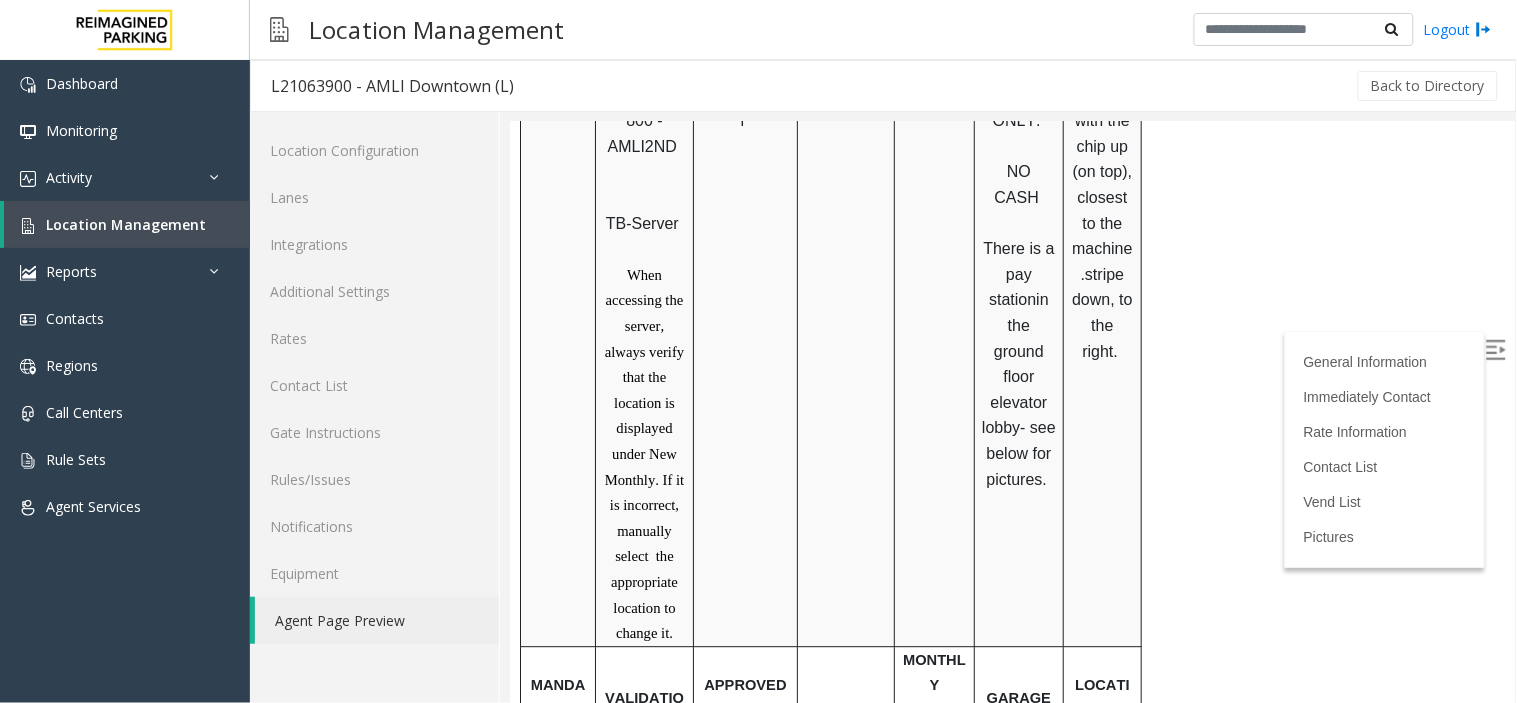 scroll, scrollTop: 888, scrollLeft: 0, axis: vertical 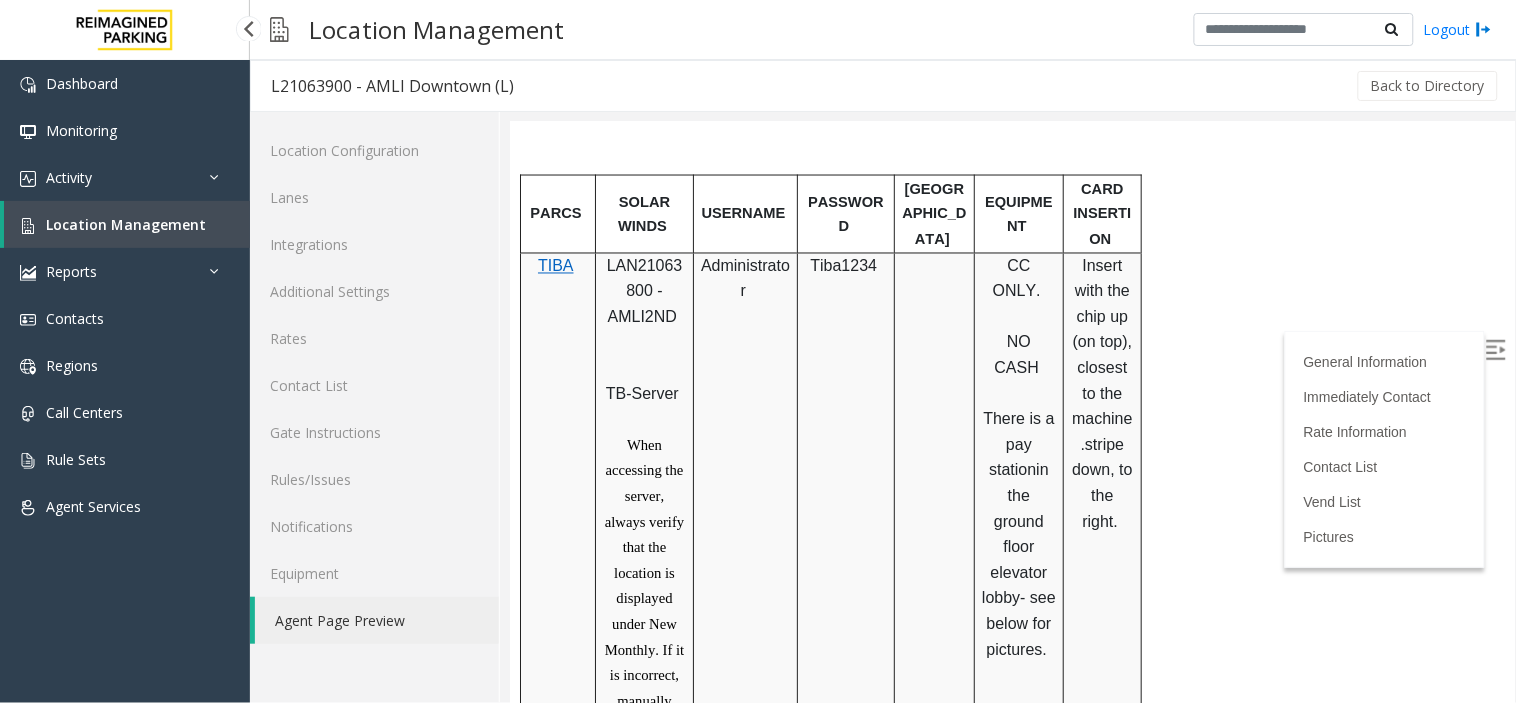 click on "Location Management" at bounding box center [126, 224] 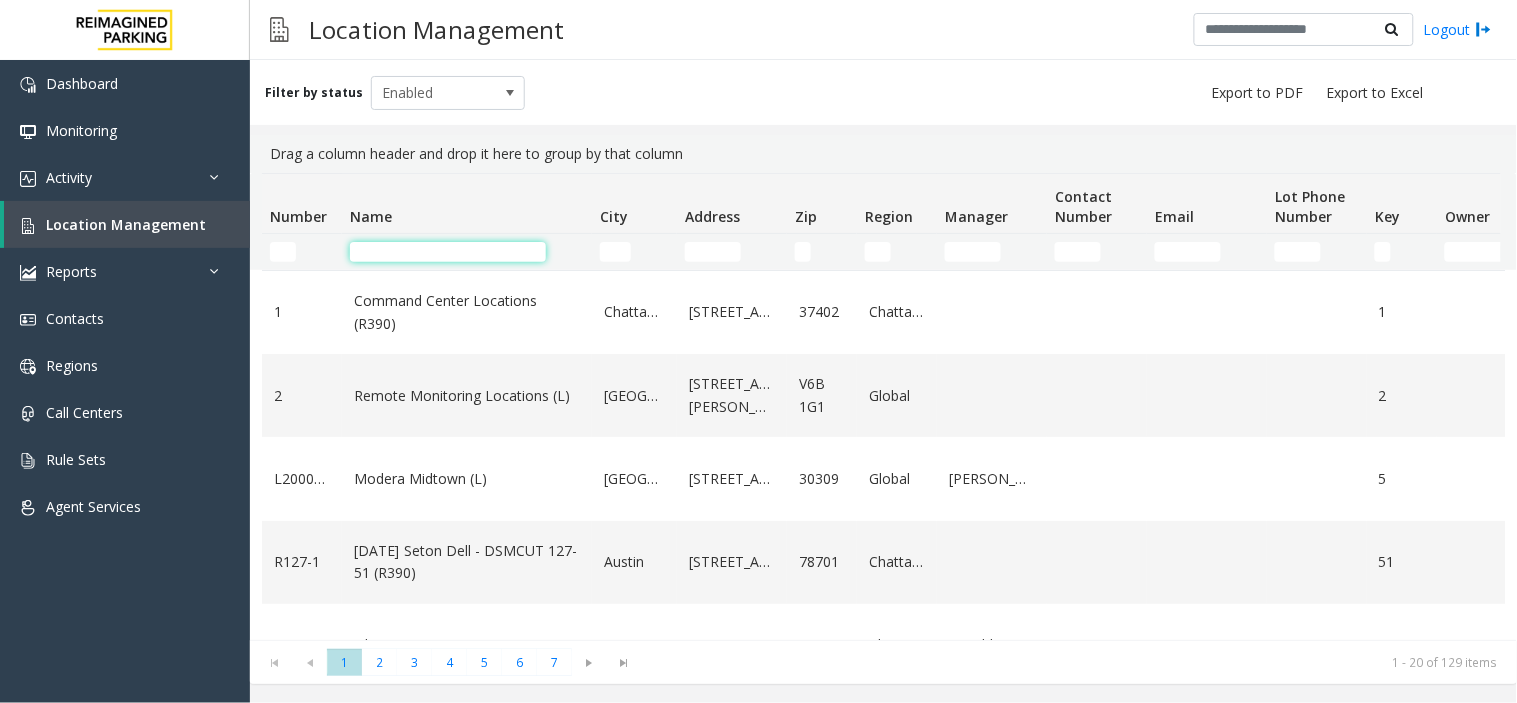 click 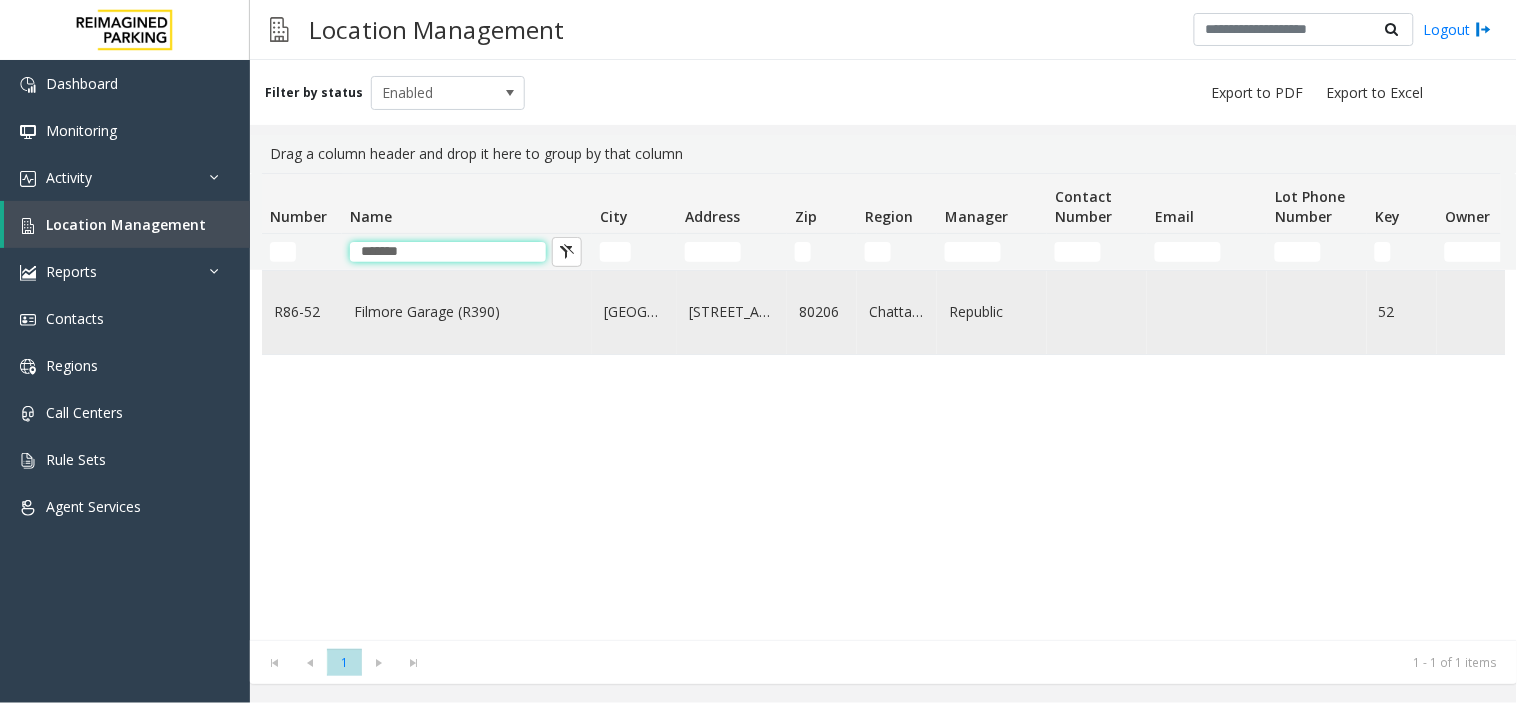 type on "*******" 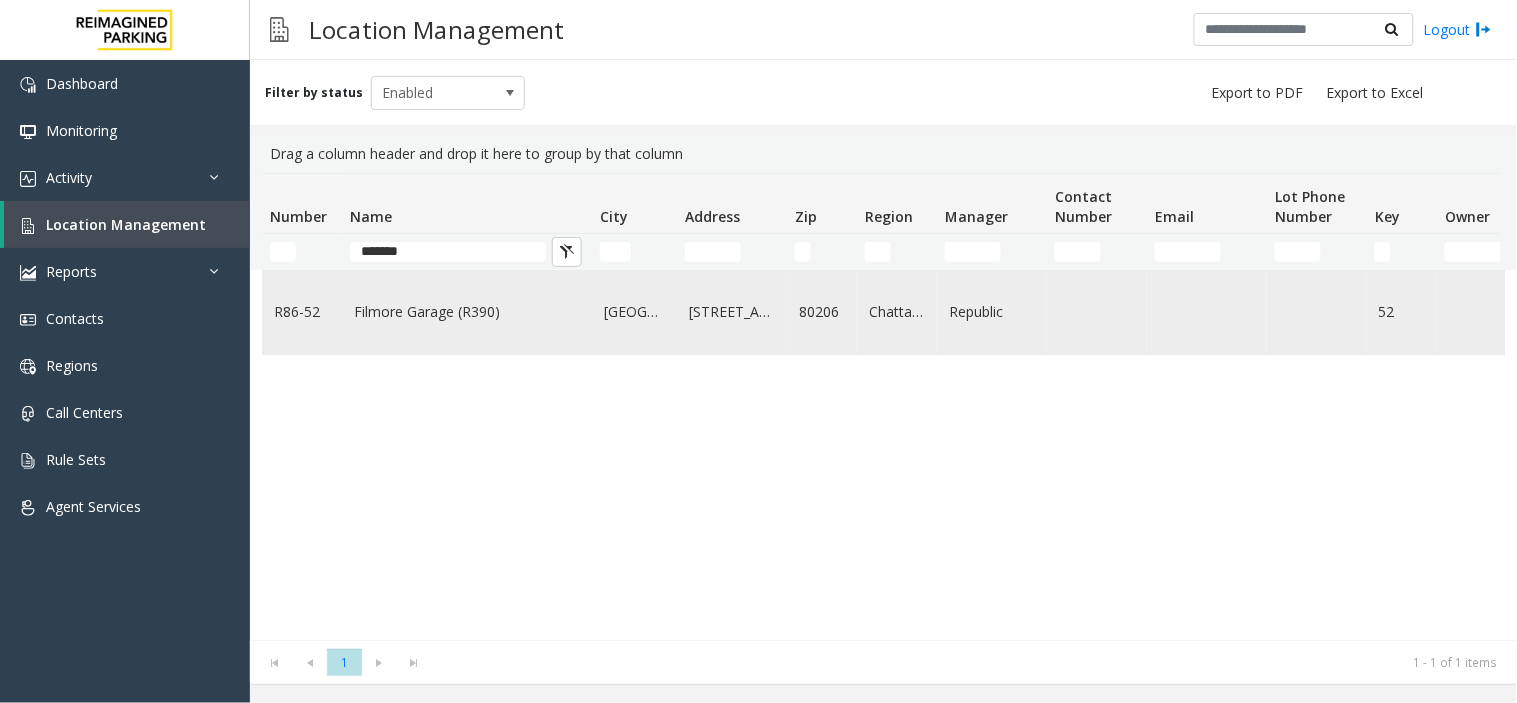 click on "Filmore Garage (R390)" 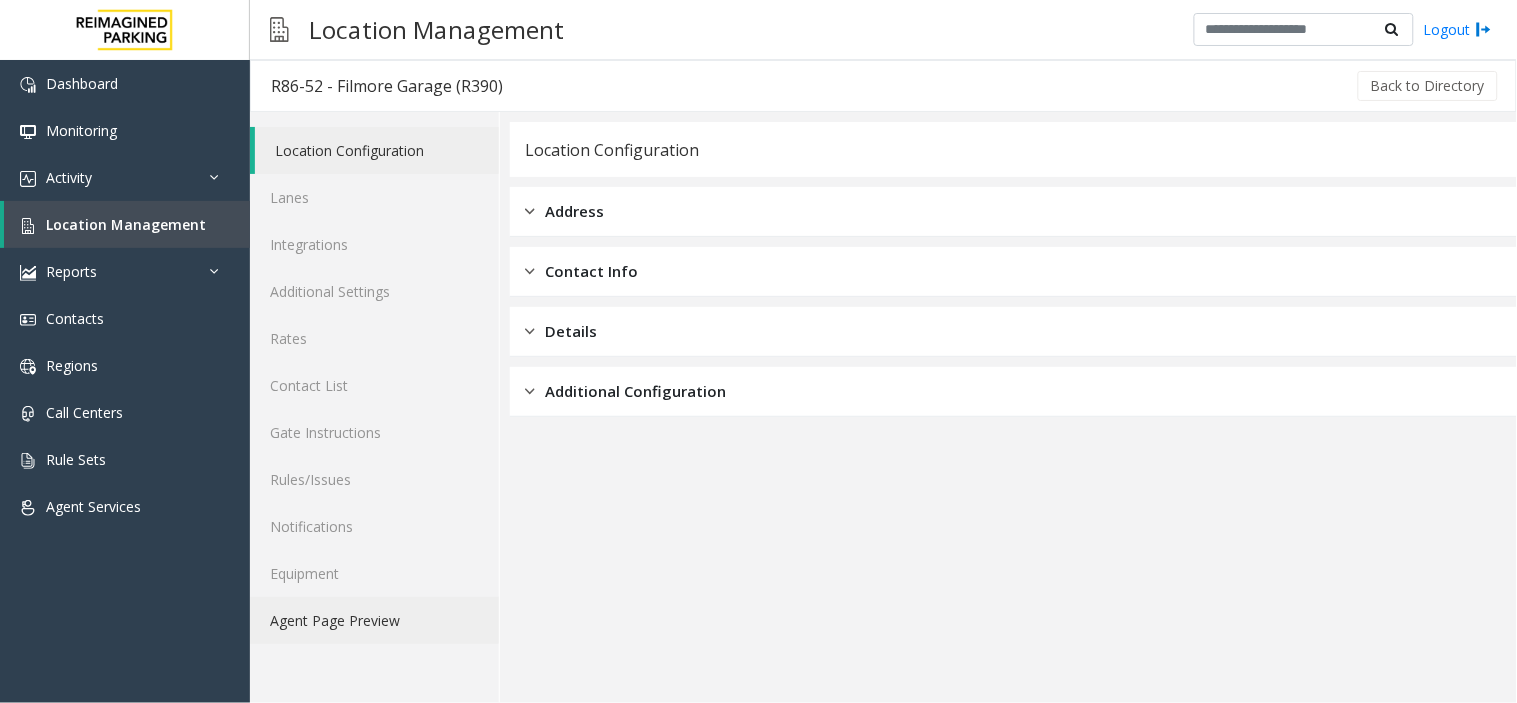 click on "Agent Page Preview" 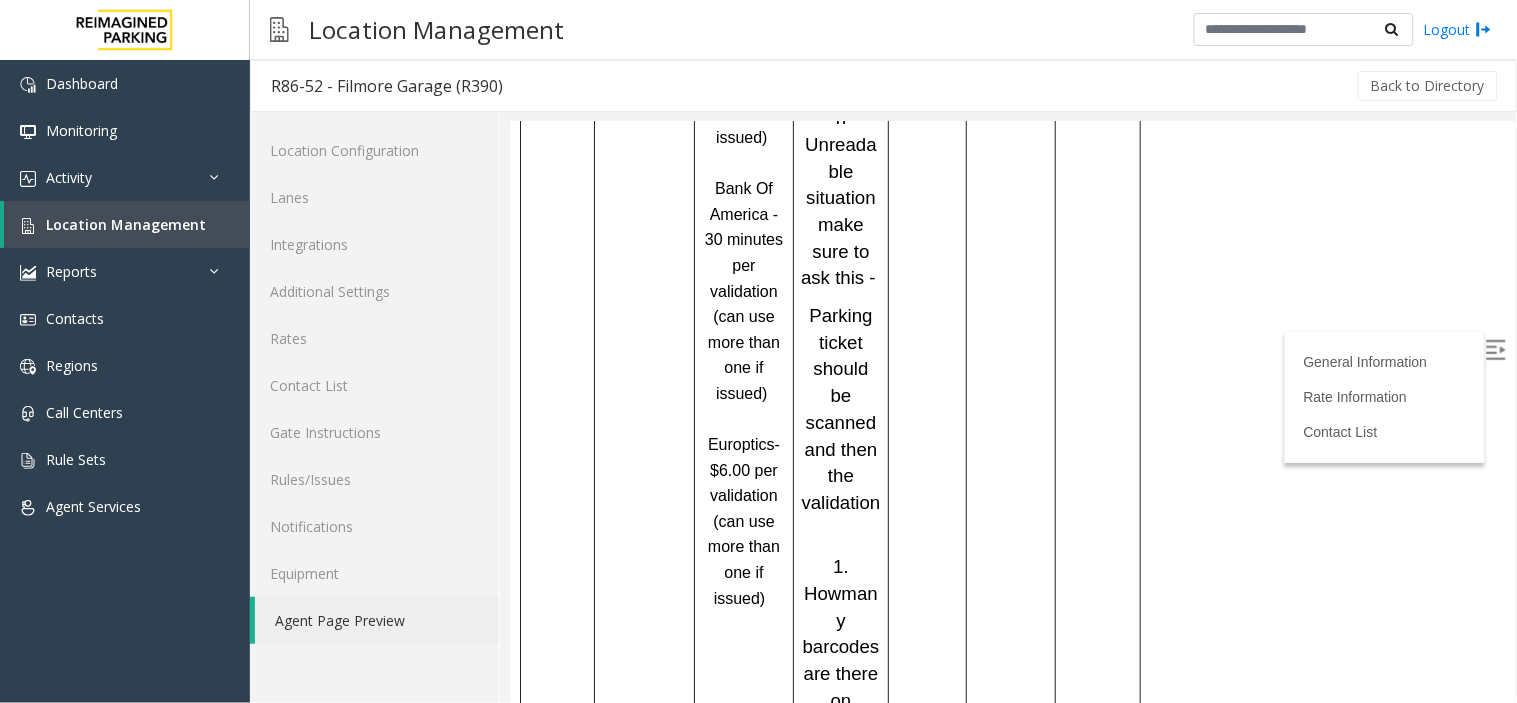 scroll, scrollTop: 1855, scrollLeft: 0, axis: vertical 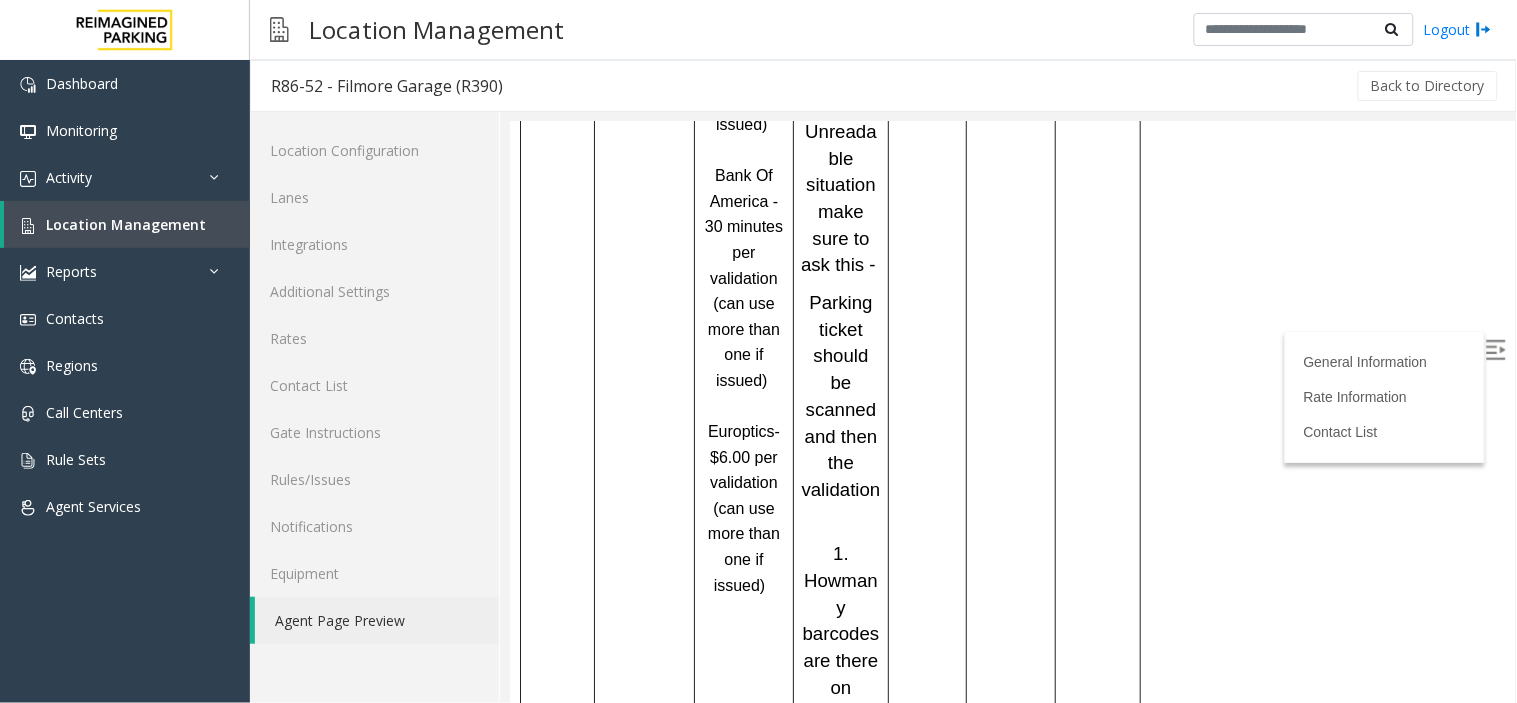 click at bounding box center (1495, 349) 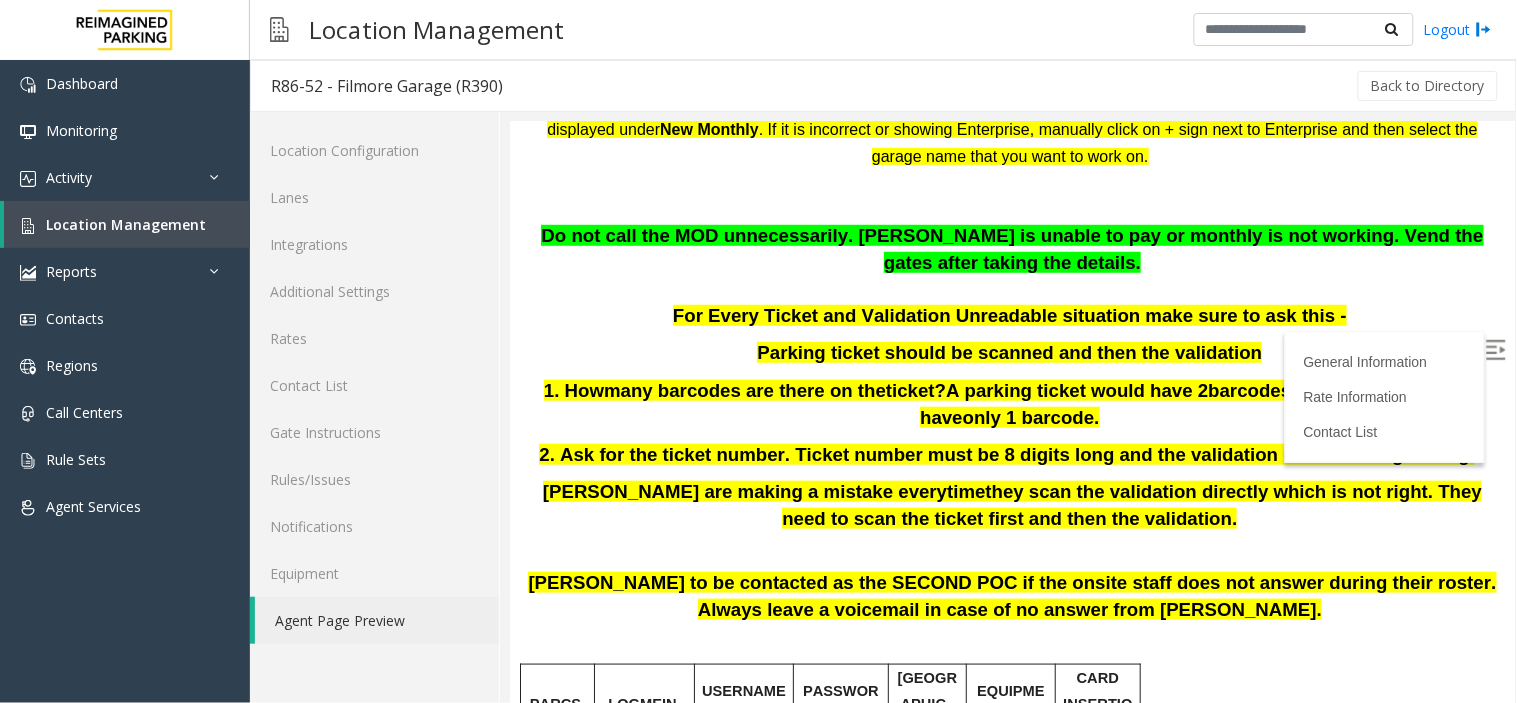 scroll, scrollTop: 333, scrollLeft: 0, axis: vertical 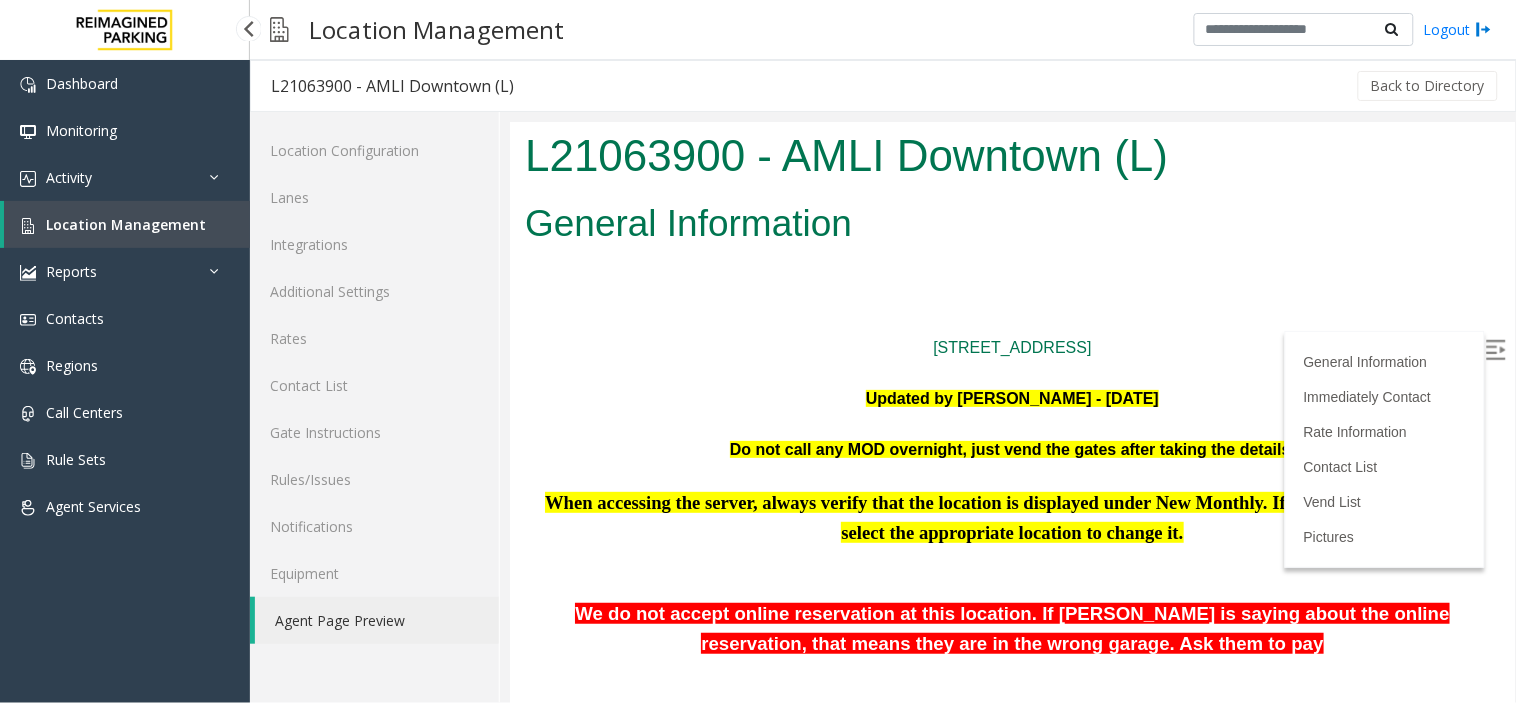click on "Location Management" at bounding box center [127, 224] 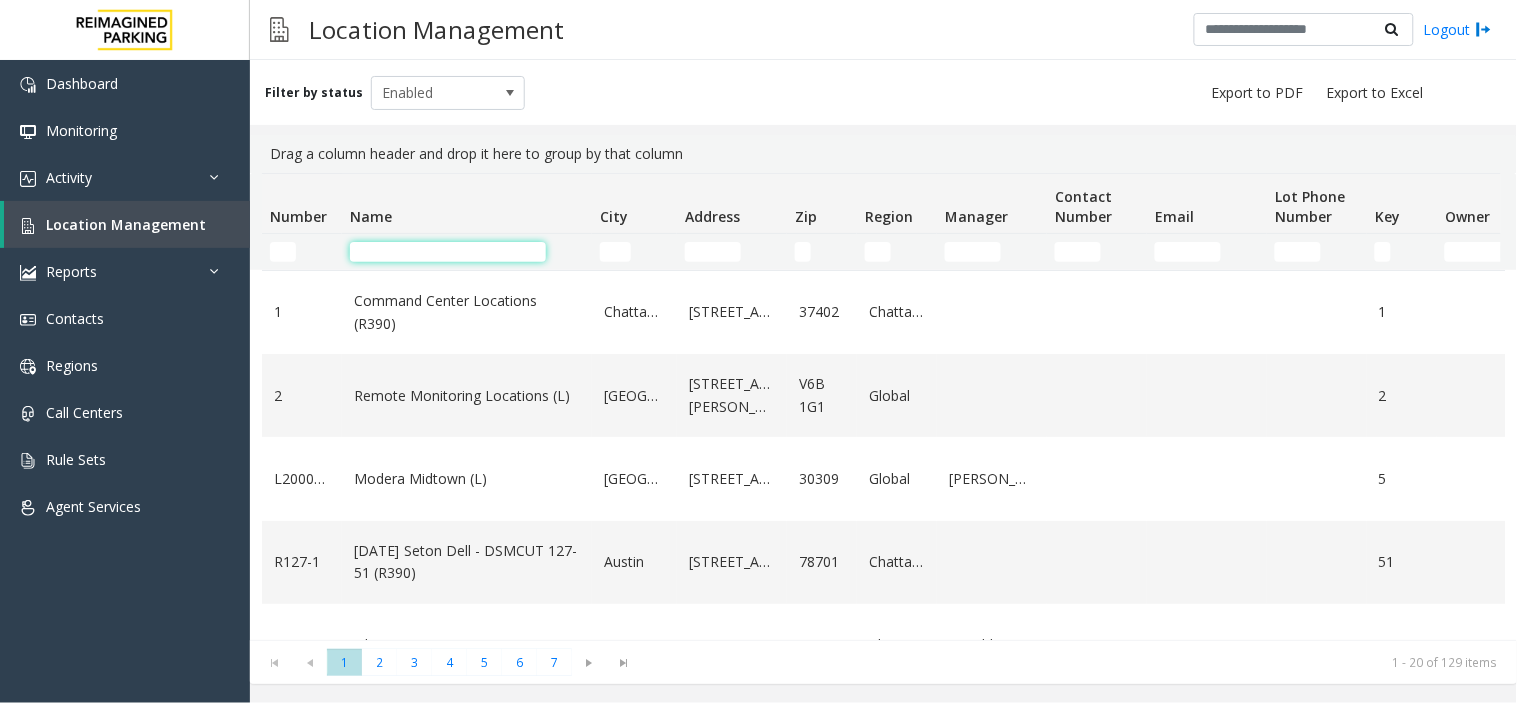 click 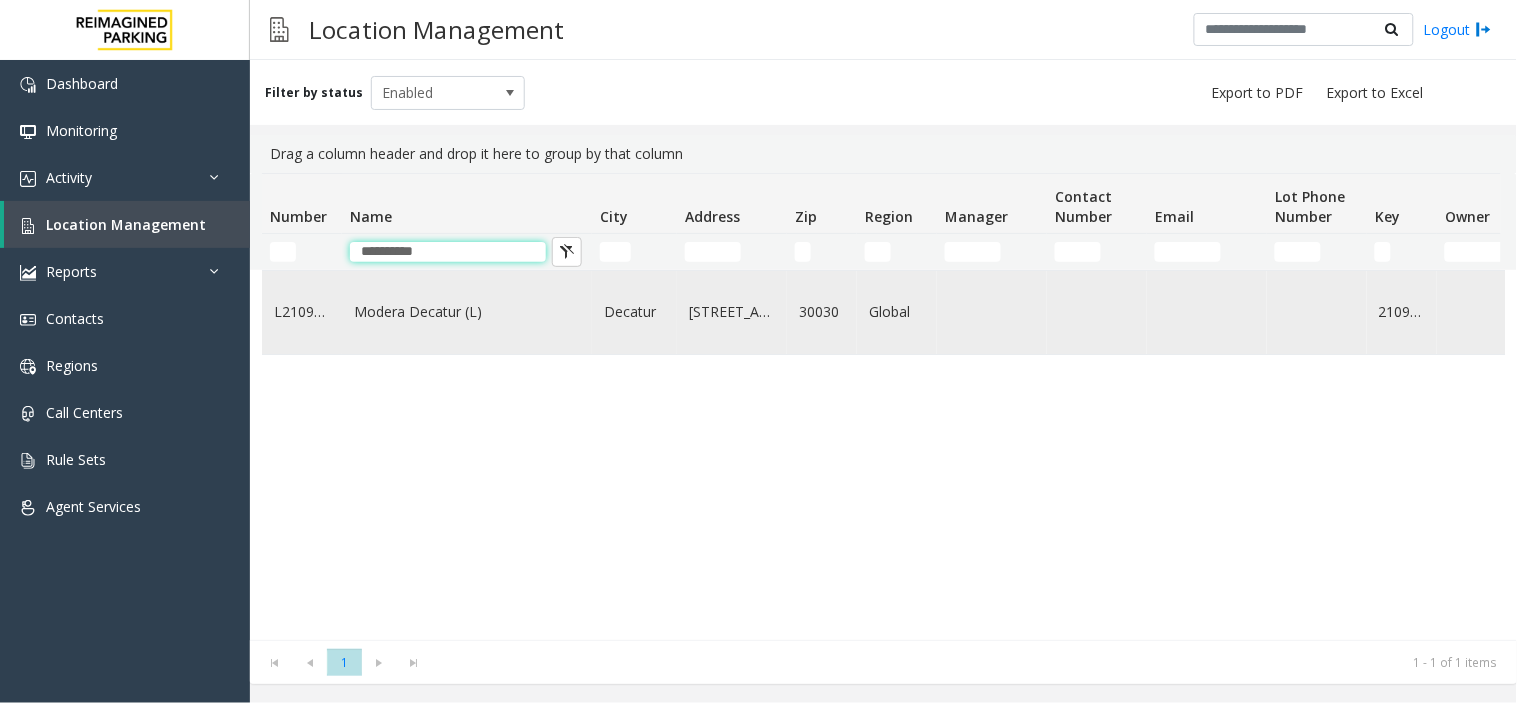 type on "**********" 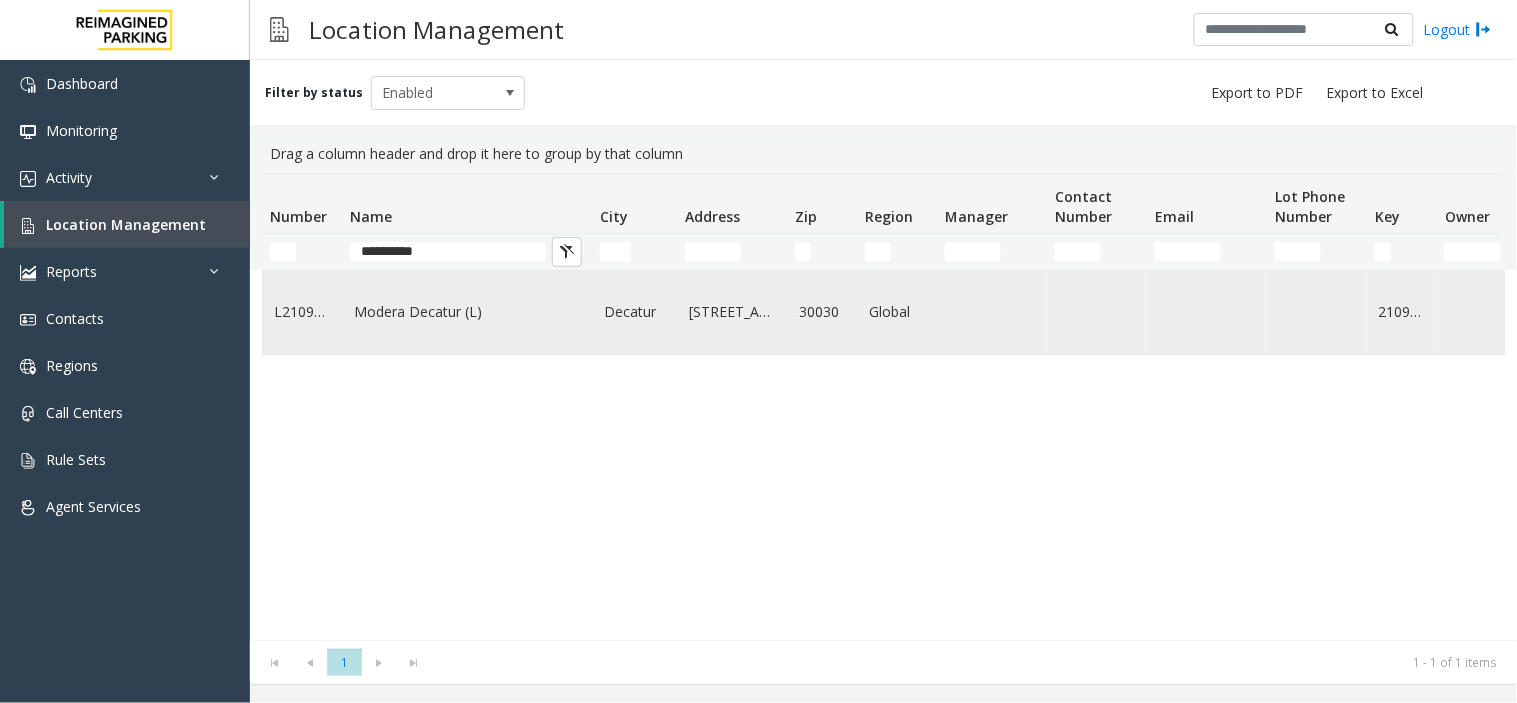 click on "Modera Decatur (L)" 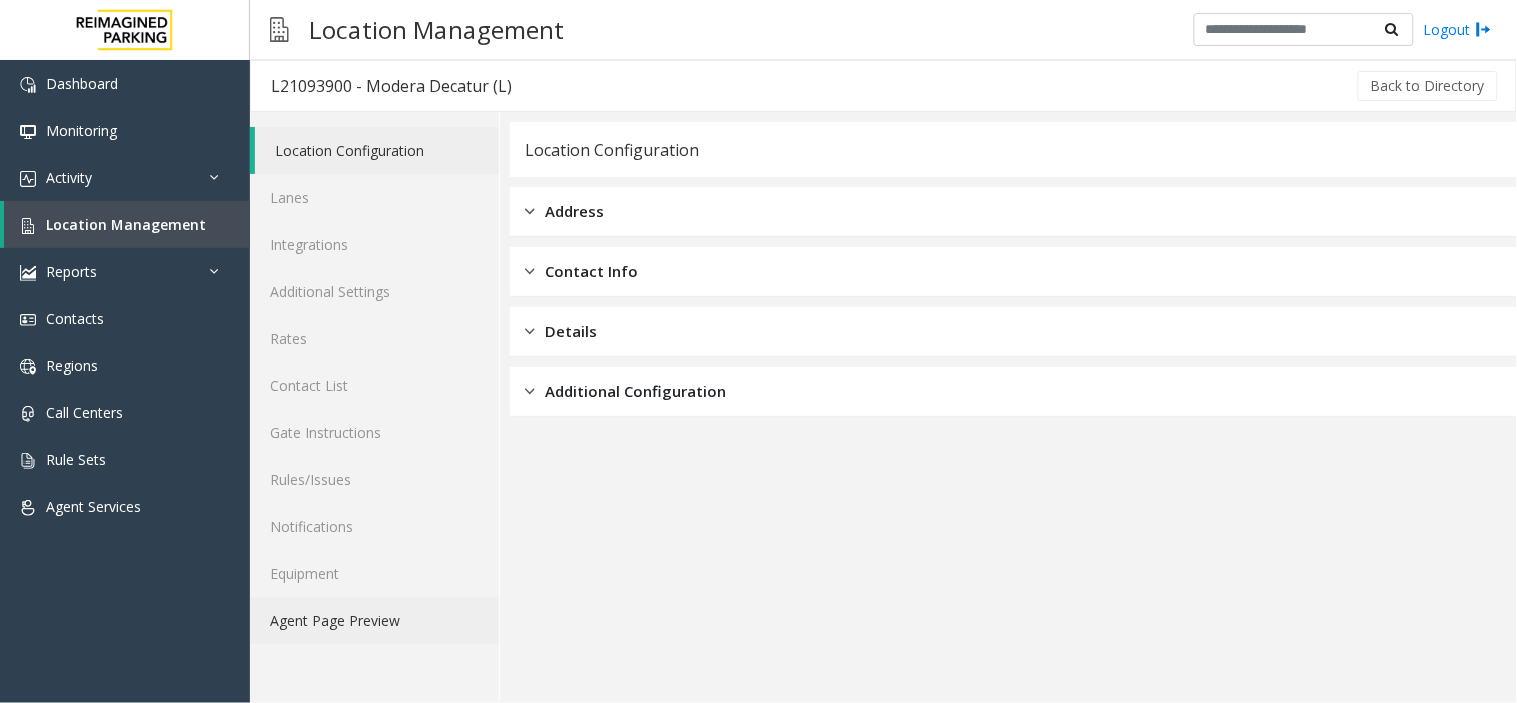click on "Agent Page Preview" 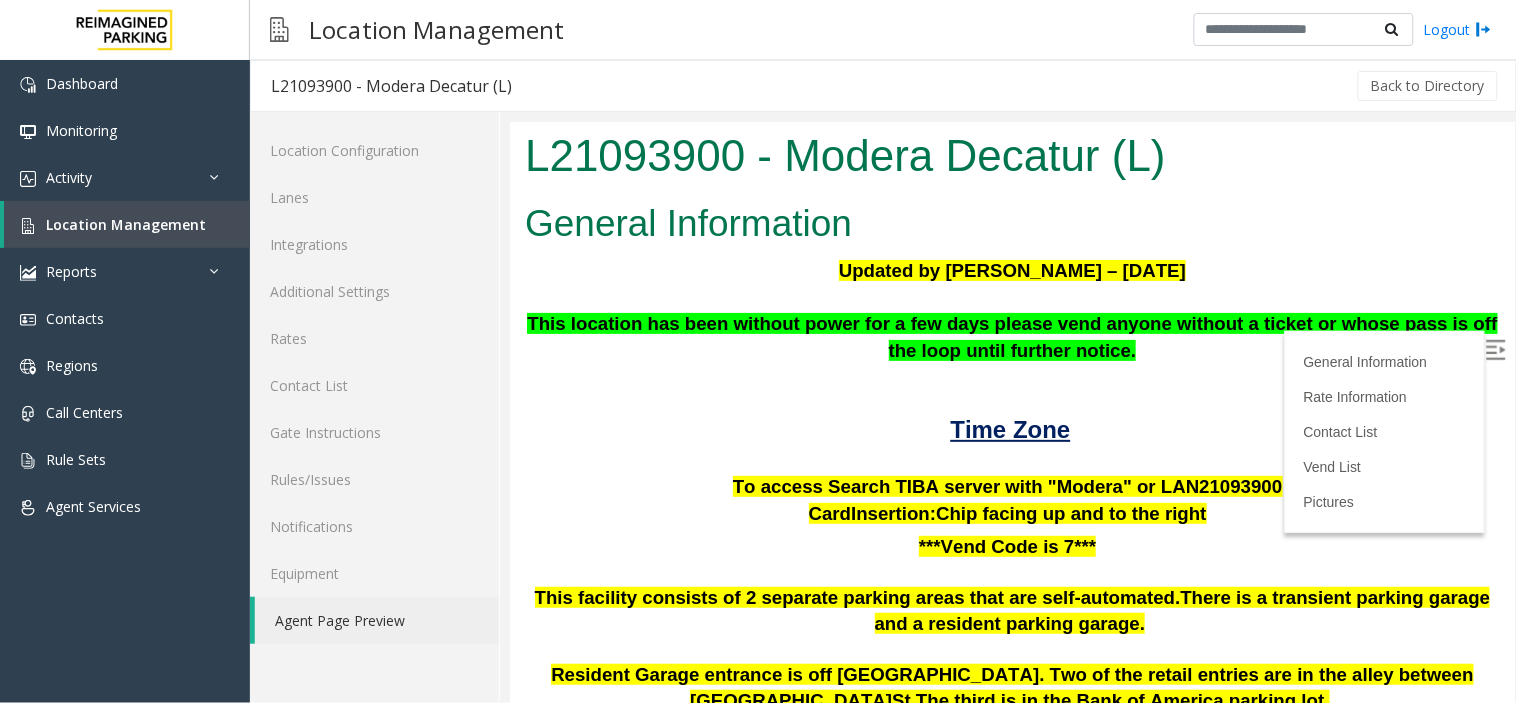 scroll, scrollTop: 0, scrollLeft: 0, axis: both 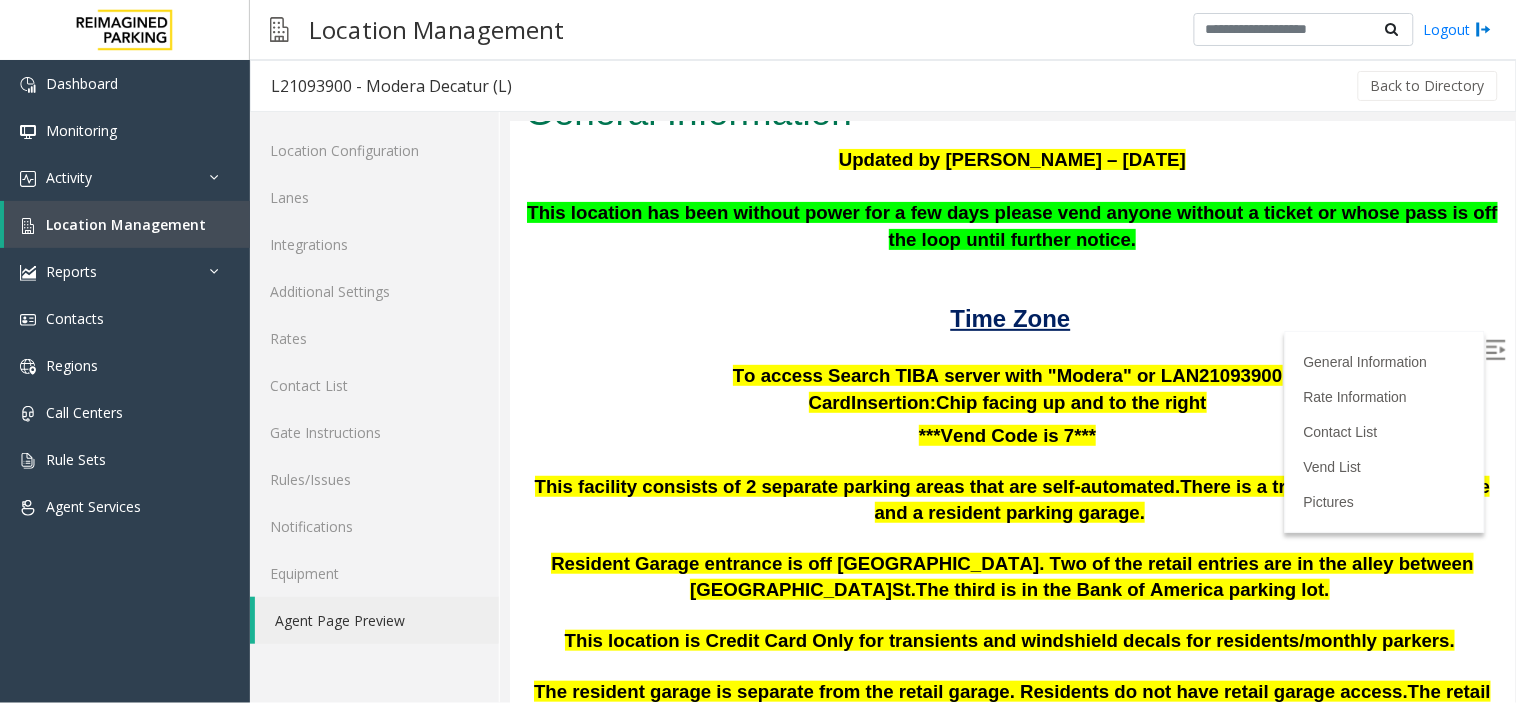 click at bounding box center [1495, 349] 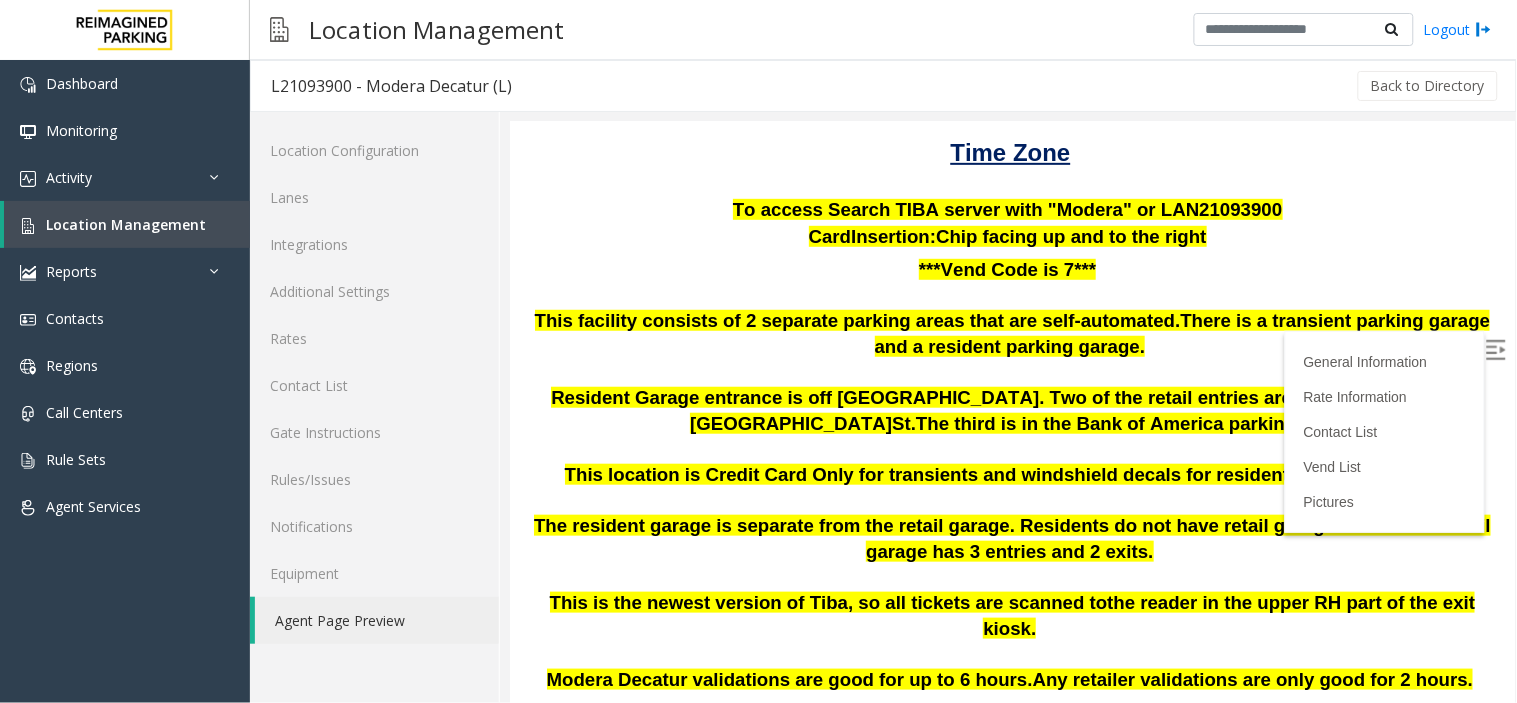 scroll, scrollTop: 333, scrollLeft: 0, axis: vertical 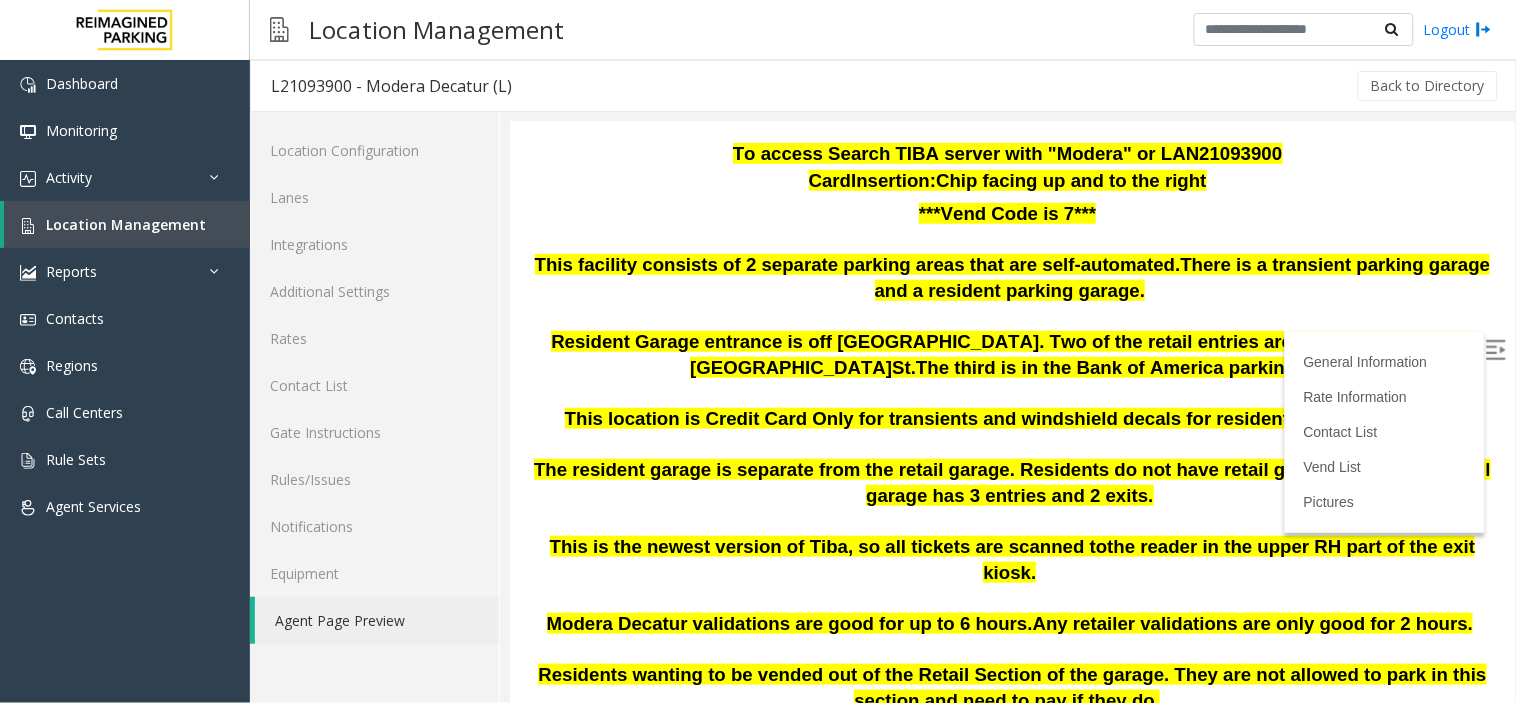 click on "Back to Directory" 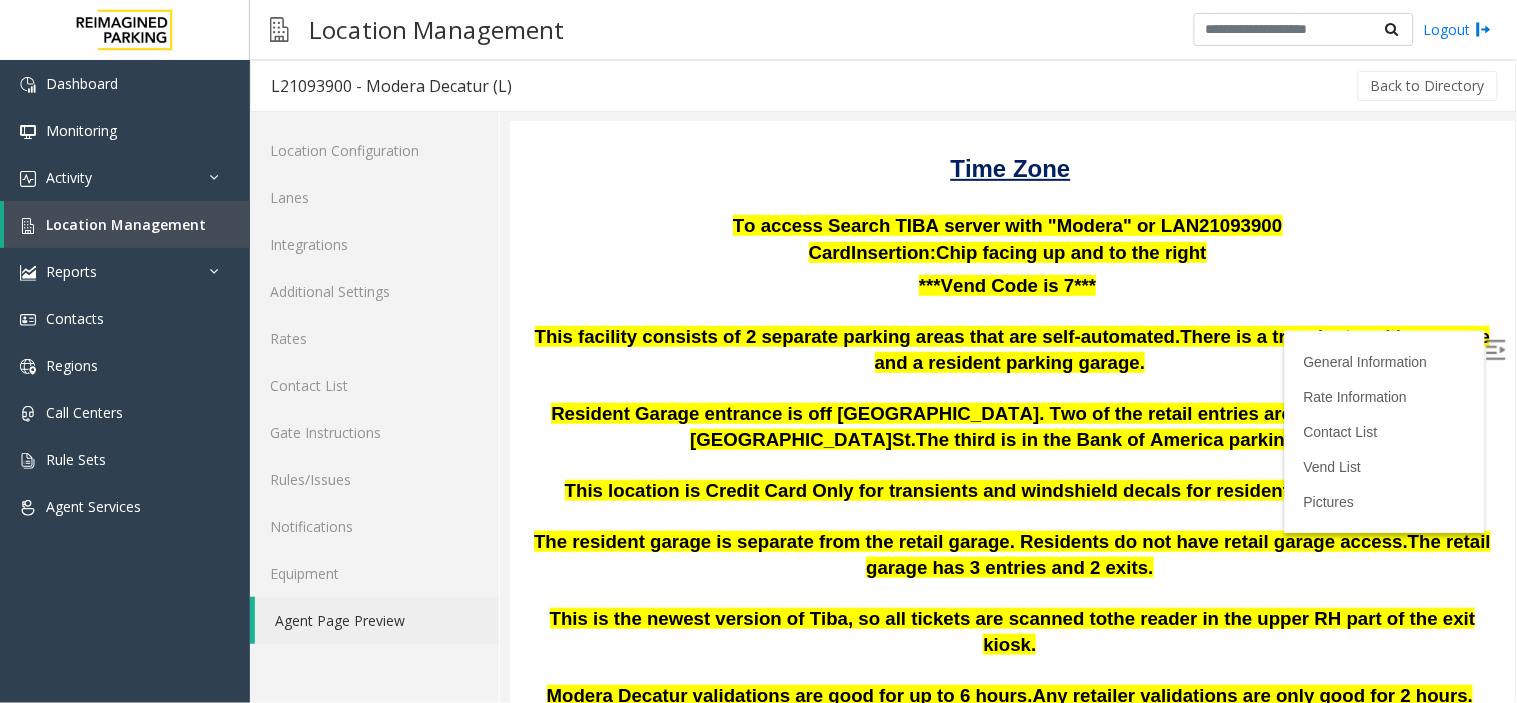 scroll, scrollTop: 222, scrollLeft: 0, axis: vertical 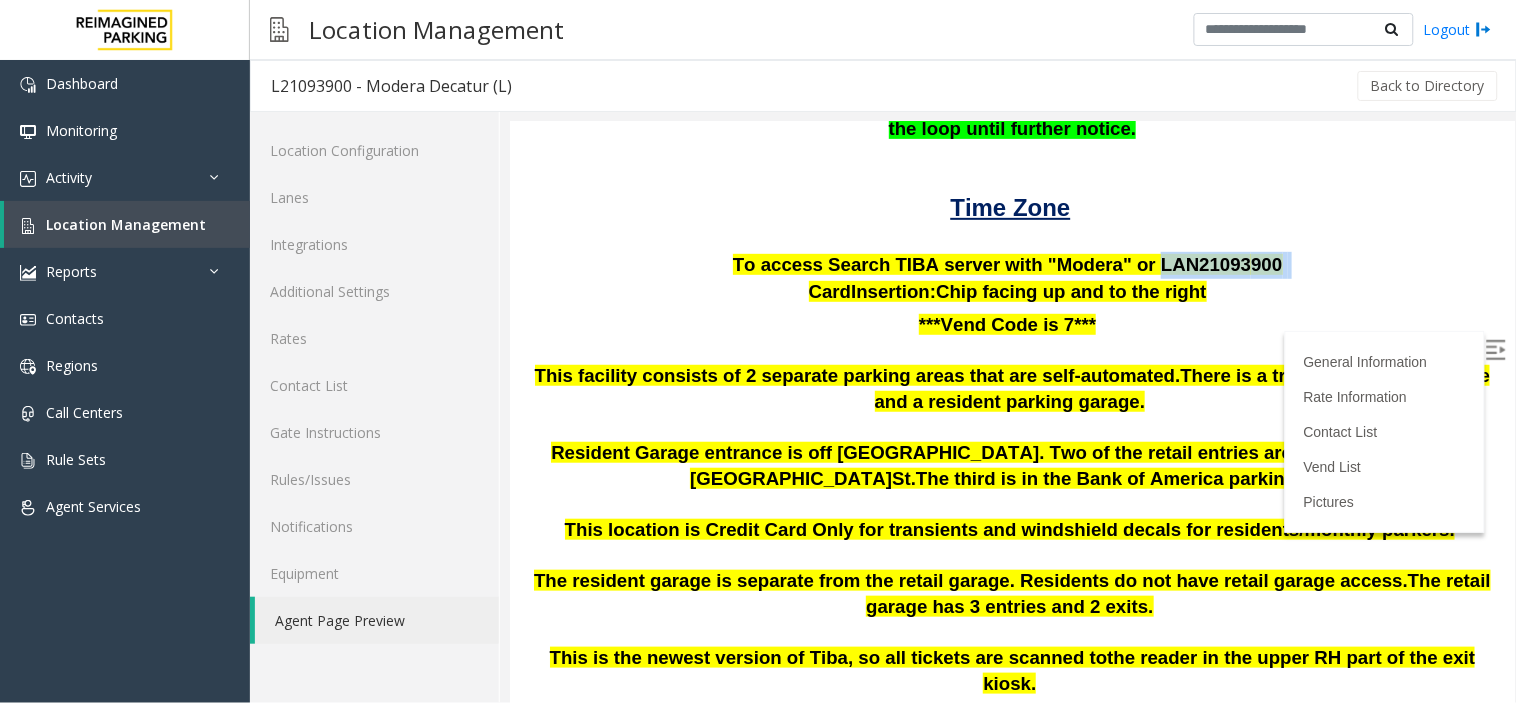 drag, startPoint x: 1127, startPoint y: 258, endPoint x: 1262, endPoint y: 267, distance: 135.29967 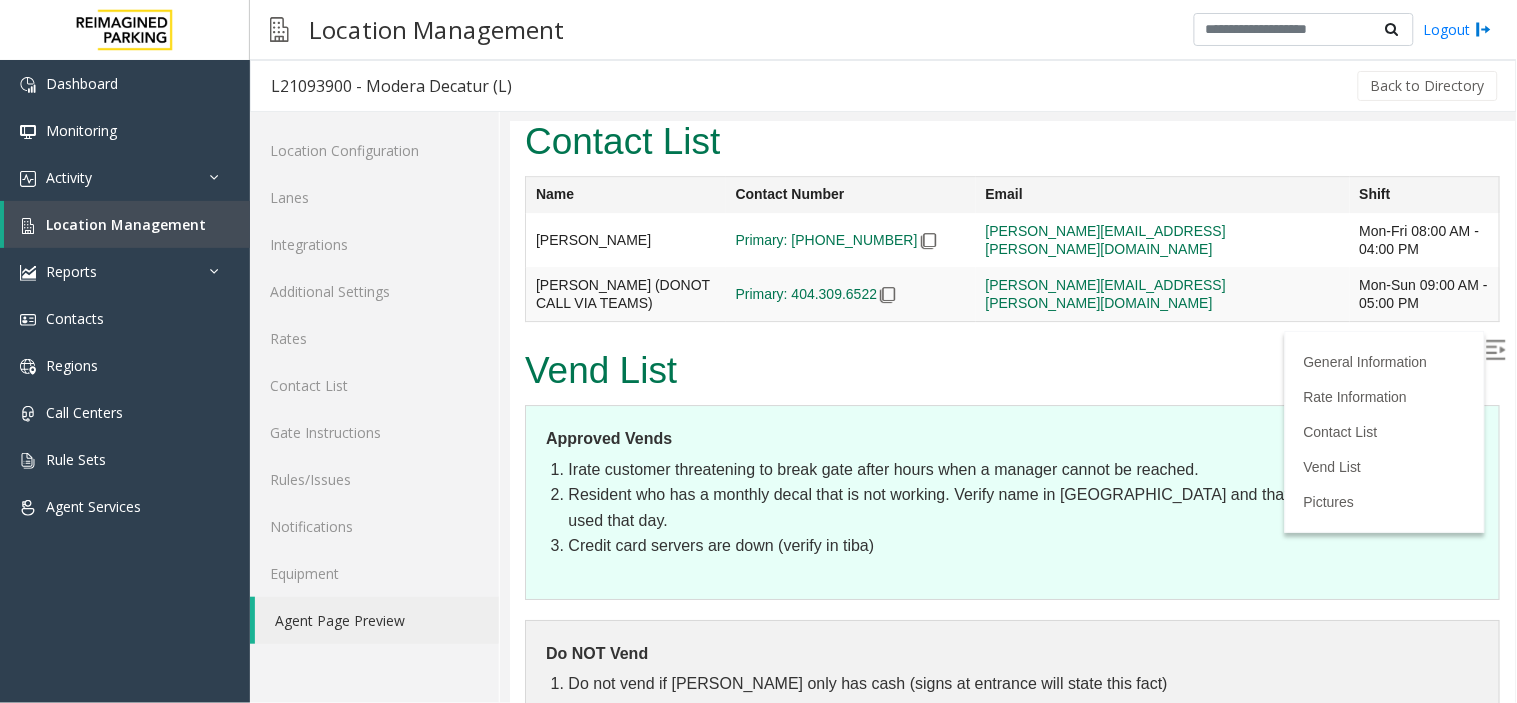 scroll, scrollTop: 1777, scrollLeft: 0, axis: vertical 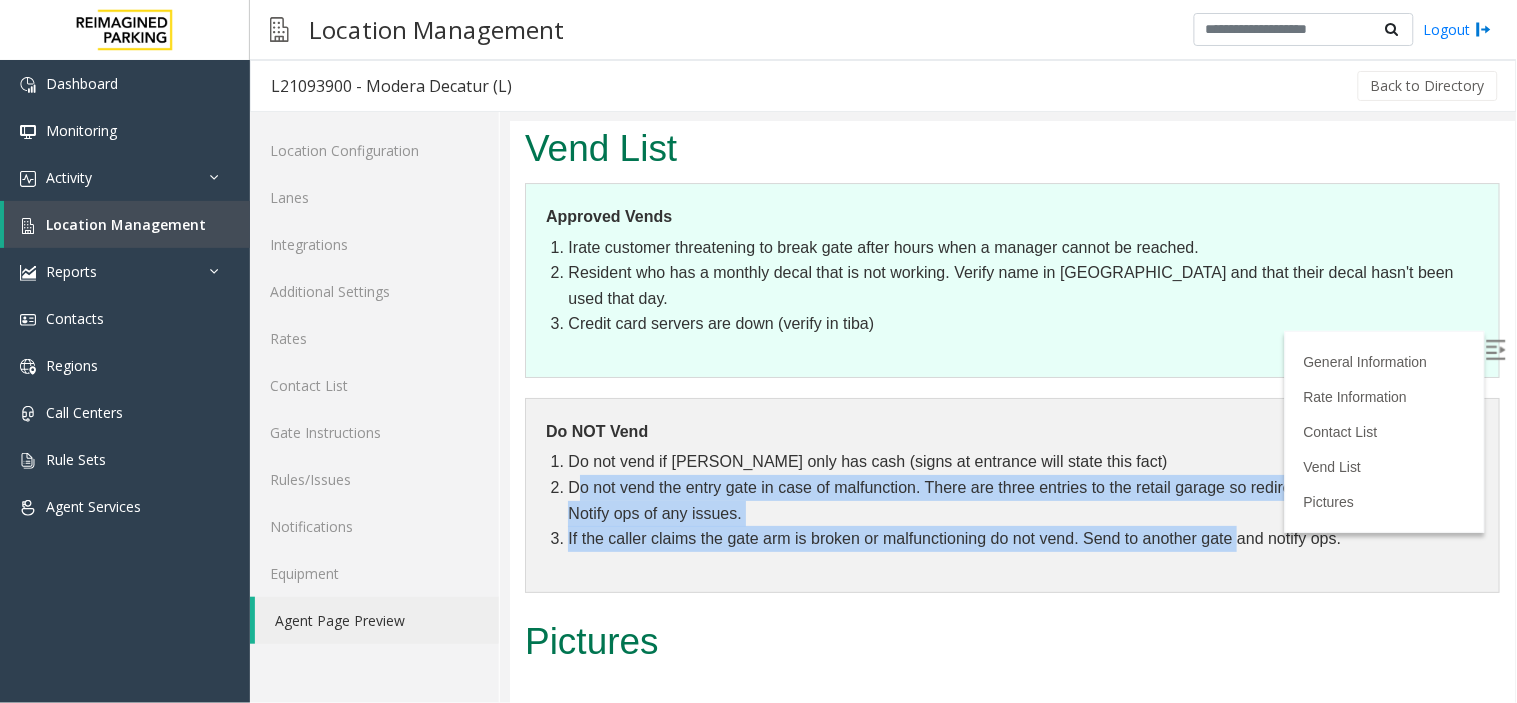 drag, startPoint x: 583, startPoint y: 445, endPoint x: 1236, endPoint y: 487, distance: 654.3493 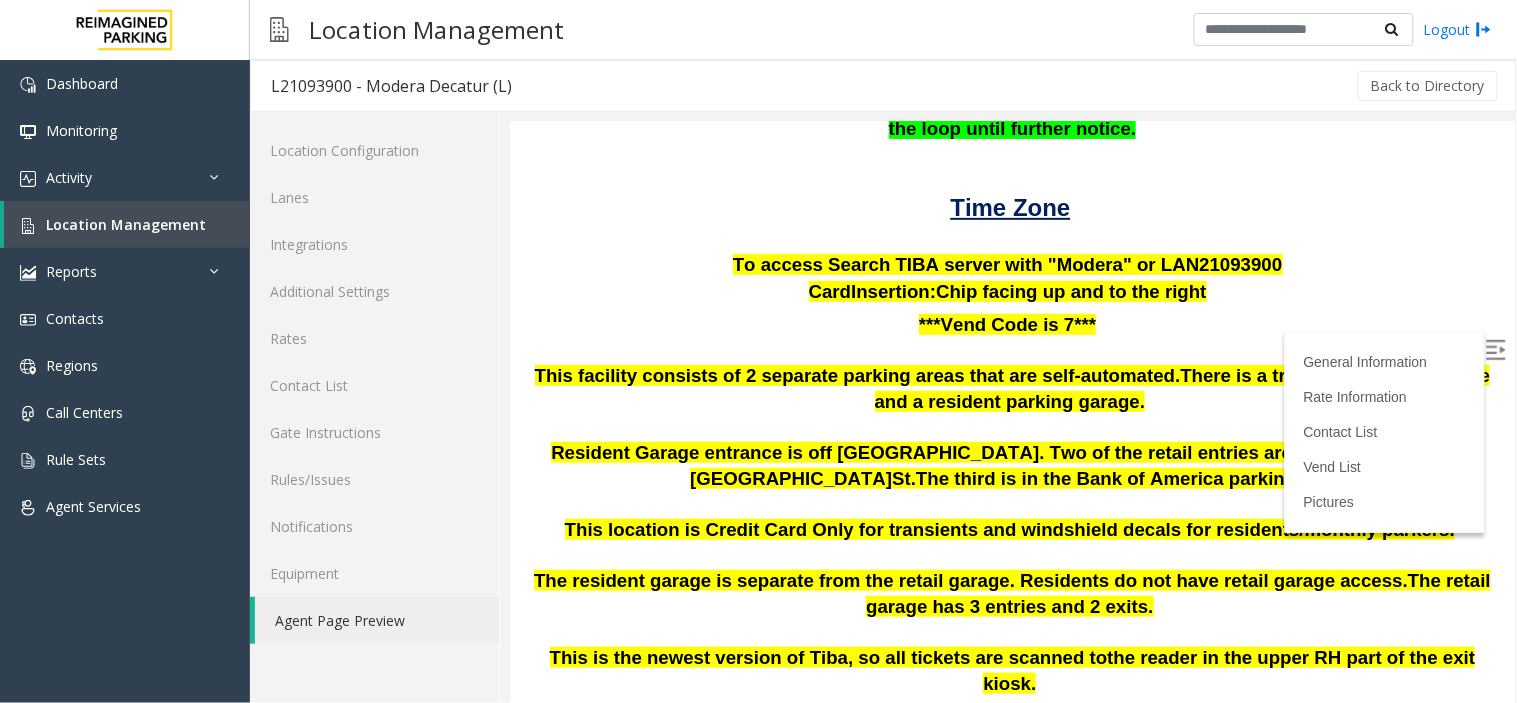 scroll, scrollTop: 111, scrollLeft: 0, axis: vertical 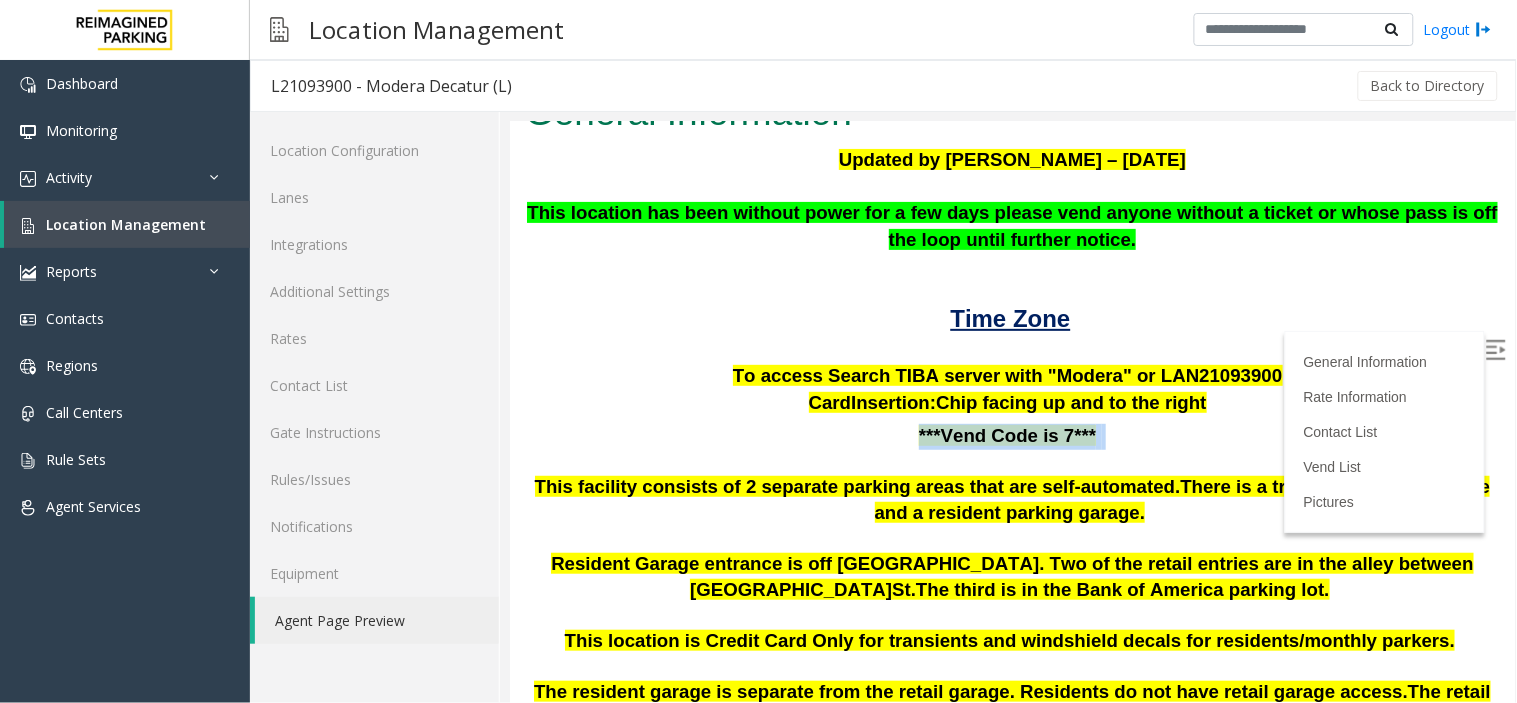 drag, startPoint x: 882, startPoint y: 435, endPoint x: 1129, endPoint y: 423, distance: 247.29132 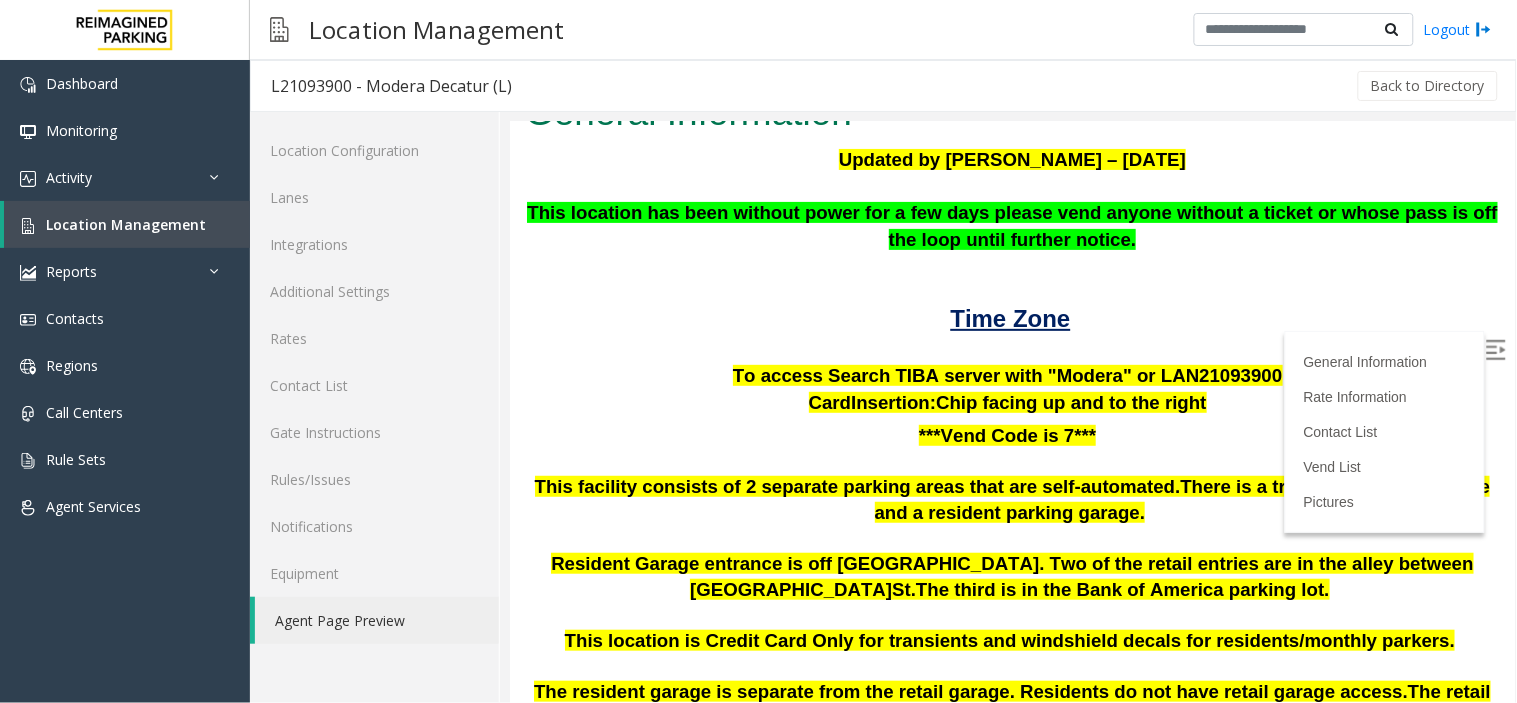 click on "***Vend Code is 7***" at bounding box center (1011, 436) 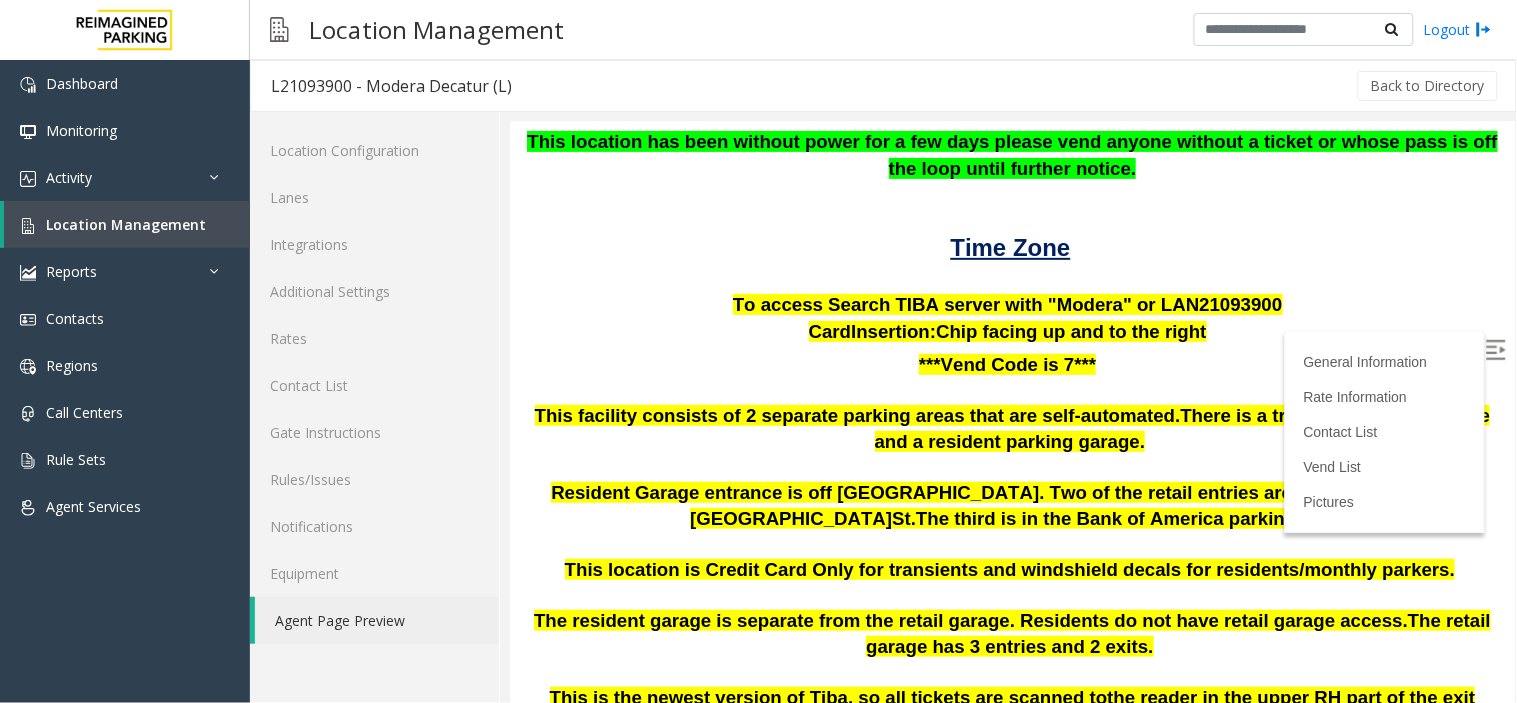 scroll, scrollTop: 444, scrollLeft: 0, axis: vertical 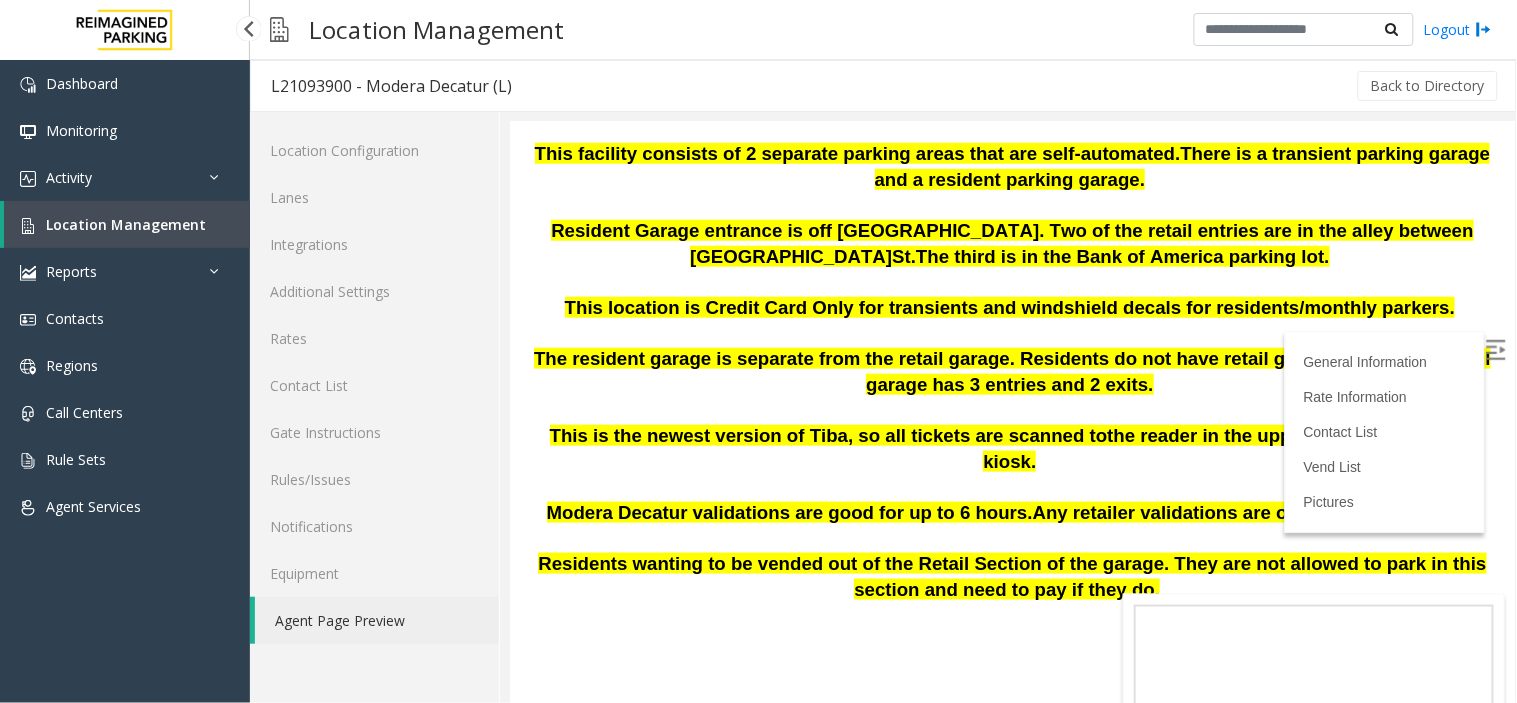 click on "Location Management" at bounding box center (126, 224) 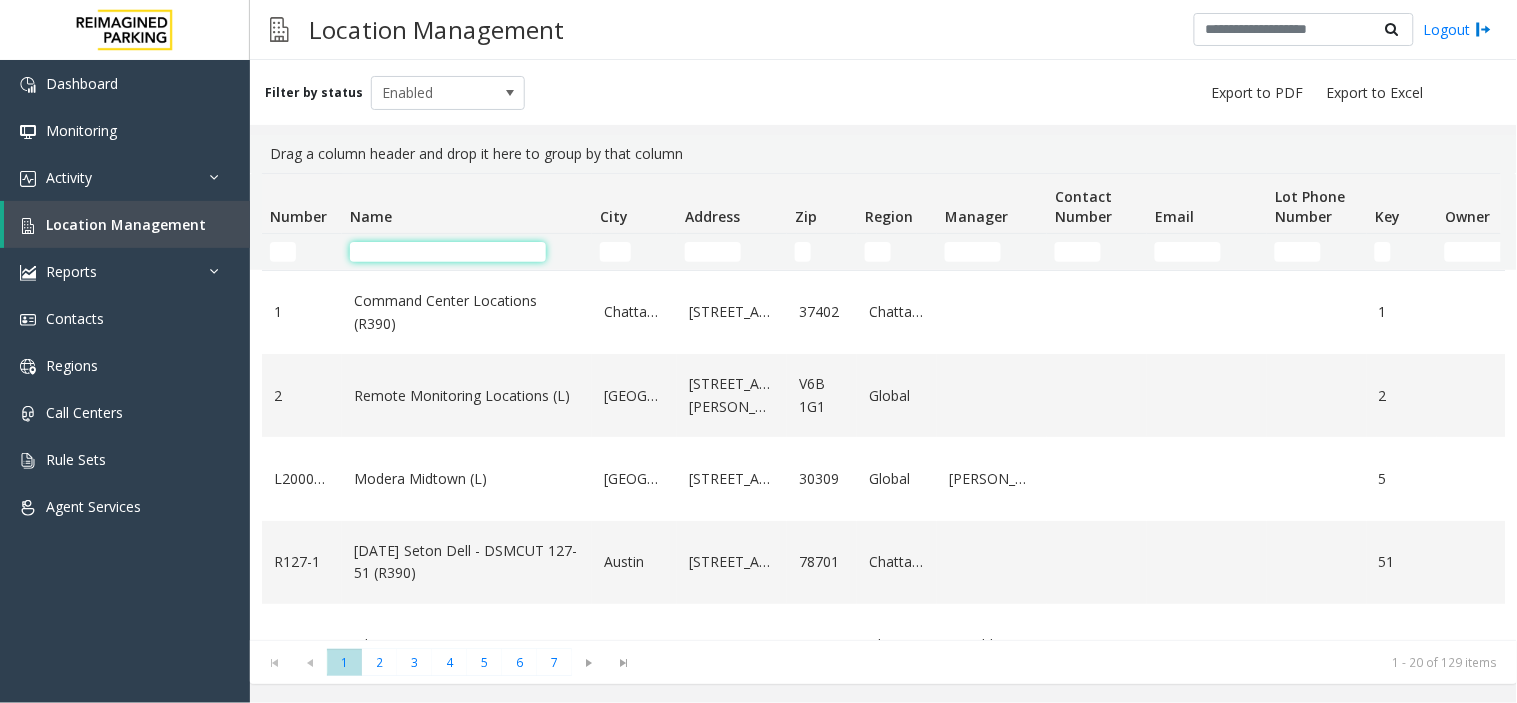 click 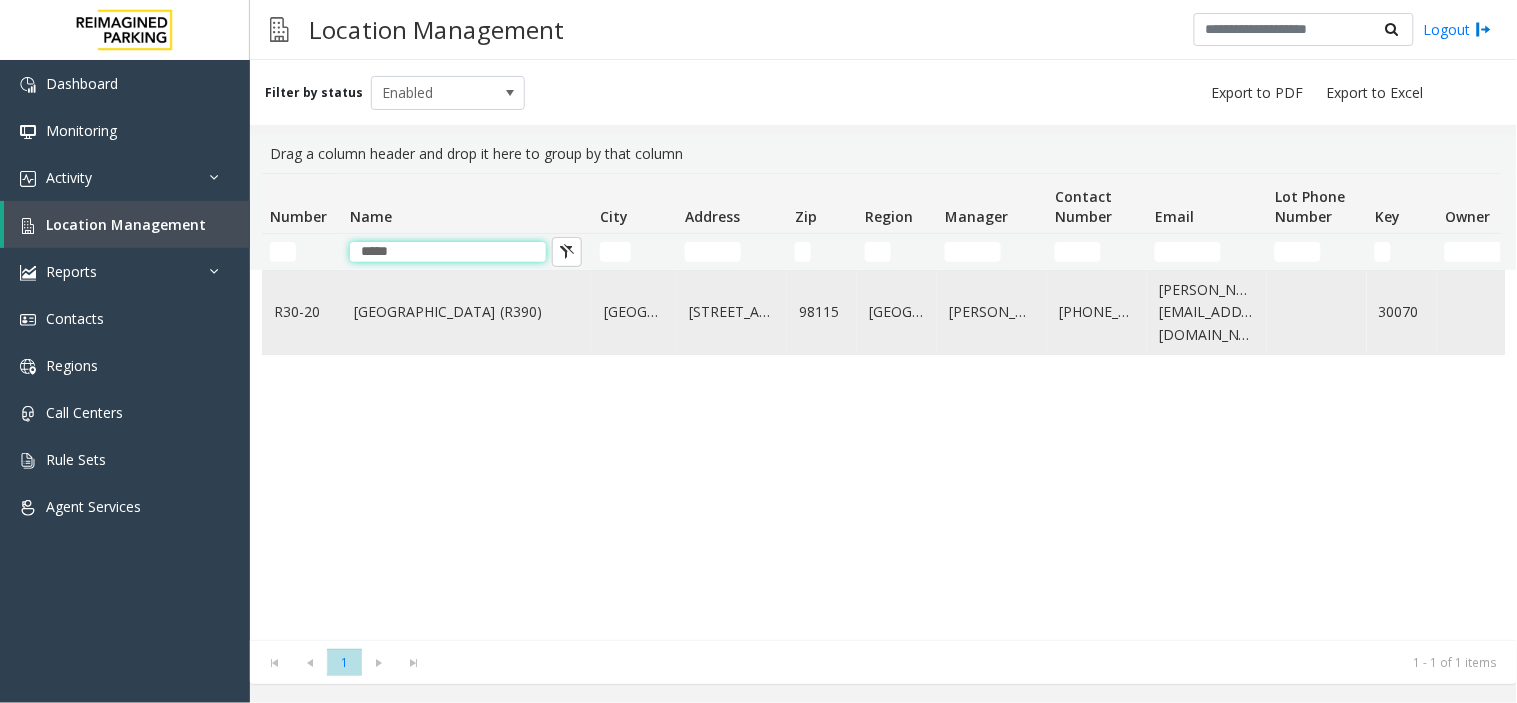 type on "*****" 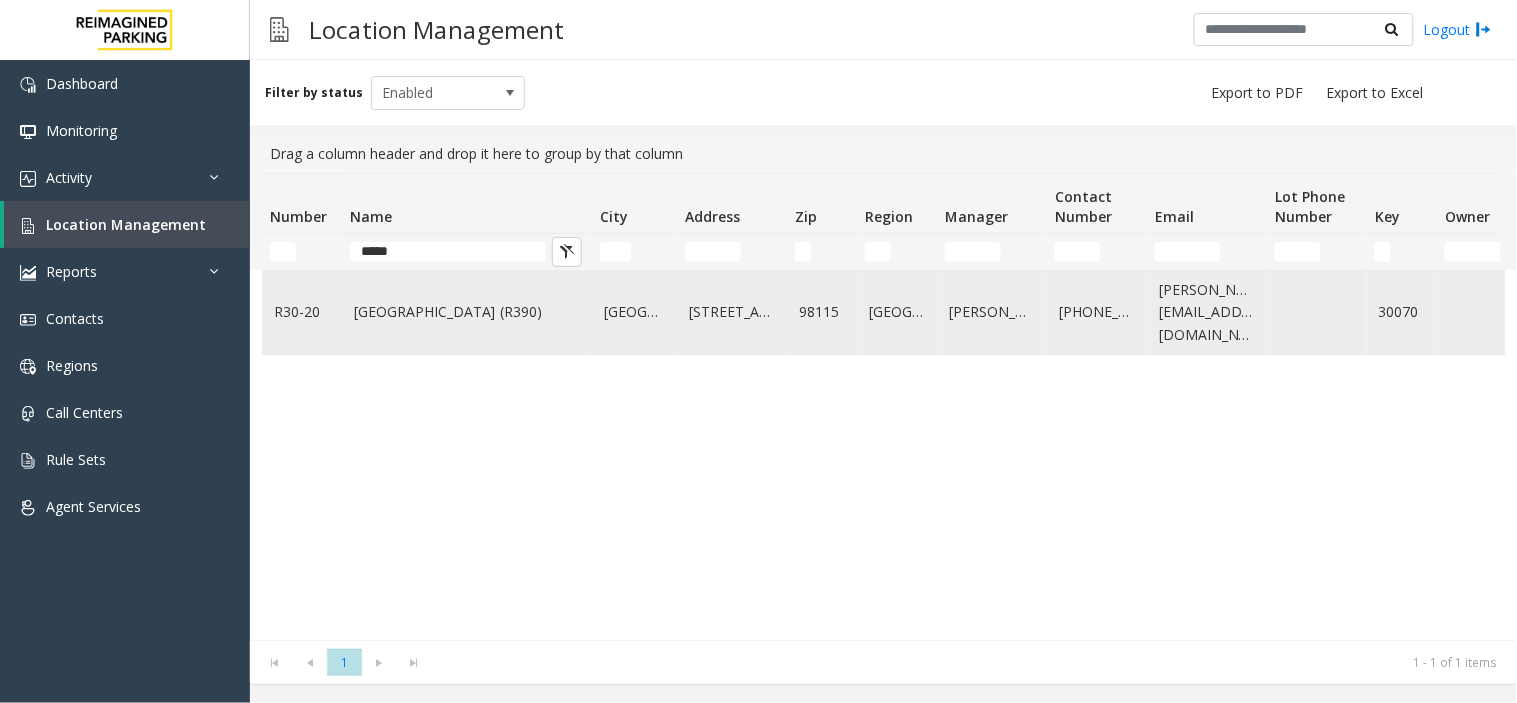 click on "[GEOGRAPHIC_DATA]" 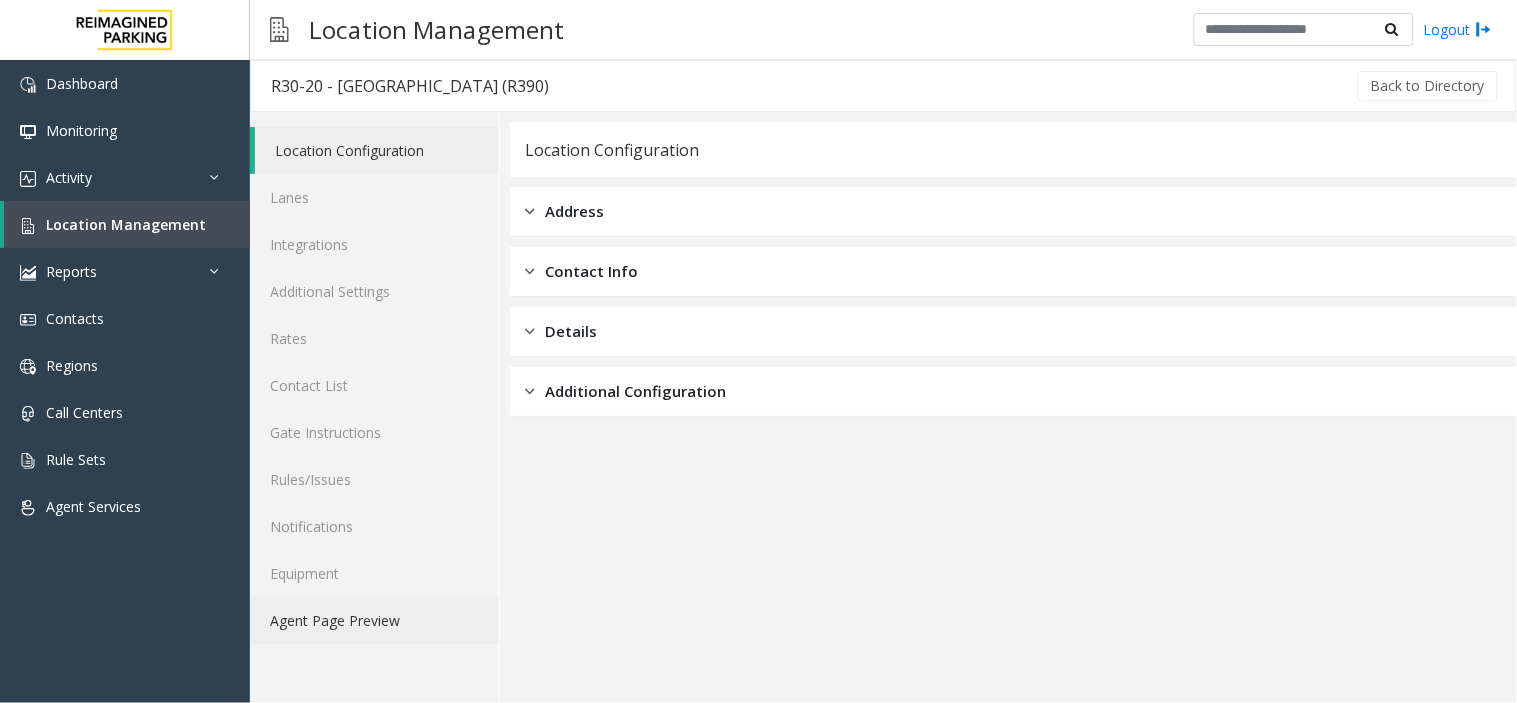 click on "Agent Page Preview" 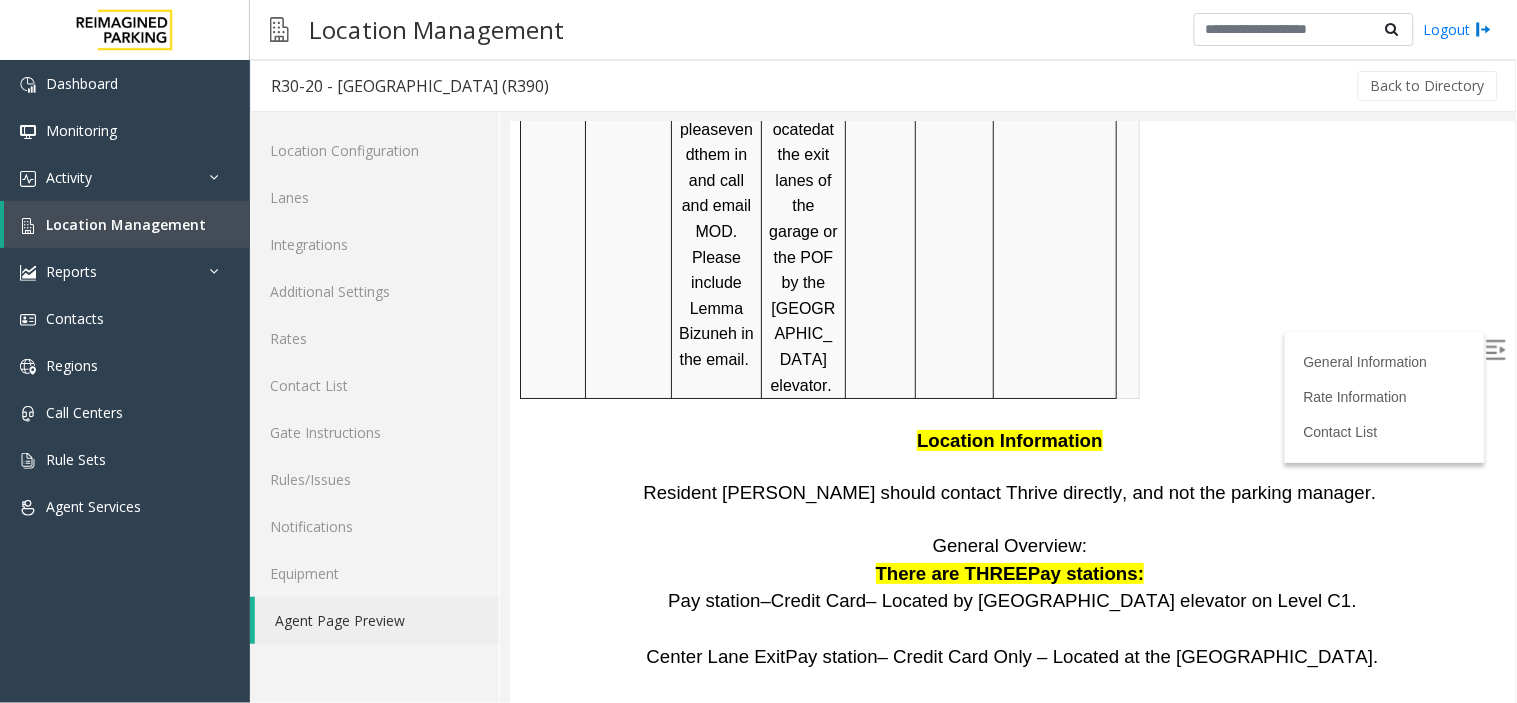 scroll, scrollTop: 232, scrollLeft: 0, axis: vertical 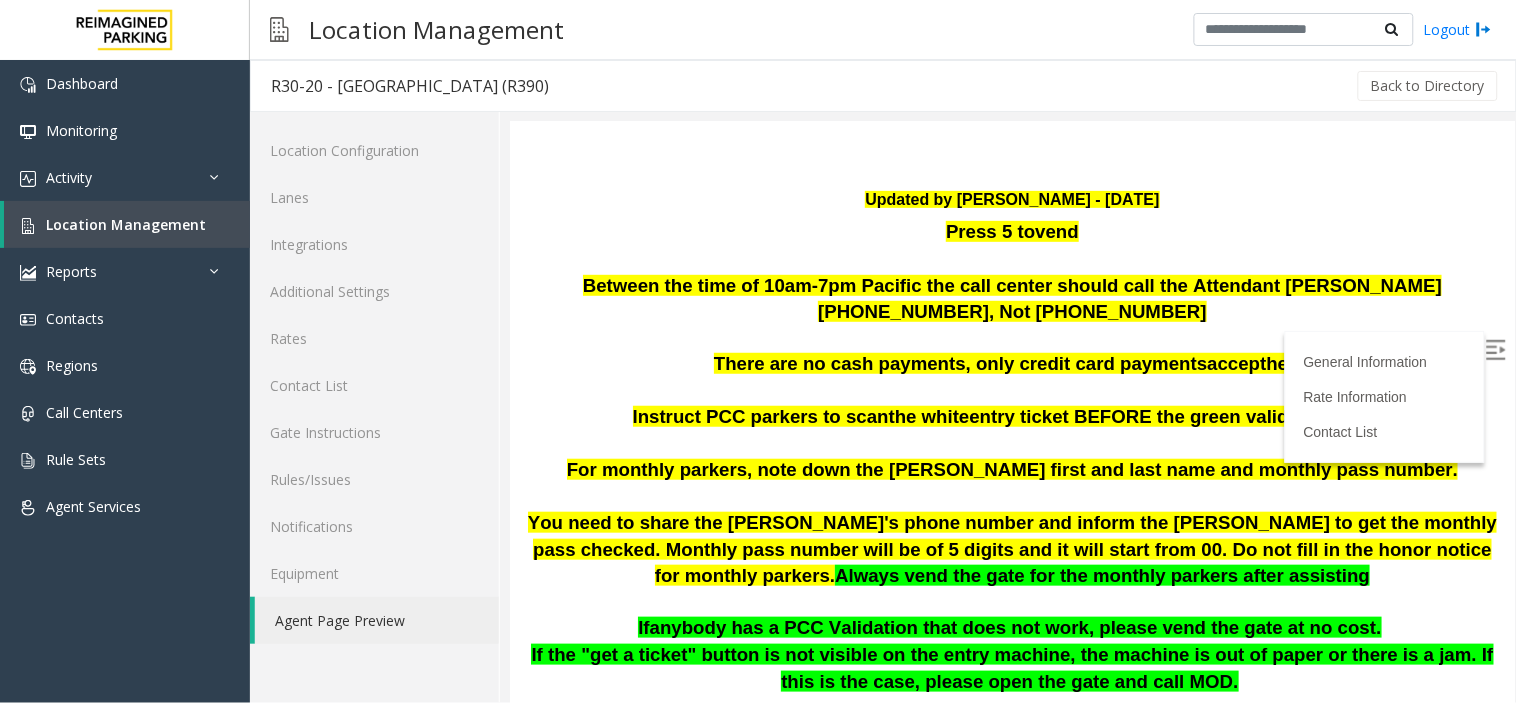 click on "Updated by [PERSON_NAME] - [DATE]" at bounding box center [1011, 199] 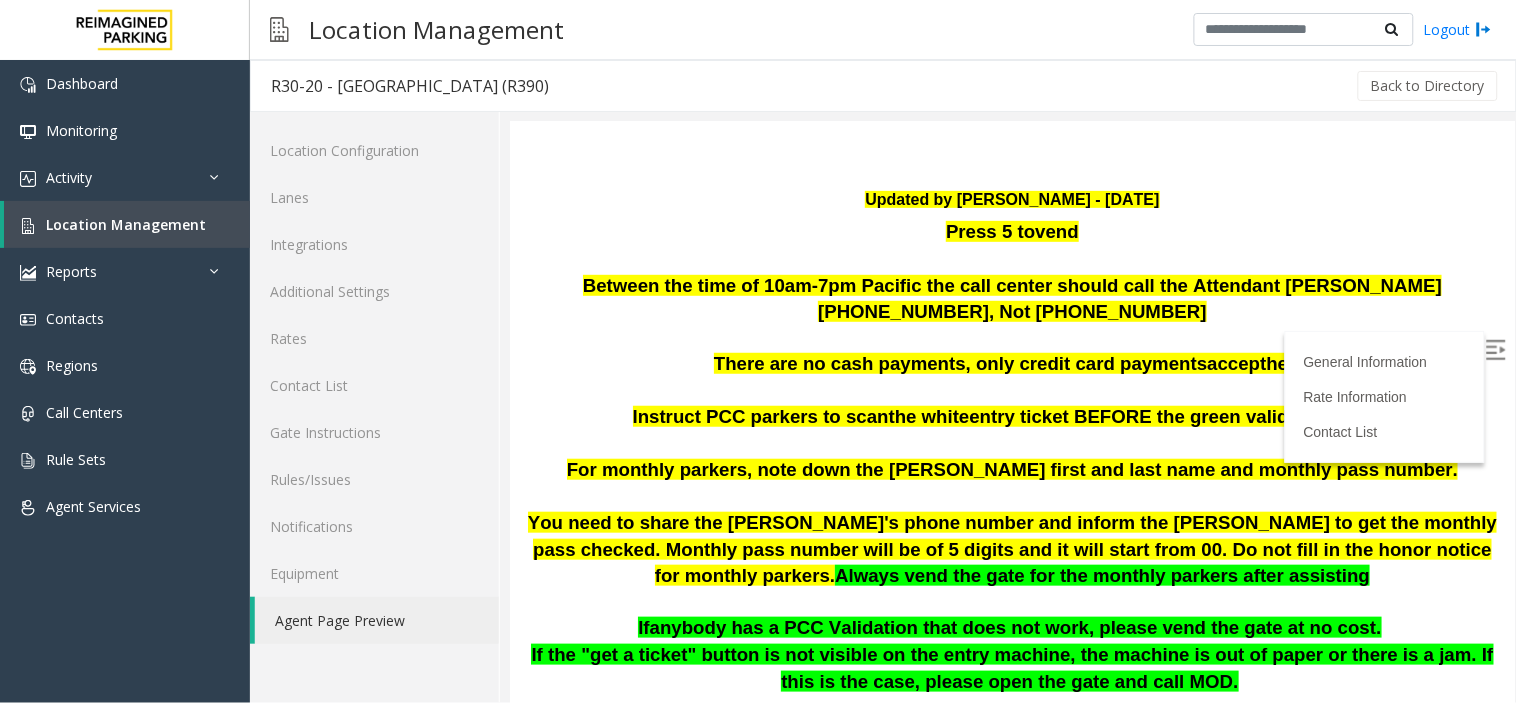 click at bounding box center (1307, 362) 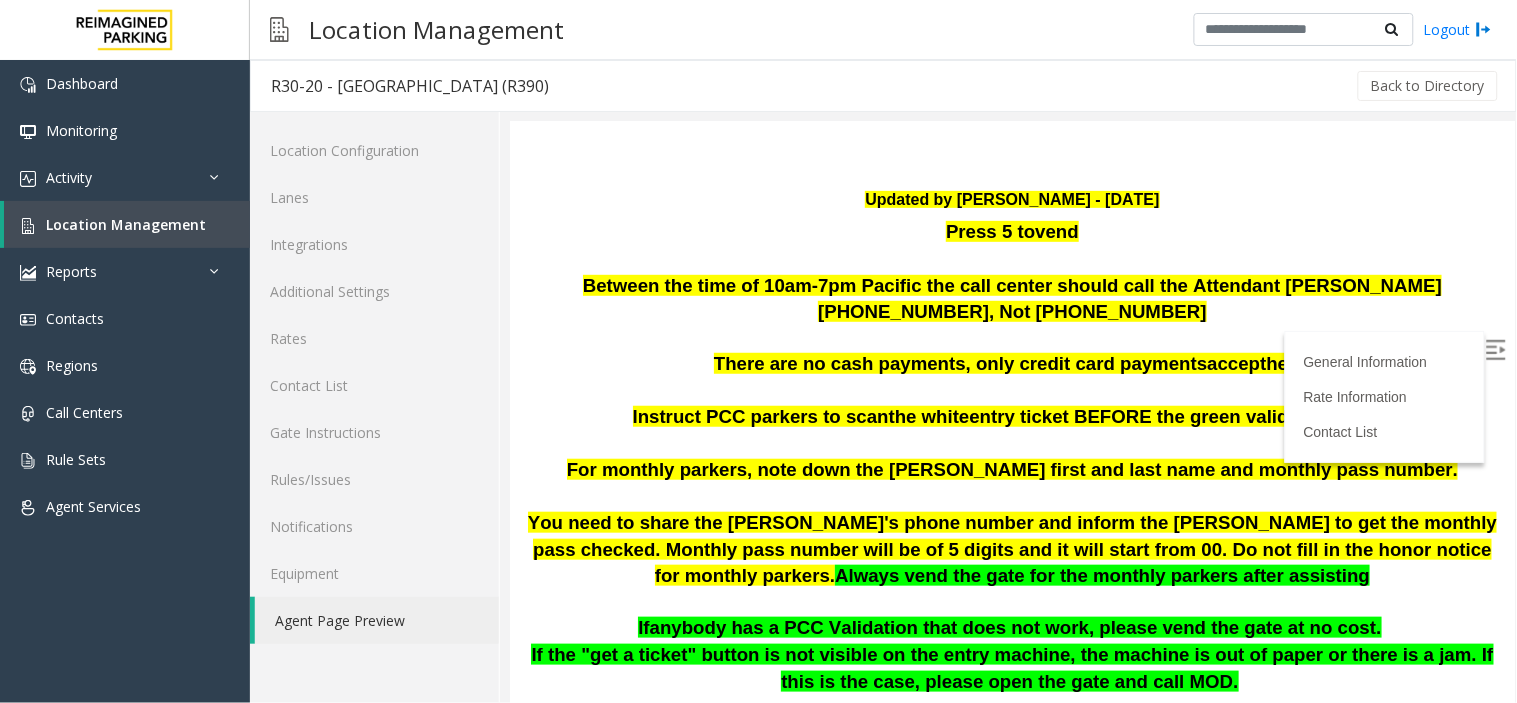 click at bounding box center (1011, 390) 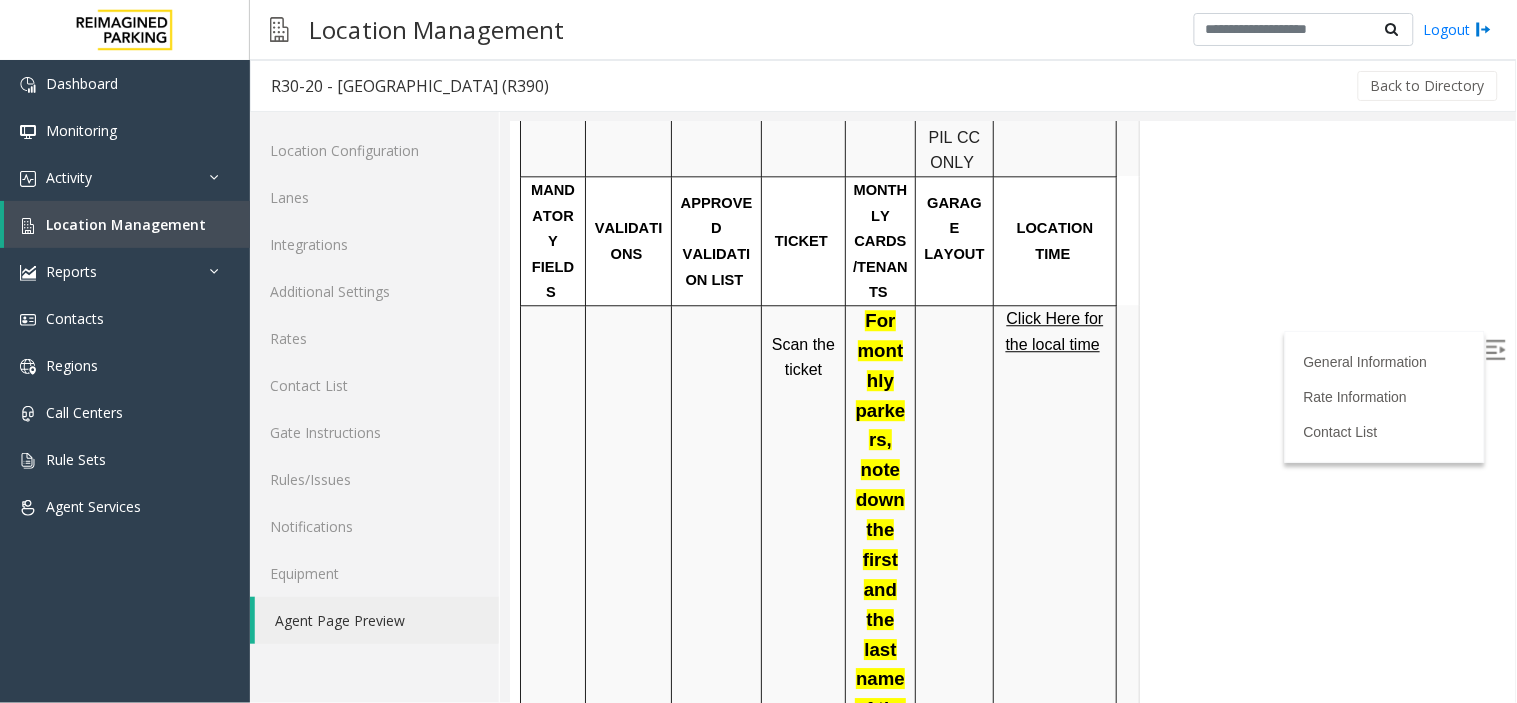 scroll, scrollTop: 1281, scrollLeft: 0, axis: vertical 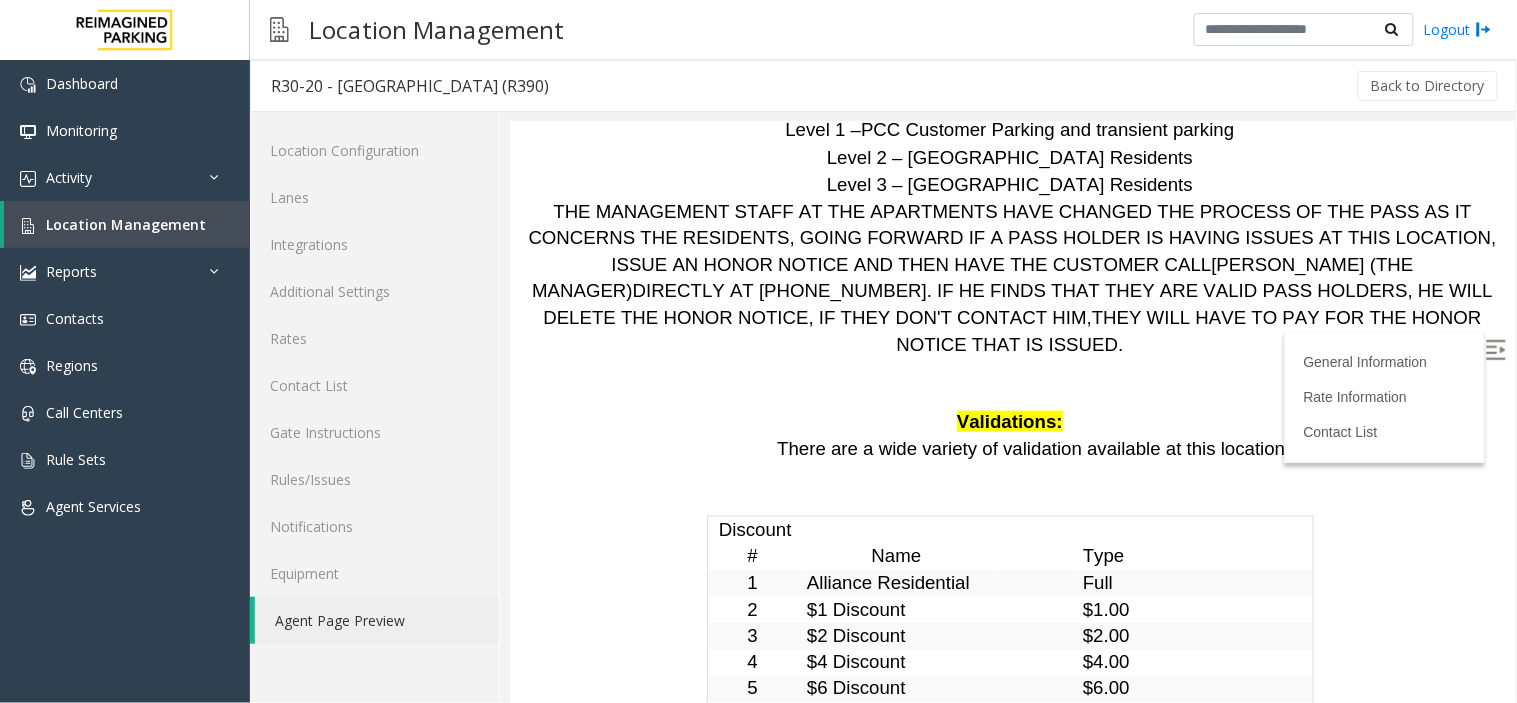 drag, startPoint x: 803, startPoint y: 393, endPoint x: 1000, endPoint y: 495, distance: 221.84003 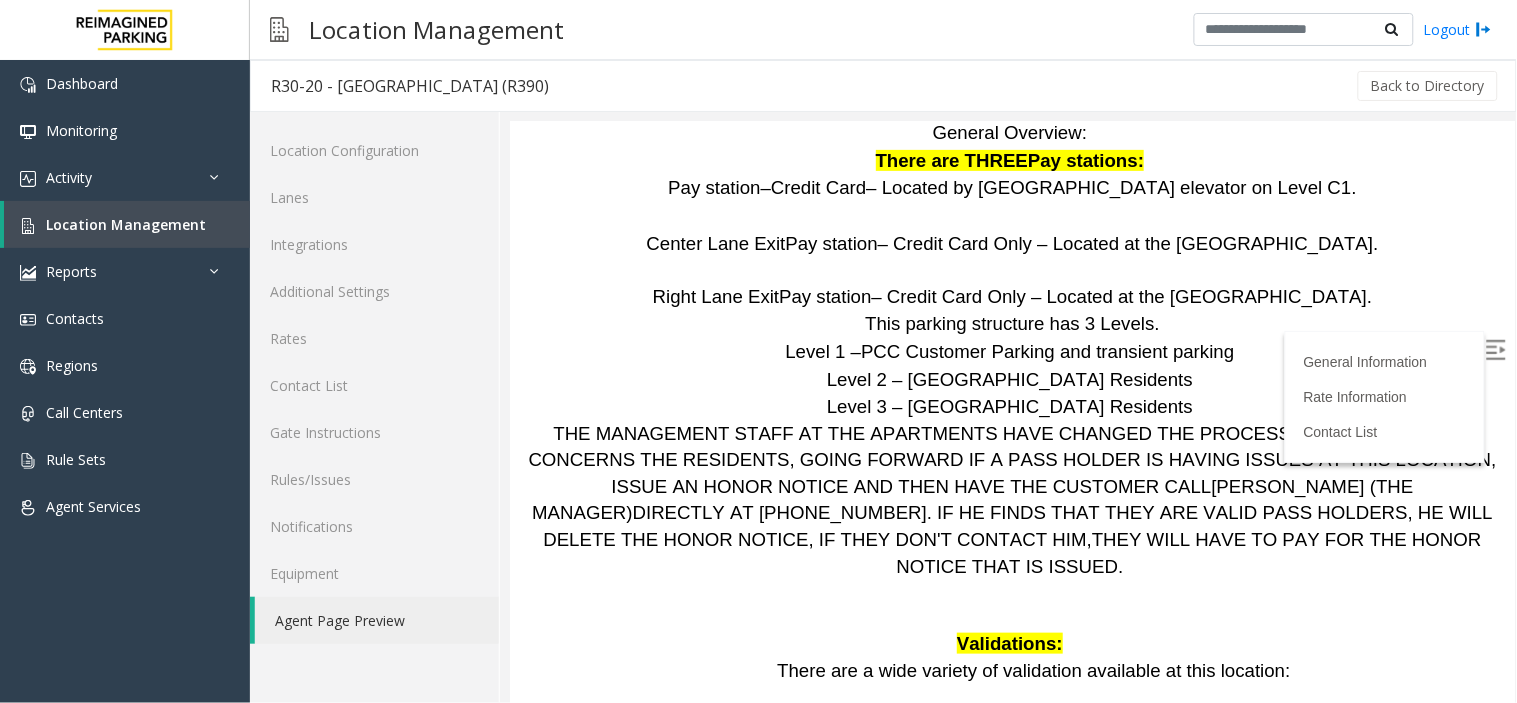 drag, startPoint x: 796, startPoint y: 179, endPoint x: 1101, endPoint y: 585, distance: 507.80017 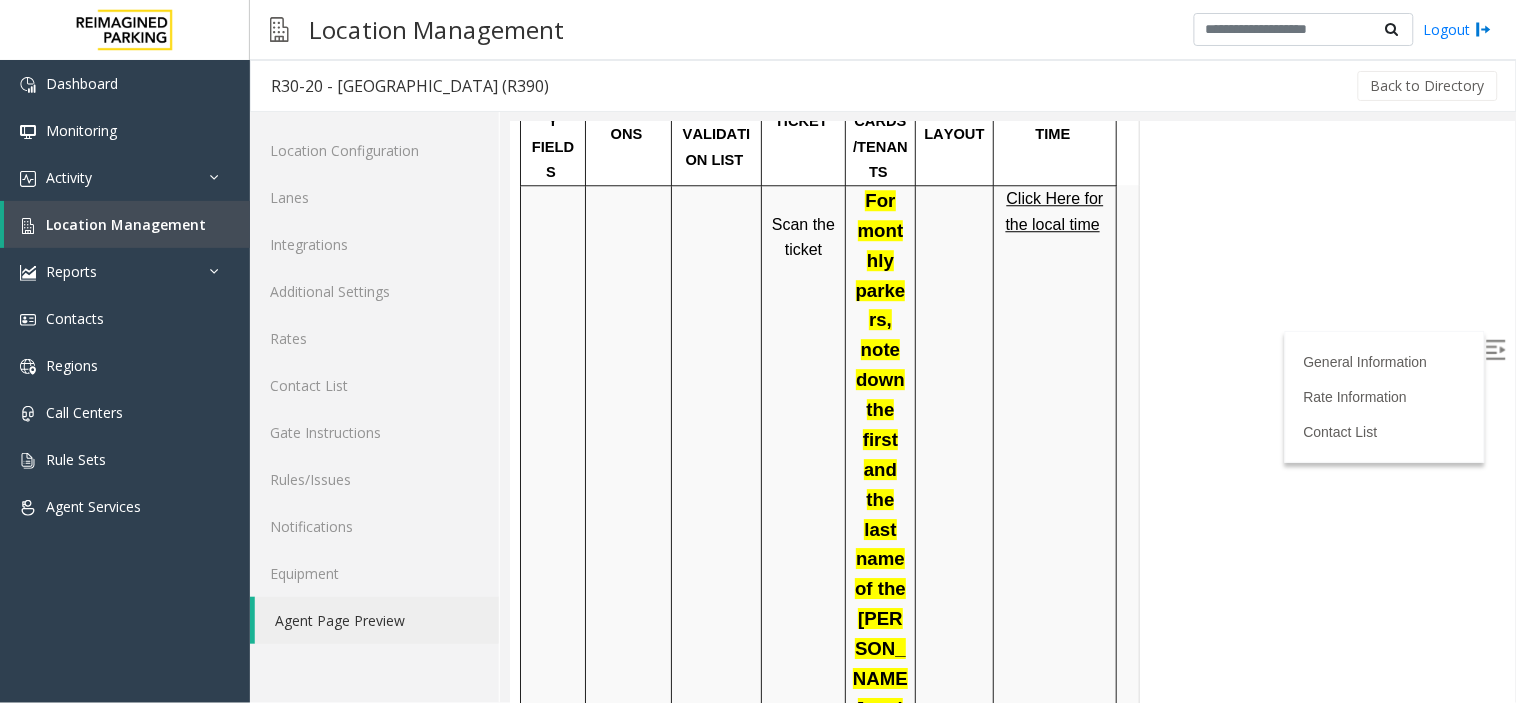 scroll, scrollTop: 1116, scrollLeft: 0, axis: vertical 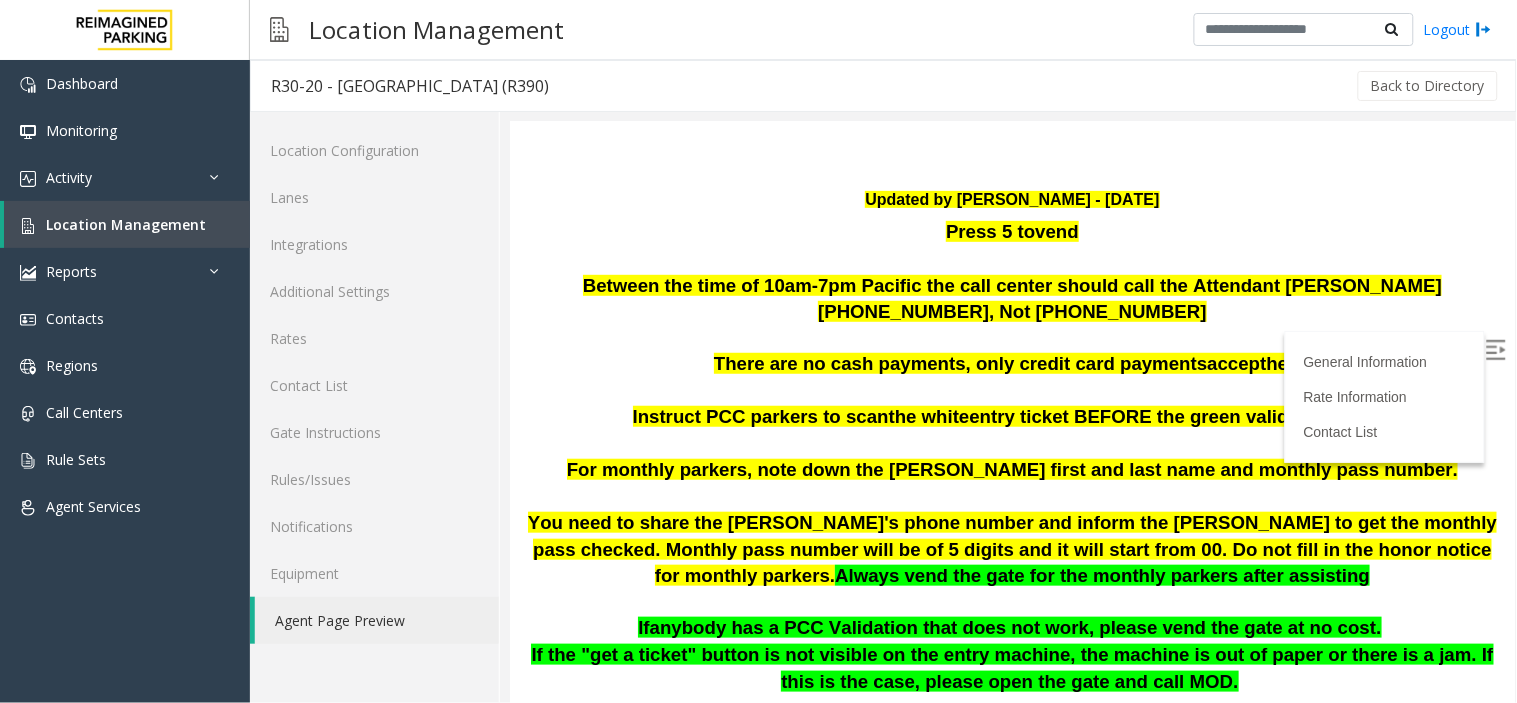drag, startPoint x: 645, startPoint y: 617, endPoint x: 1329, endPoint y: 612, distance: 684.01825 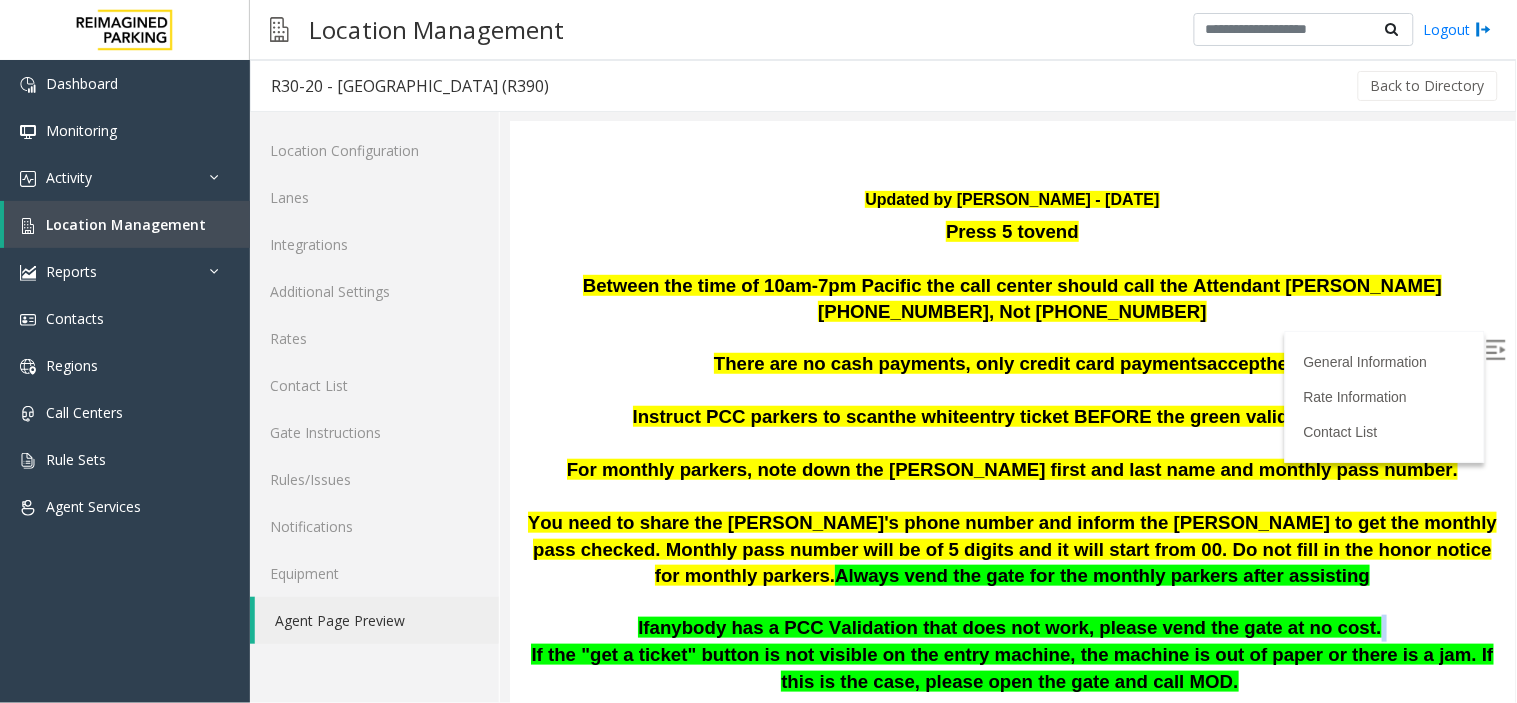 click at bounding box center [1383, 626] 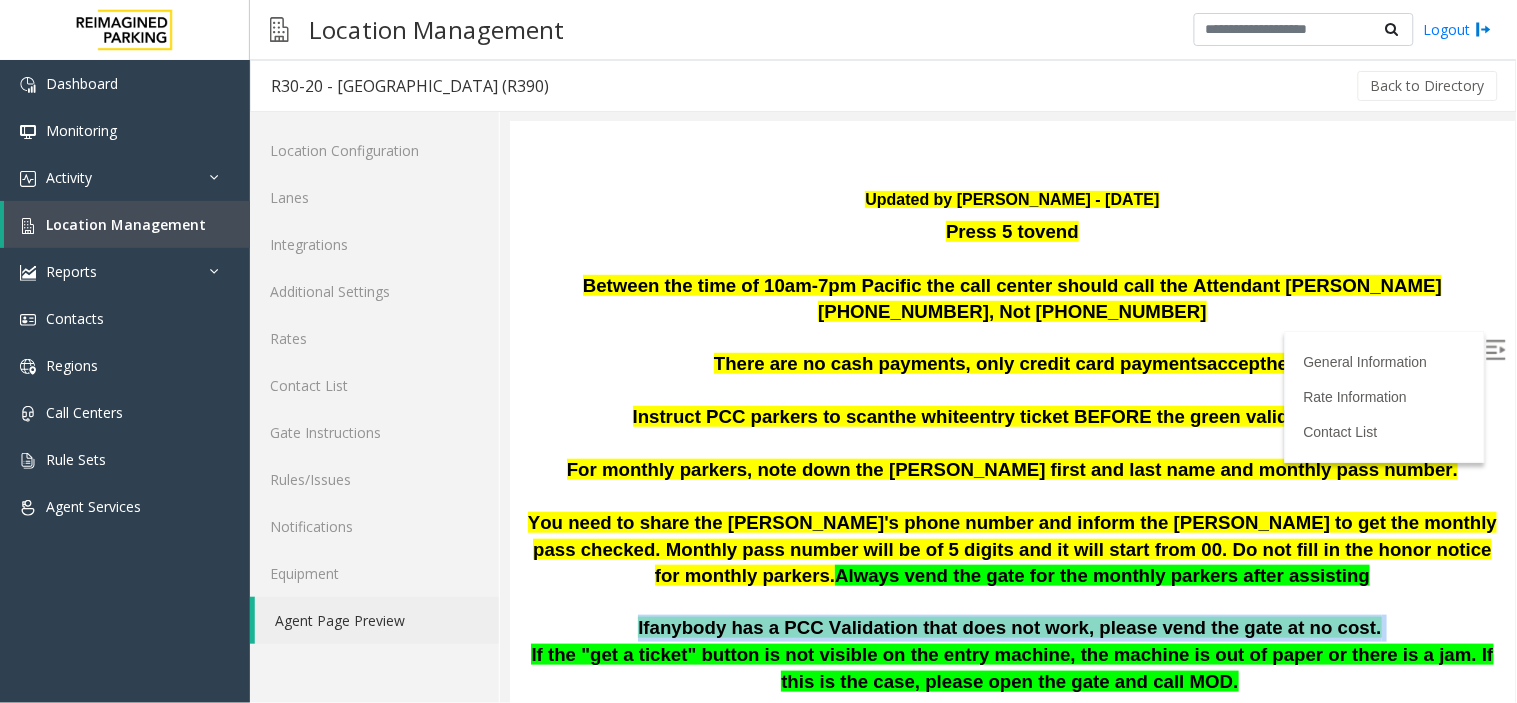 click at bounding box center [1383, 626] 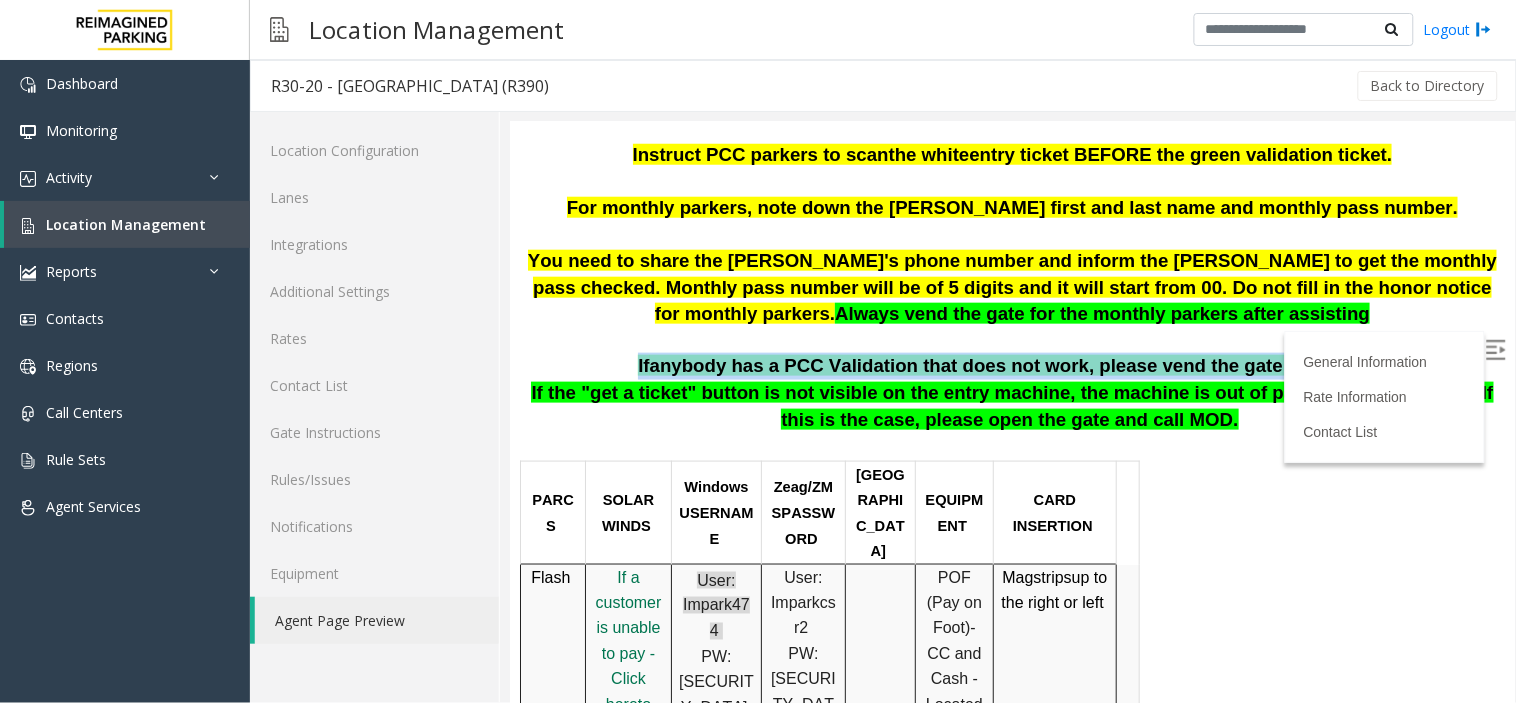 scroll, scrollTop: 454, scrollLeft: 0, axis: vertical 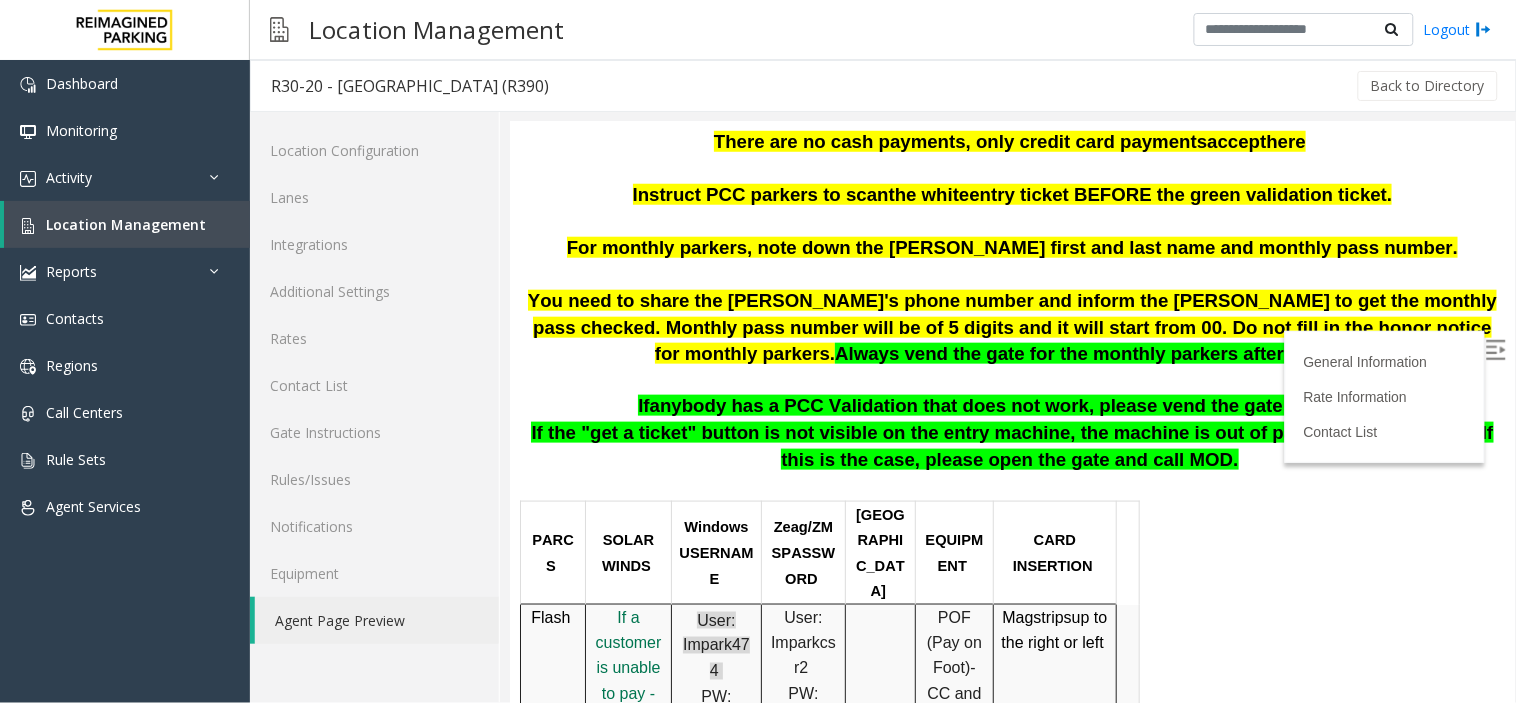 click at bounding box center (1497, 351) 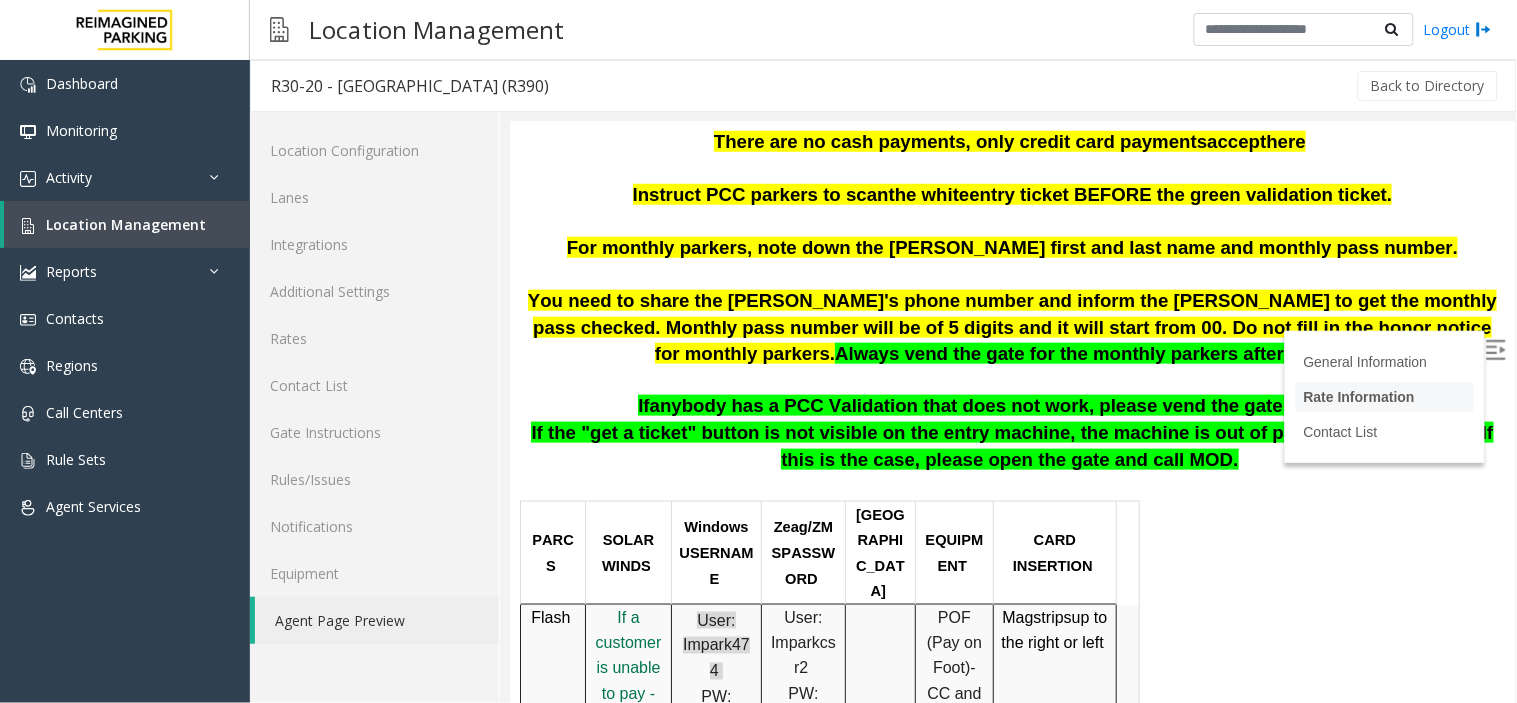 click on "Rate Information" at bounding box center [1358, 396] 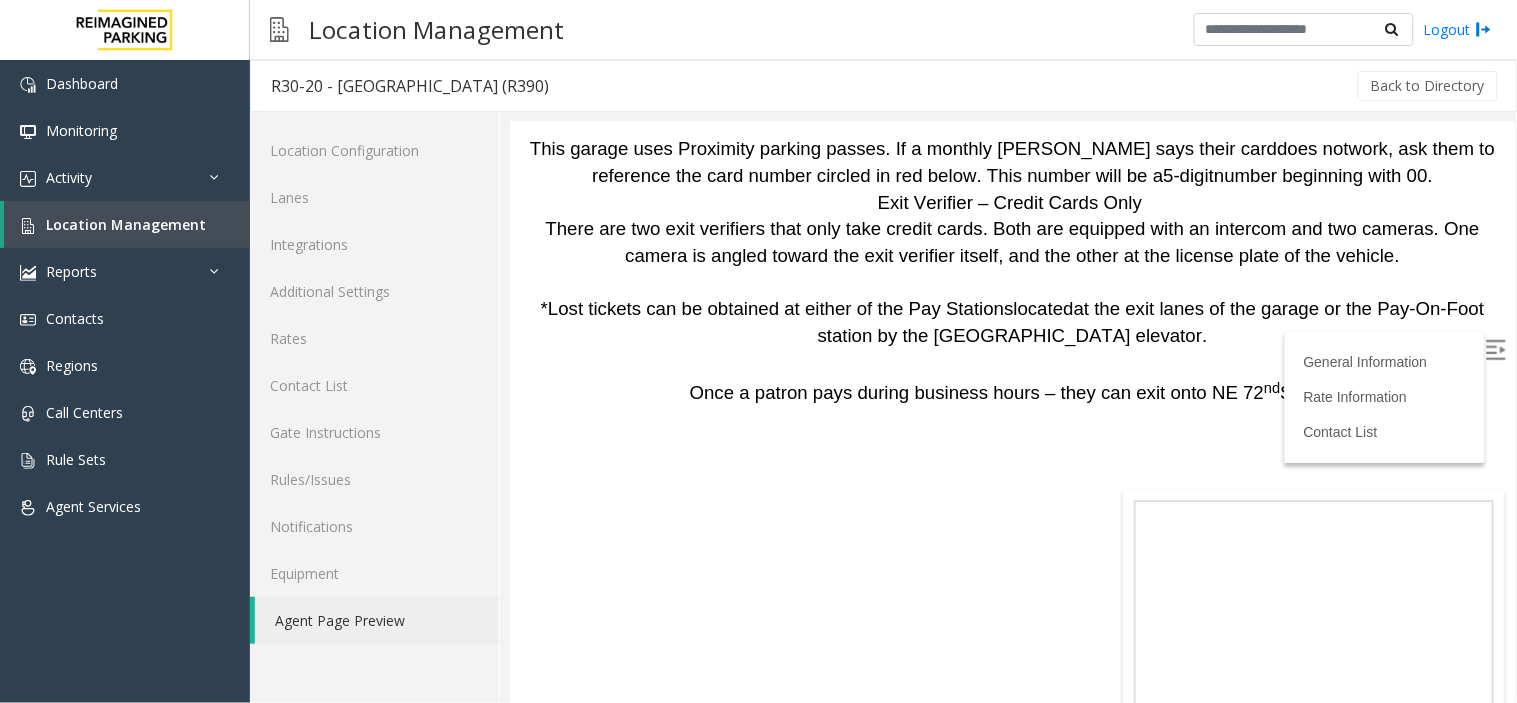 click on "Agent Page Preview" 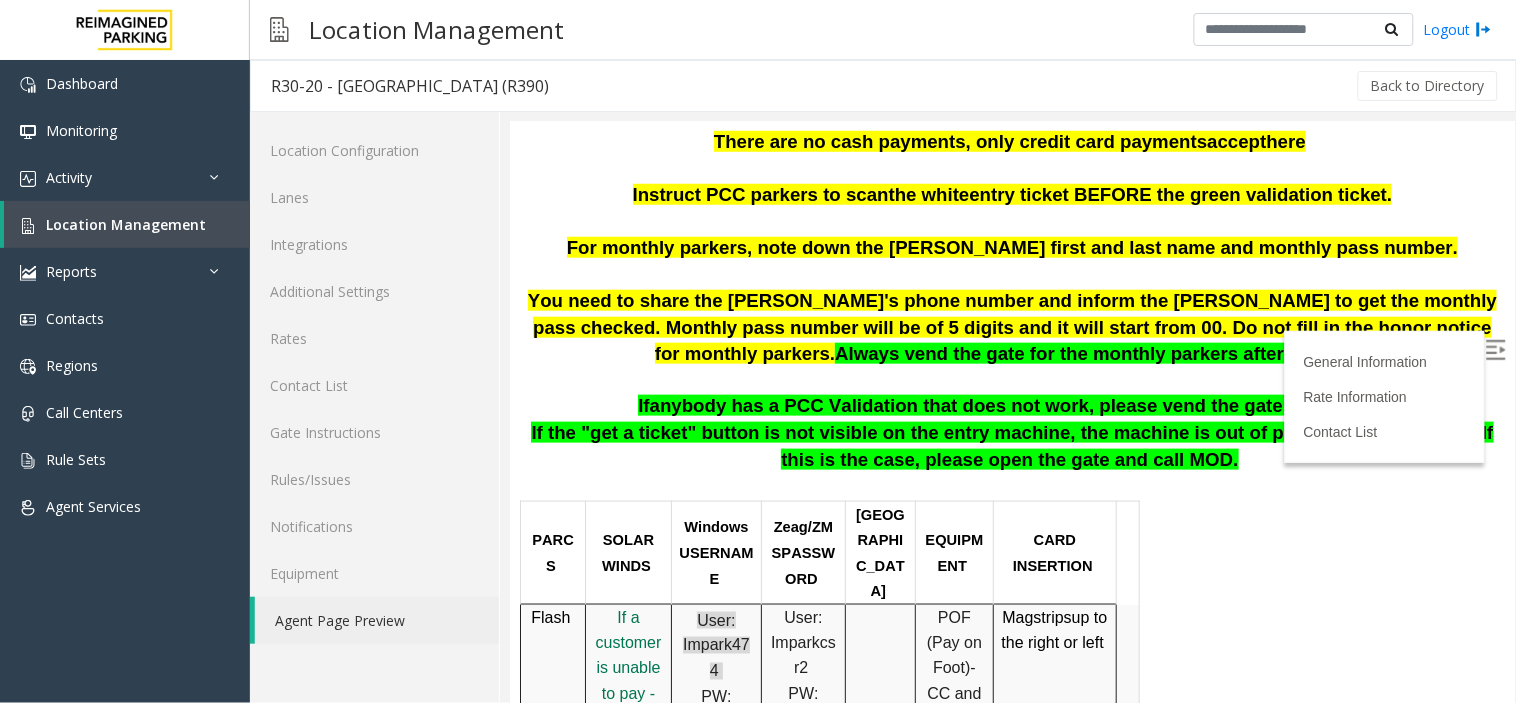 scroll, scrollTop: 463, scrollLeft: 0, axis: vertical 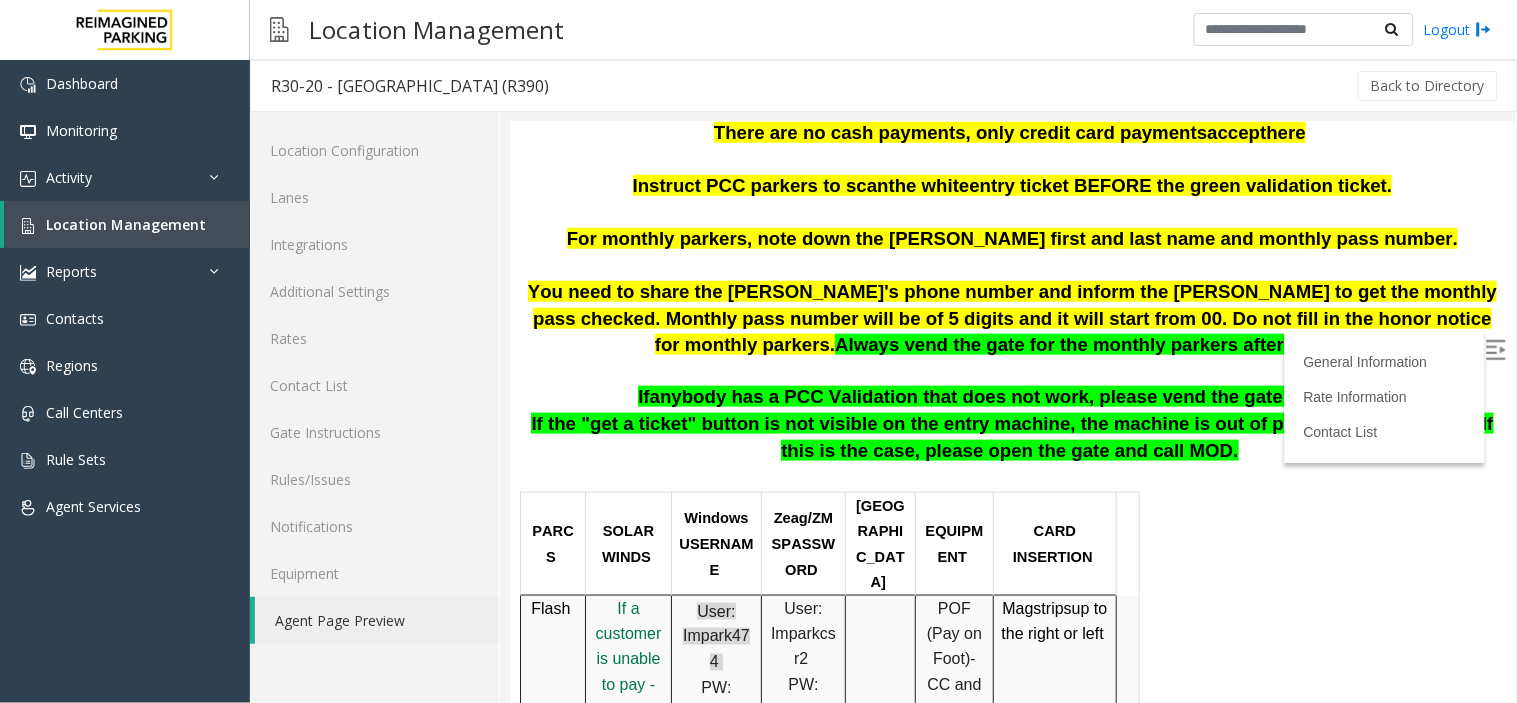 click on "General Information
Rate Information
Contact List" at bounding box center [1384, 396] 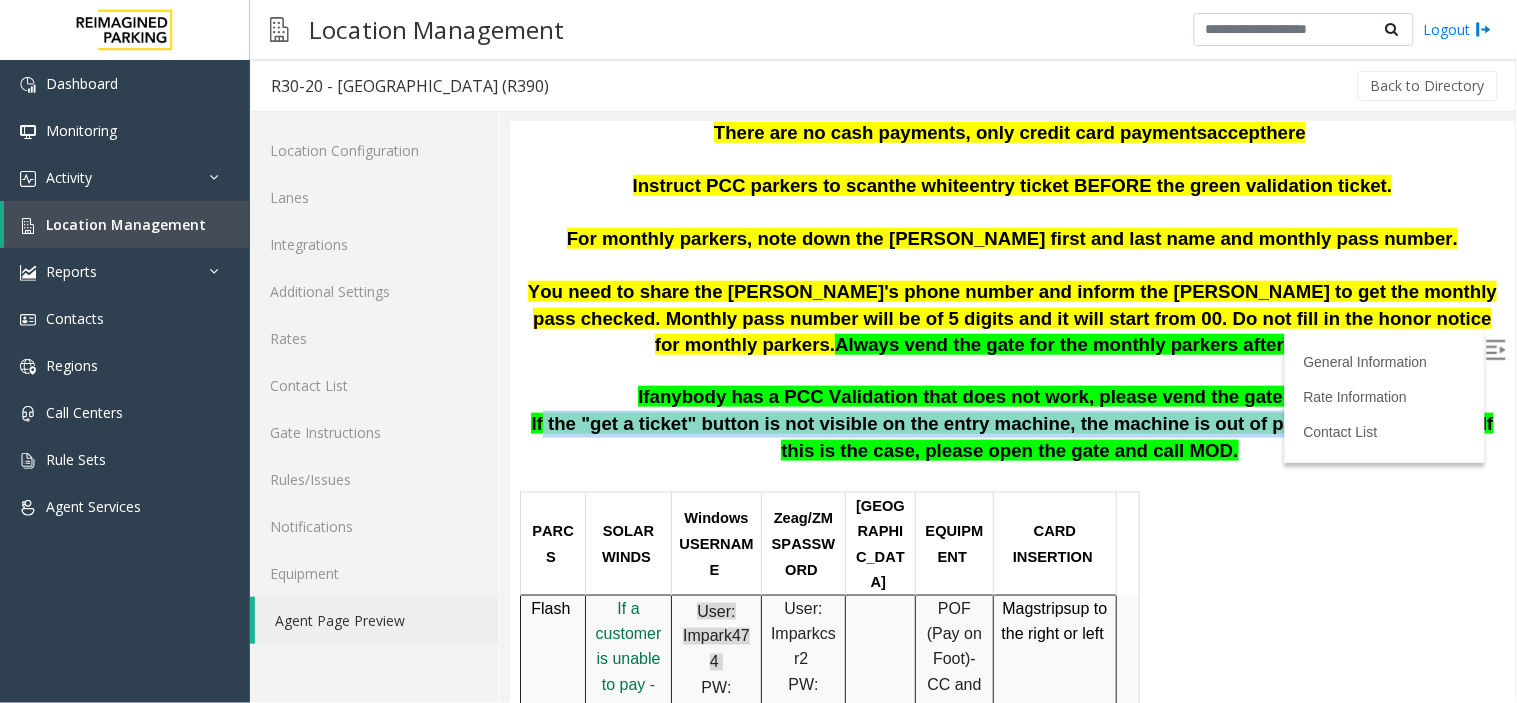 drag, startPoint x: 550, startPoint y: 416, endPoint x: 1255, endPoint y: 411, distance: 705.0177 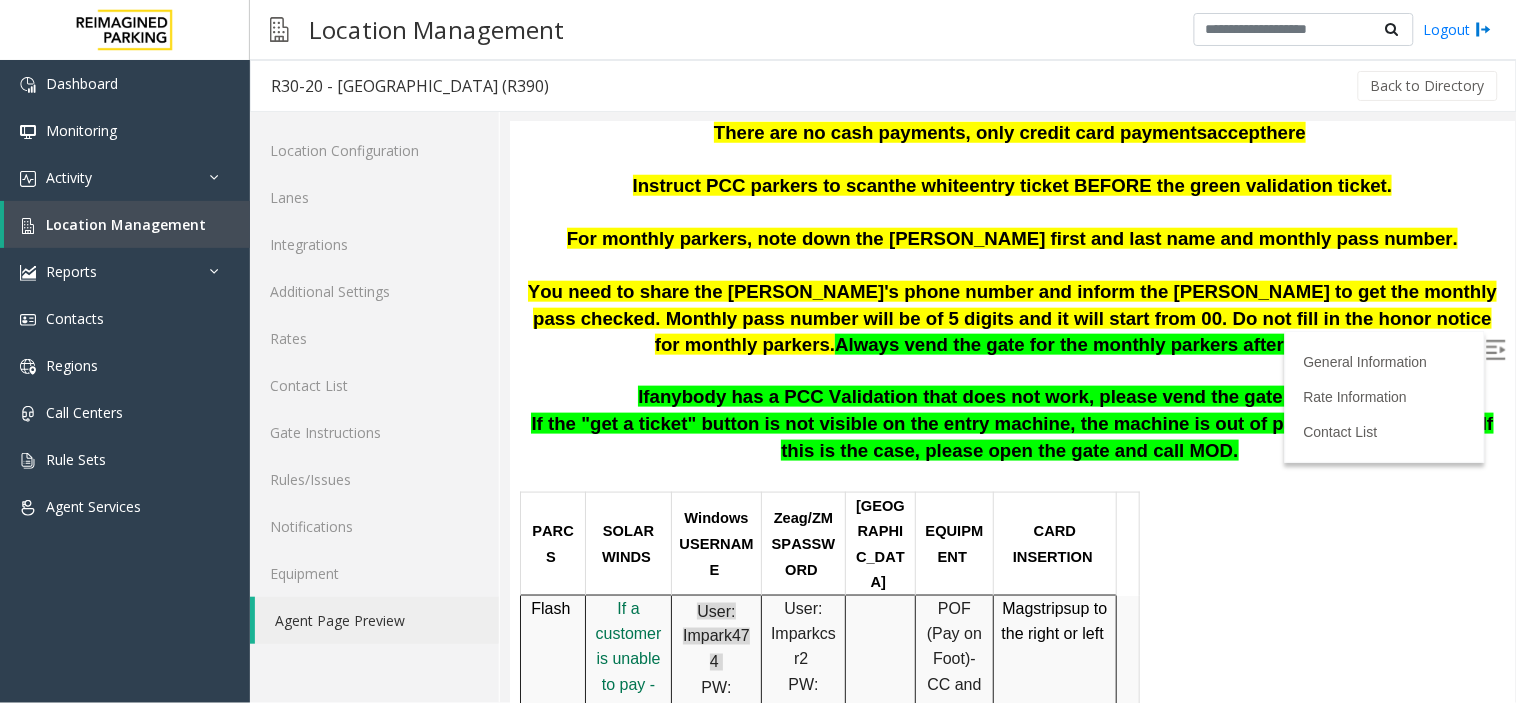 click on "You need to share the [PERSON_NAME]'s phone number and inform the [PERSON_NAME] to get the monthly pass checked. Monthly pass number will be of 5 digits and it will start from 00. Do not fill in the honor notice for monthly parkers.  Always vend the gate for the monthly parkers after assisting" at bounding box center [1011, 330] 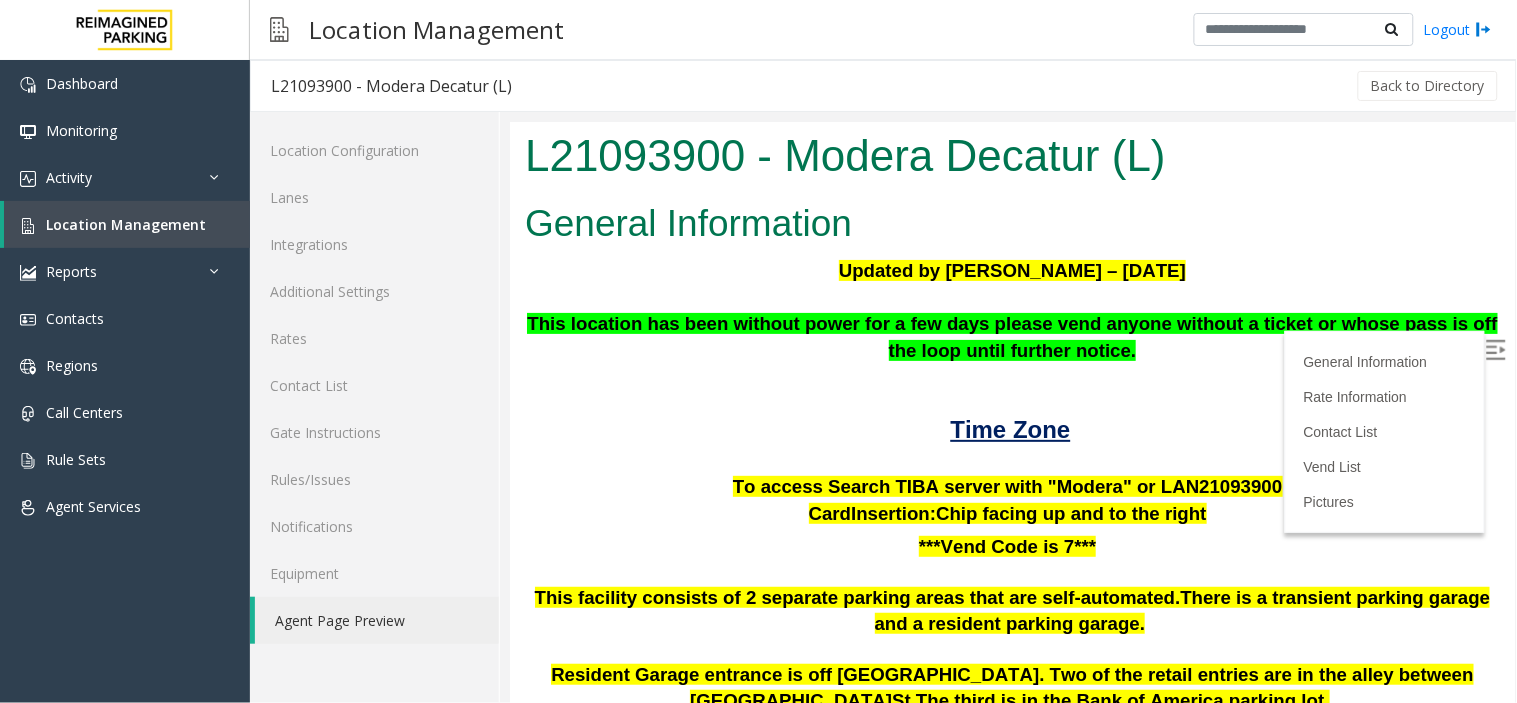 scroll, scrollTop: 0, scrollLeft: 0, axis: both 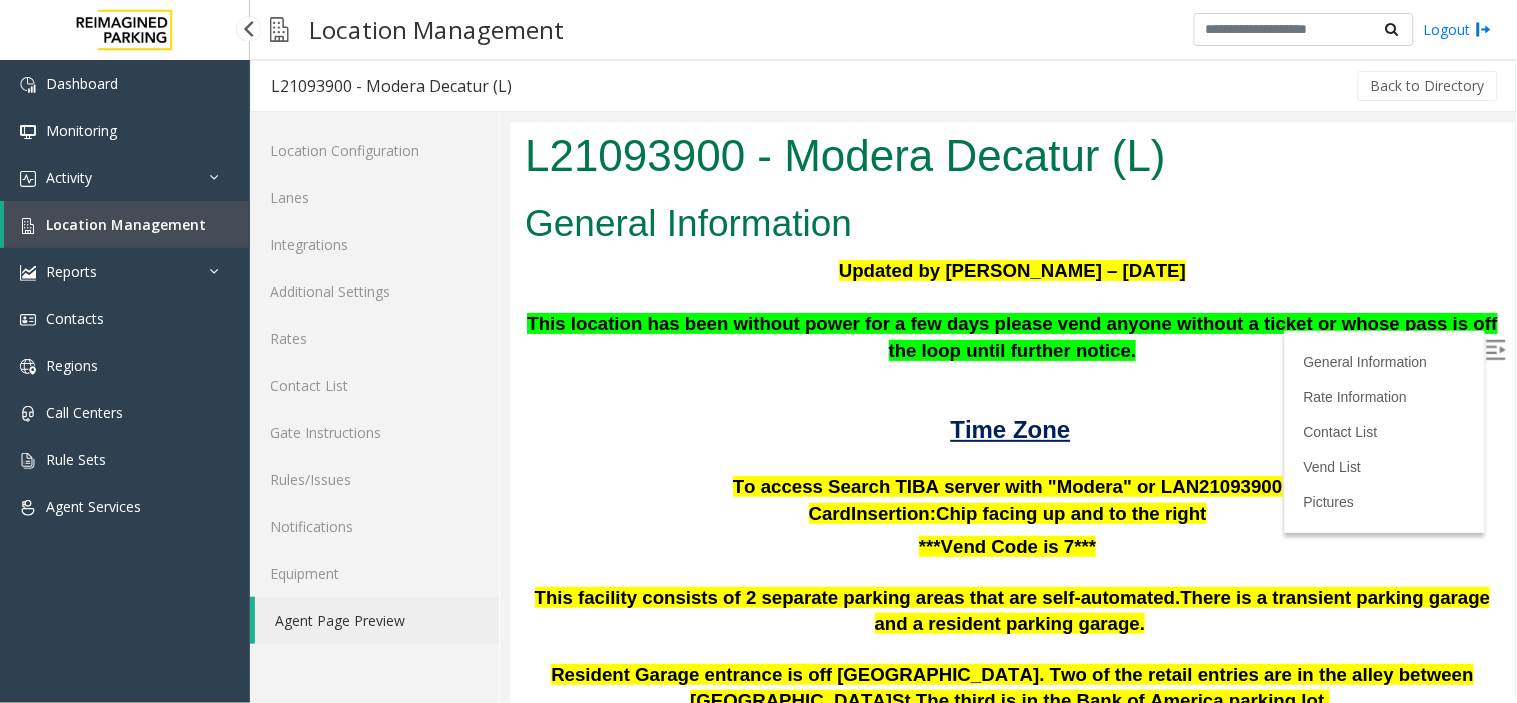 click on "Location Management" at bounding box center [126, 224] 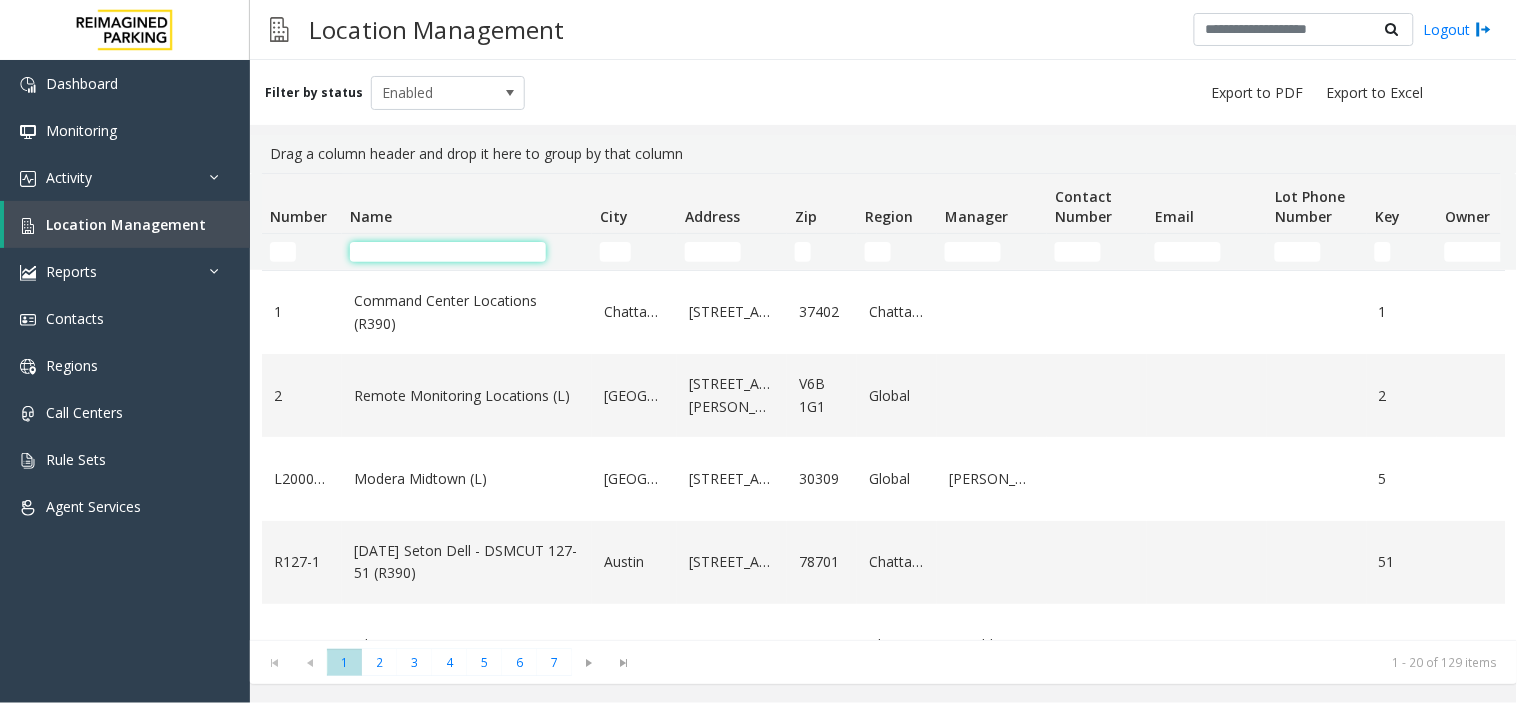 click 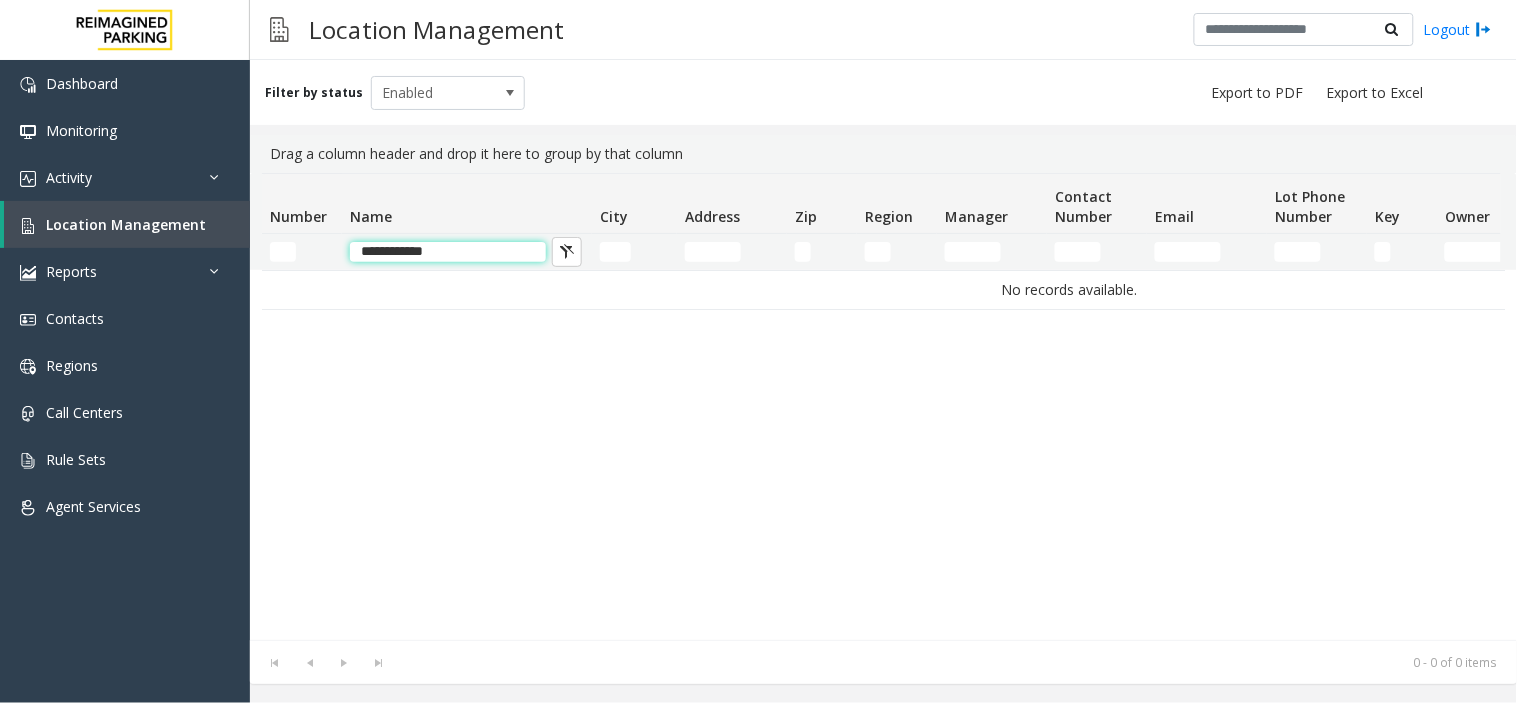 click on "**********" 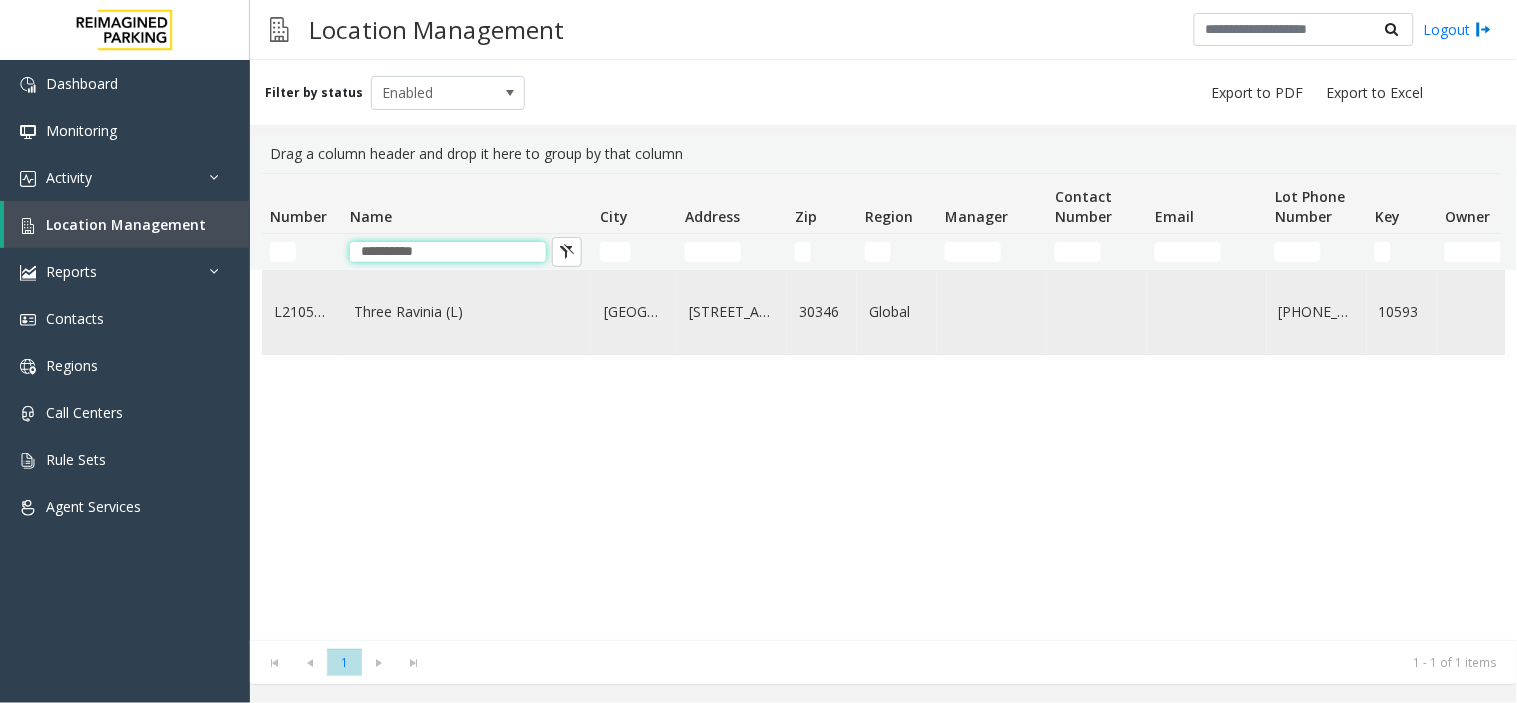 type on "**********" 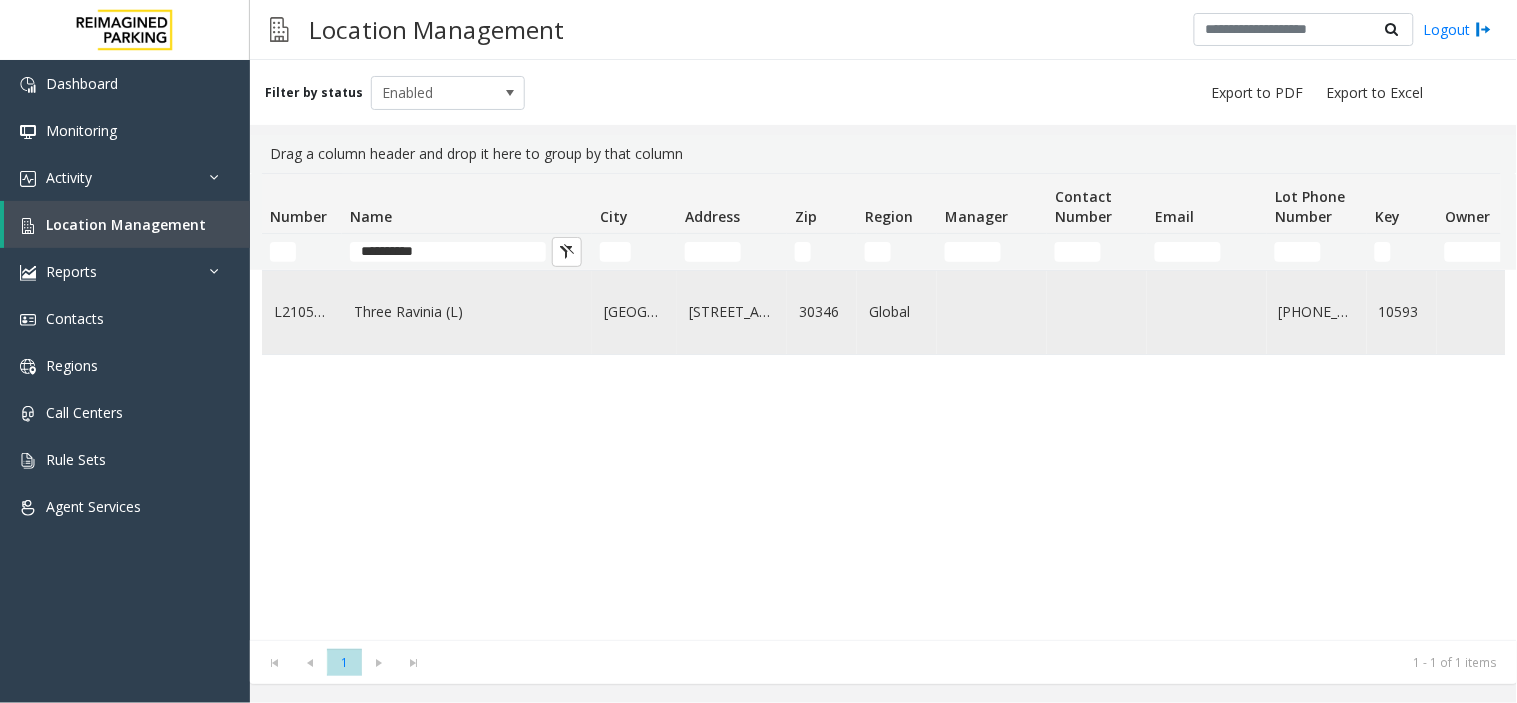click on "Three Ravinia (L)" 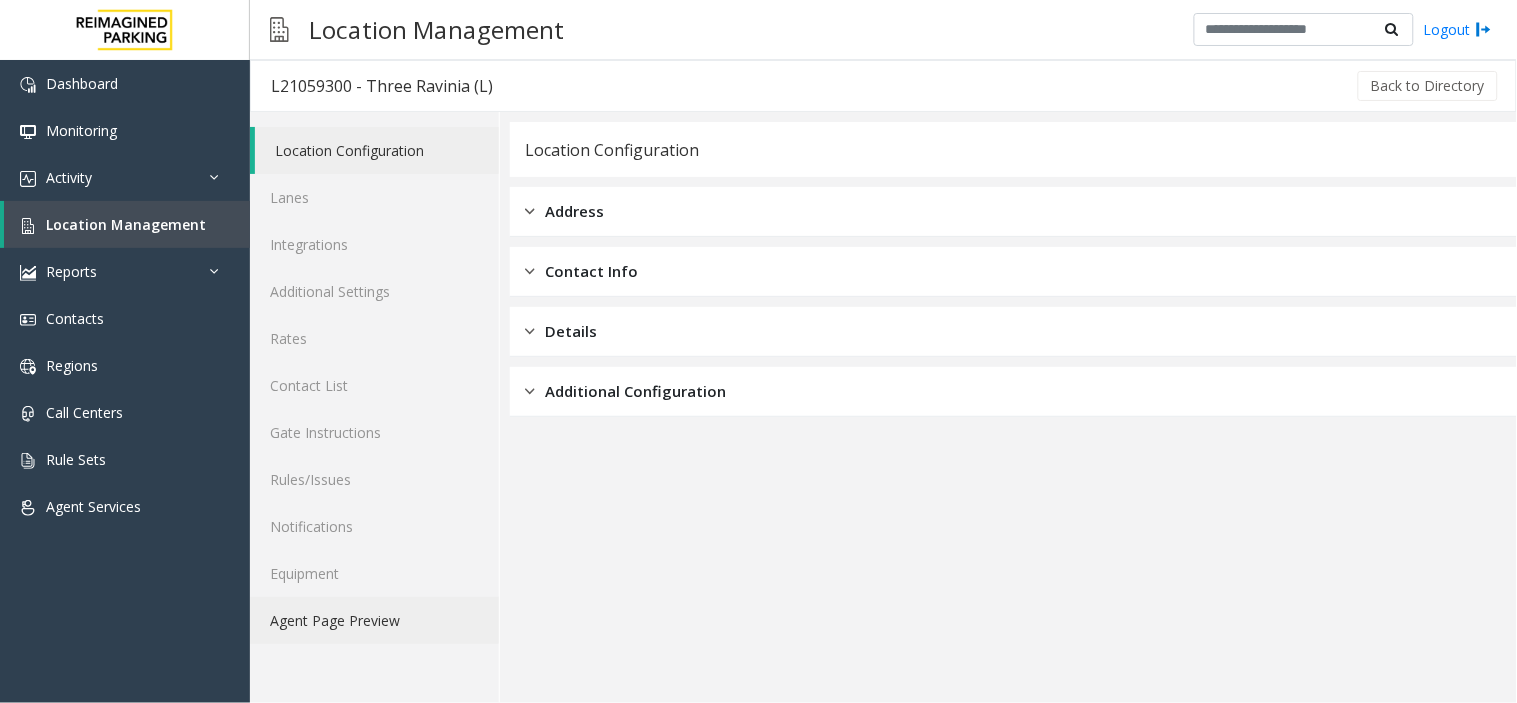 click on "Agent Page Preview" 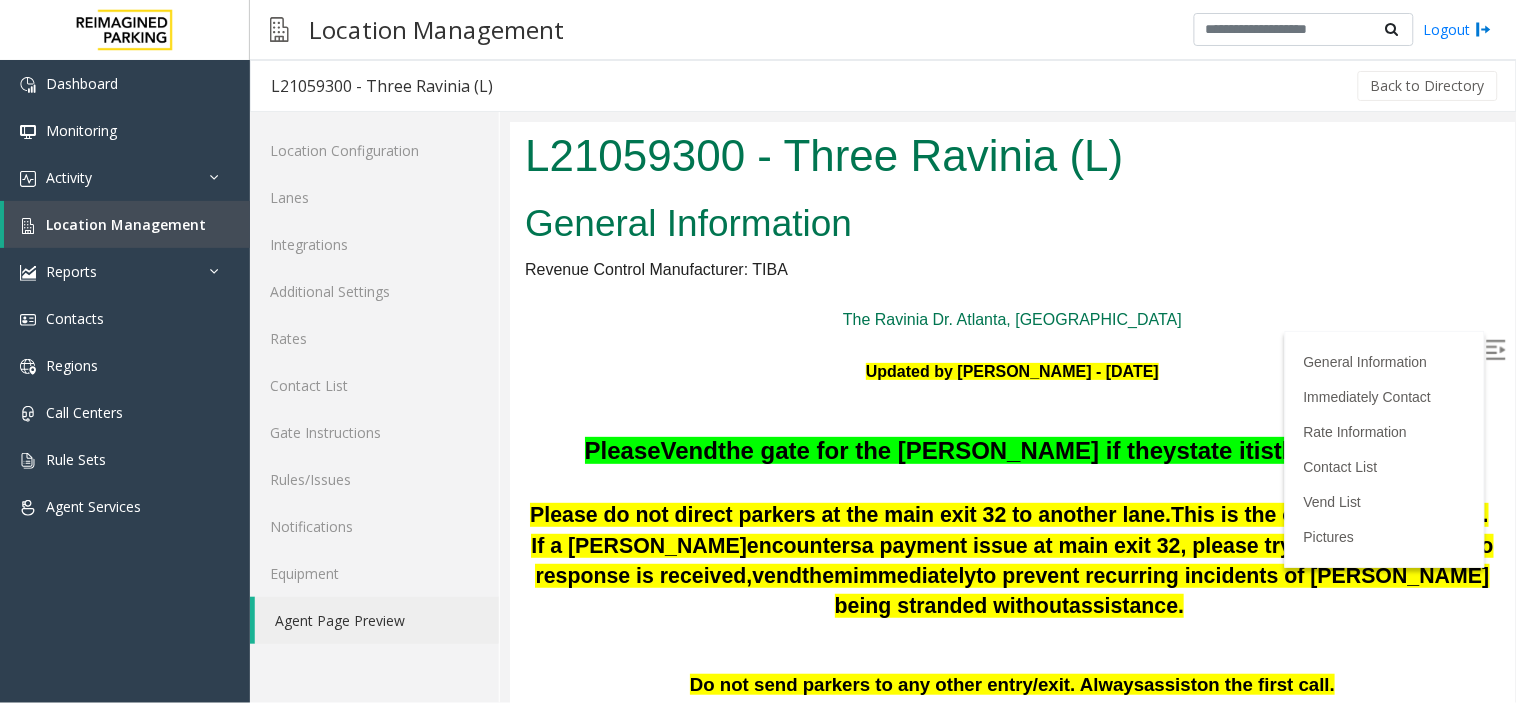 scroll, scrollTop: 0, scrollLeft: 0, axis: both 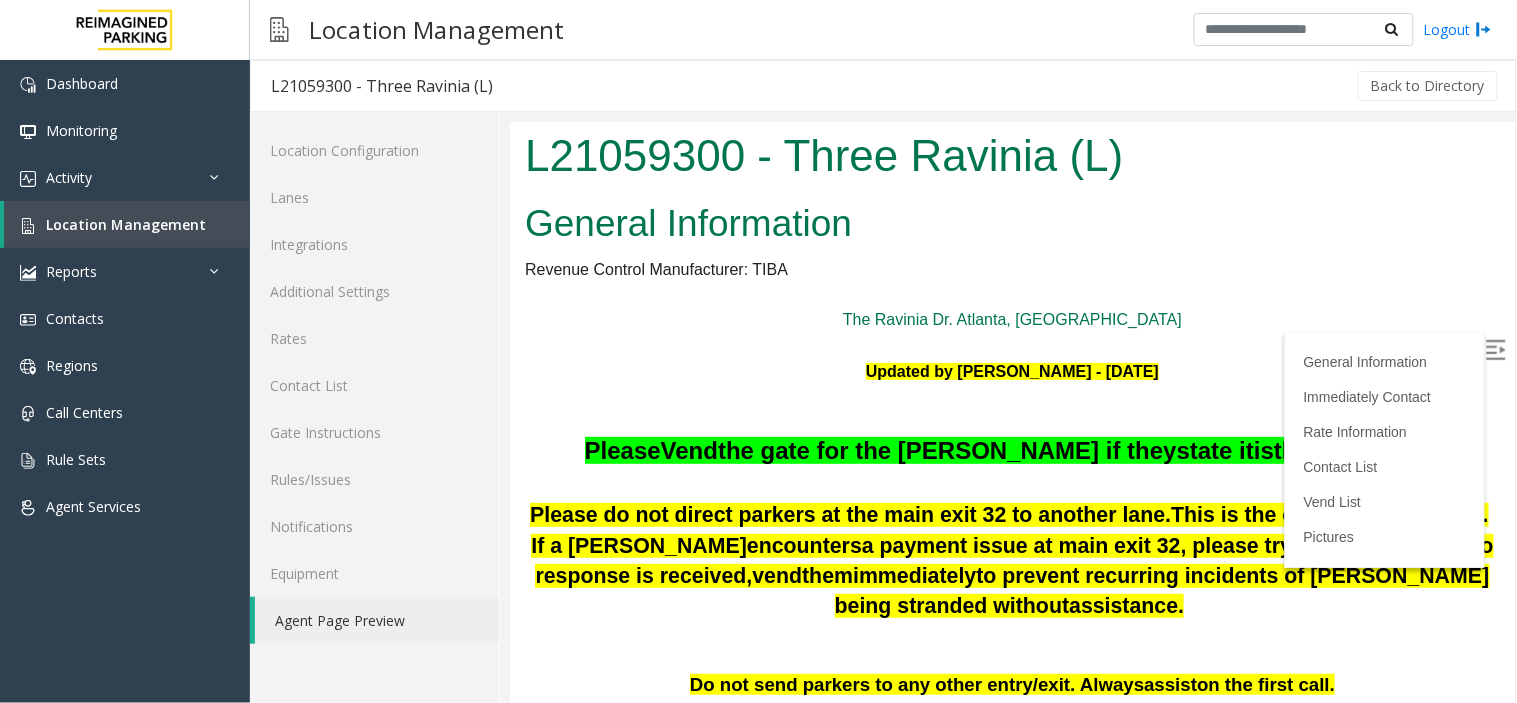 click at bounding box center (1495, 349) 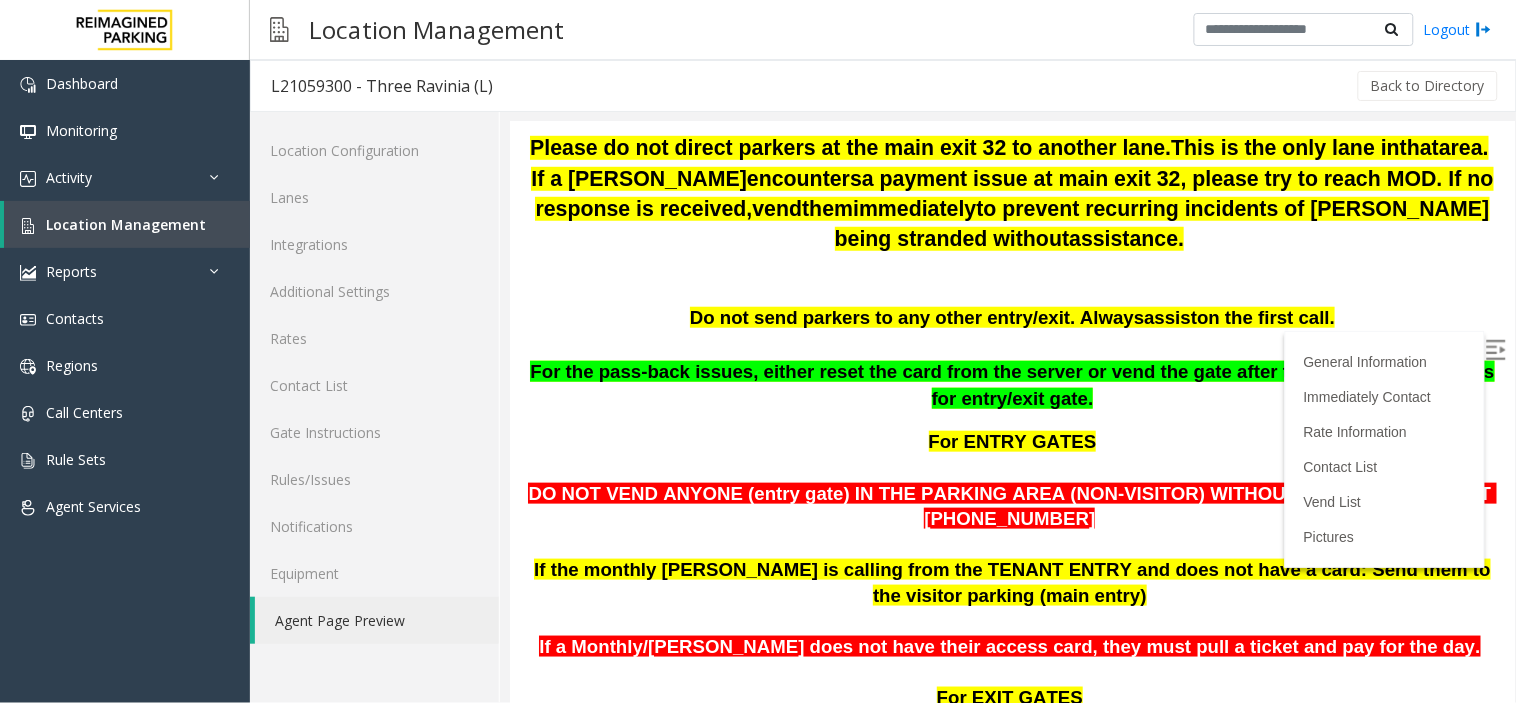 scroll, scrollTop: 378, scrollLeft: 0, axis: vertical 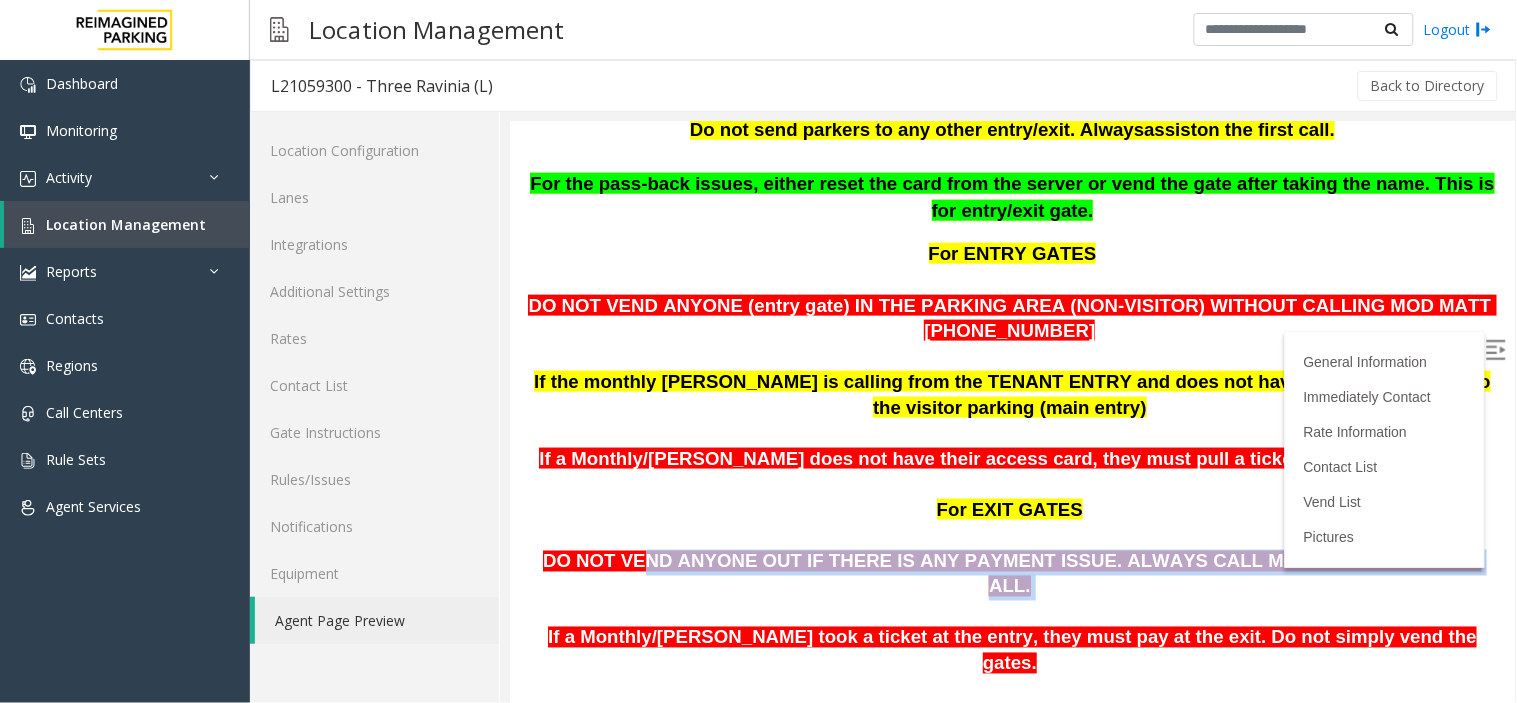 drag, startPoint x: 675, startPoint y: 497, endPoint x: 1414, endPoint y: 509, distance: 739.0974 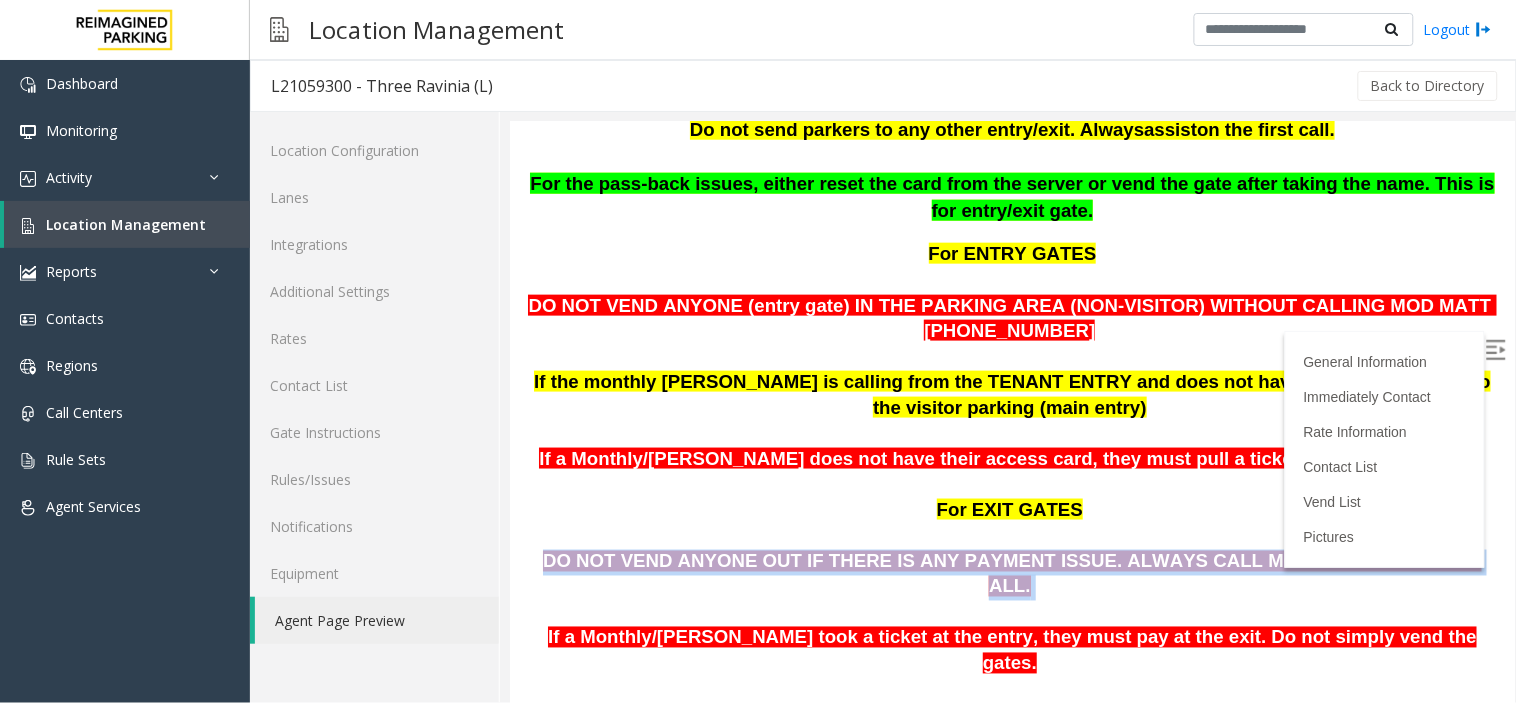 drag, startPoint x: 567, startPoint y: 501, endPoint x: 1424, endPoint y: 502, distance: 857.0006 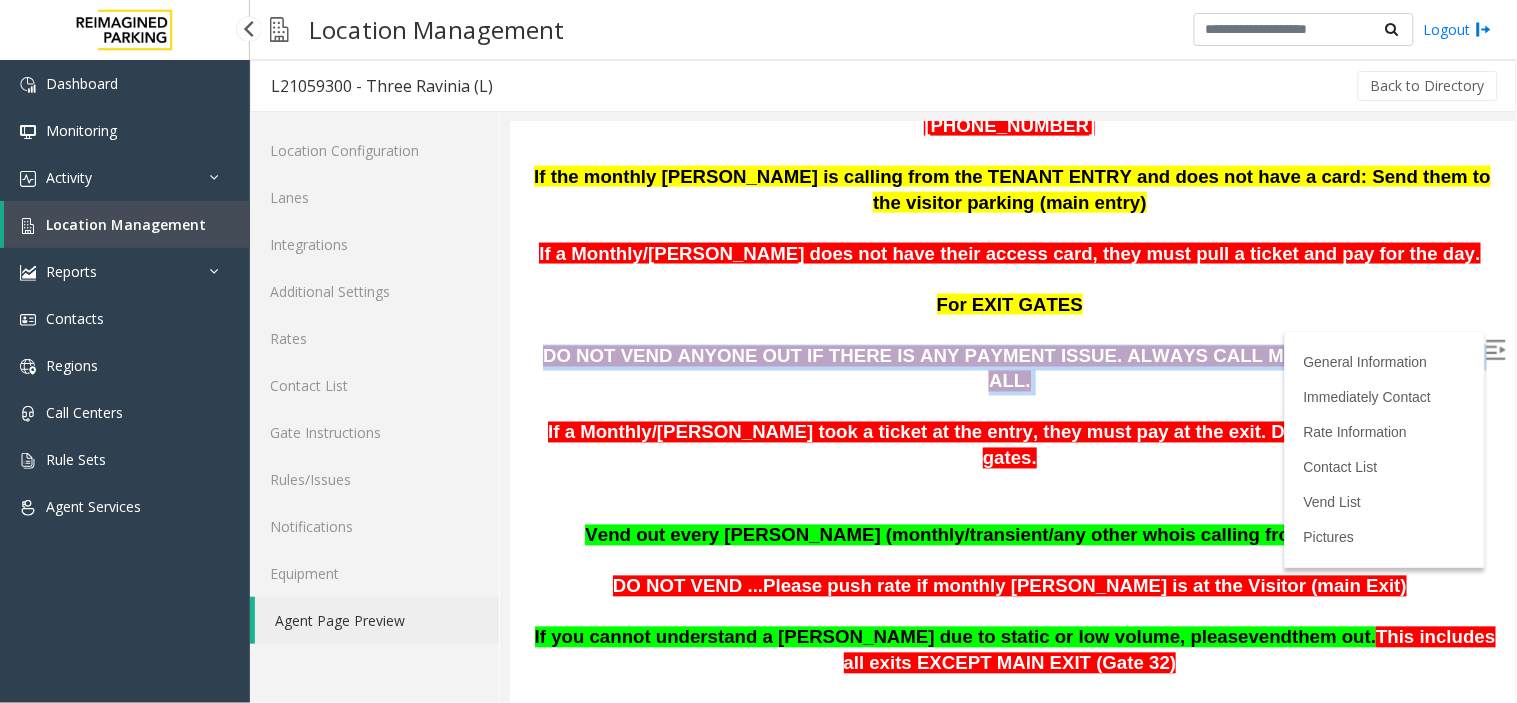 scroll, scrollTop: 777, scrollLeft: 0, axis: vertical 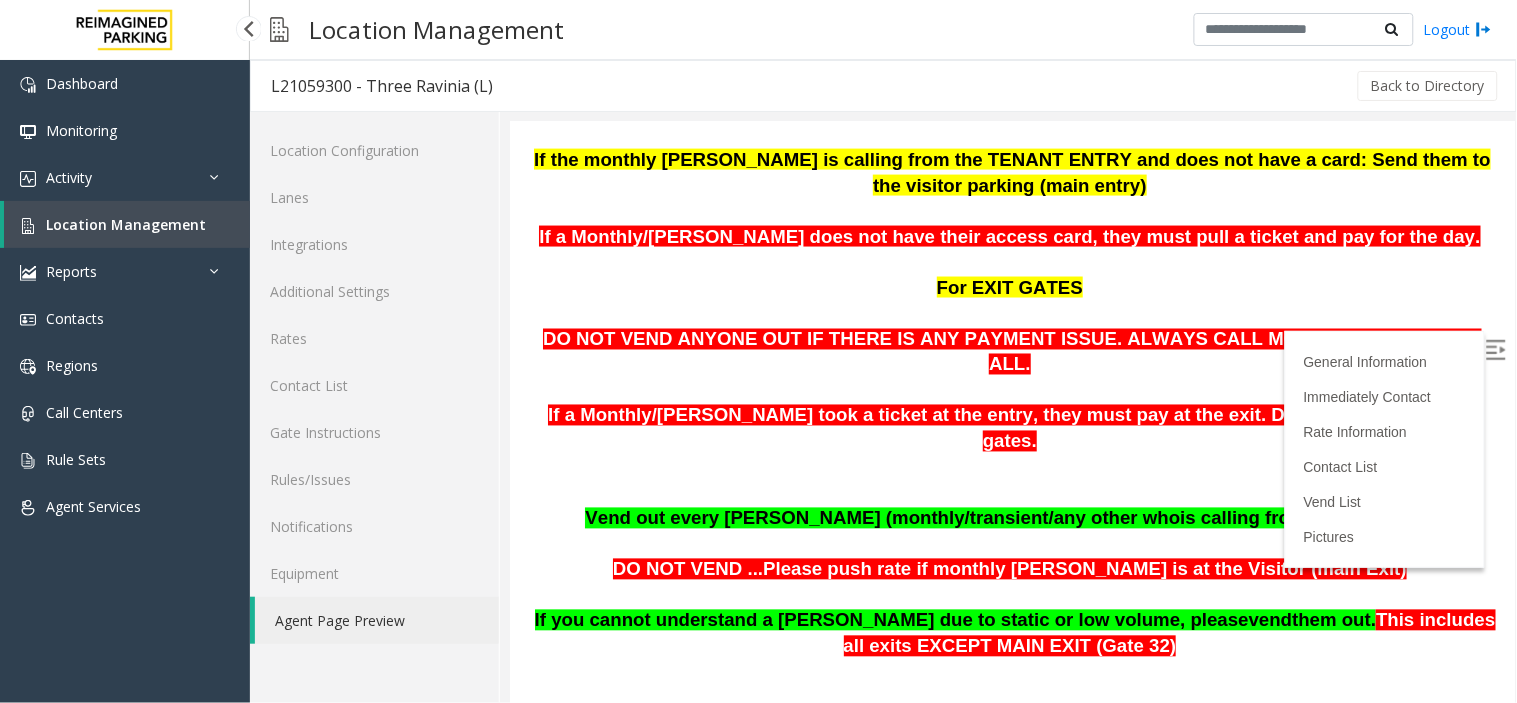 drag, startPoint x: 797, startPoint y: 482, endPoint x: 1319, endPoint y: 462, distance: 522.383 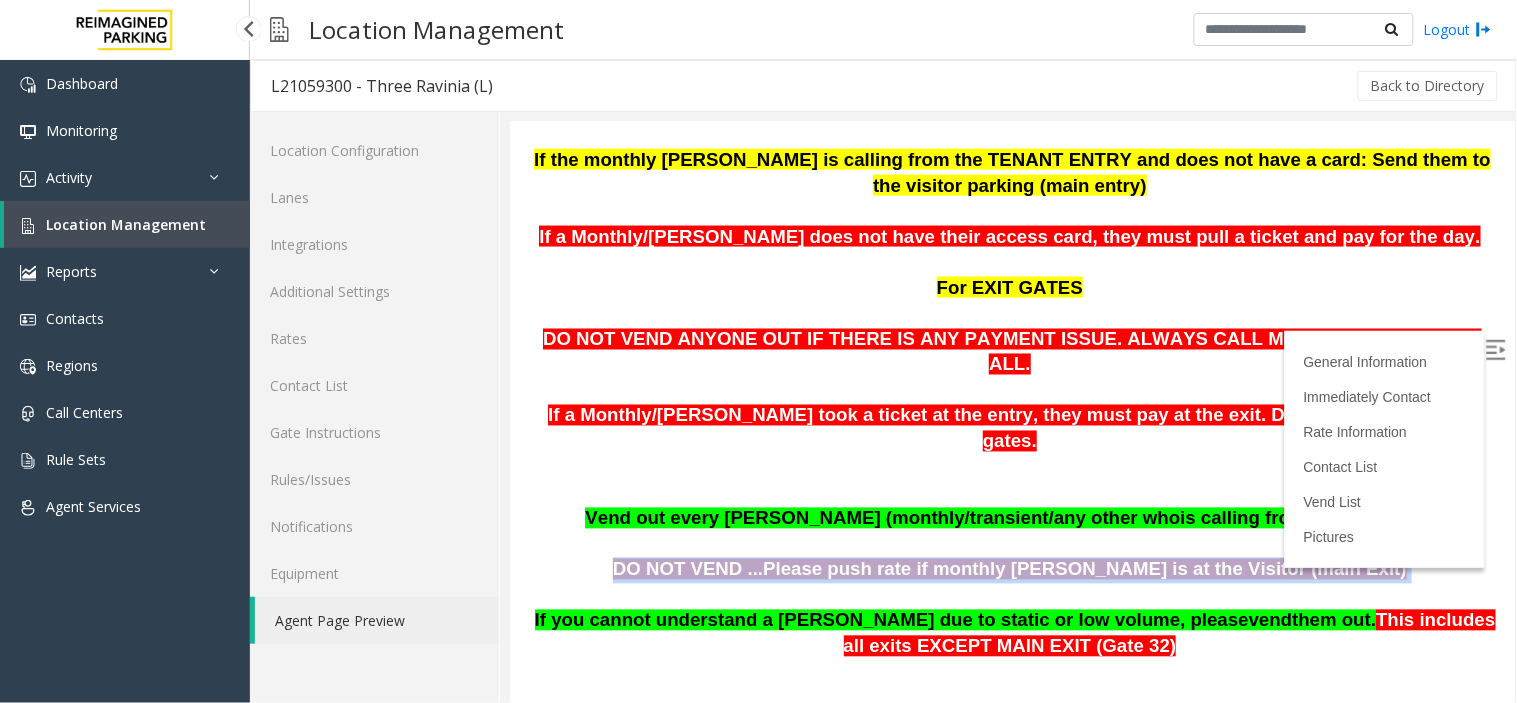 drag, startPoint x: 700, startPoint y: 462, endPoint x: 1353, endPoint y: 461, distance: 653.0008 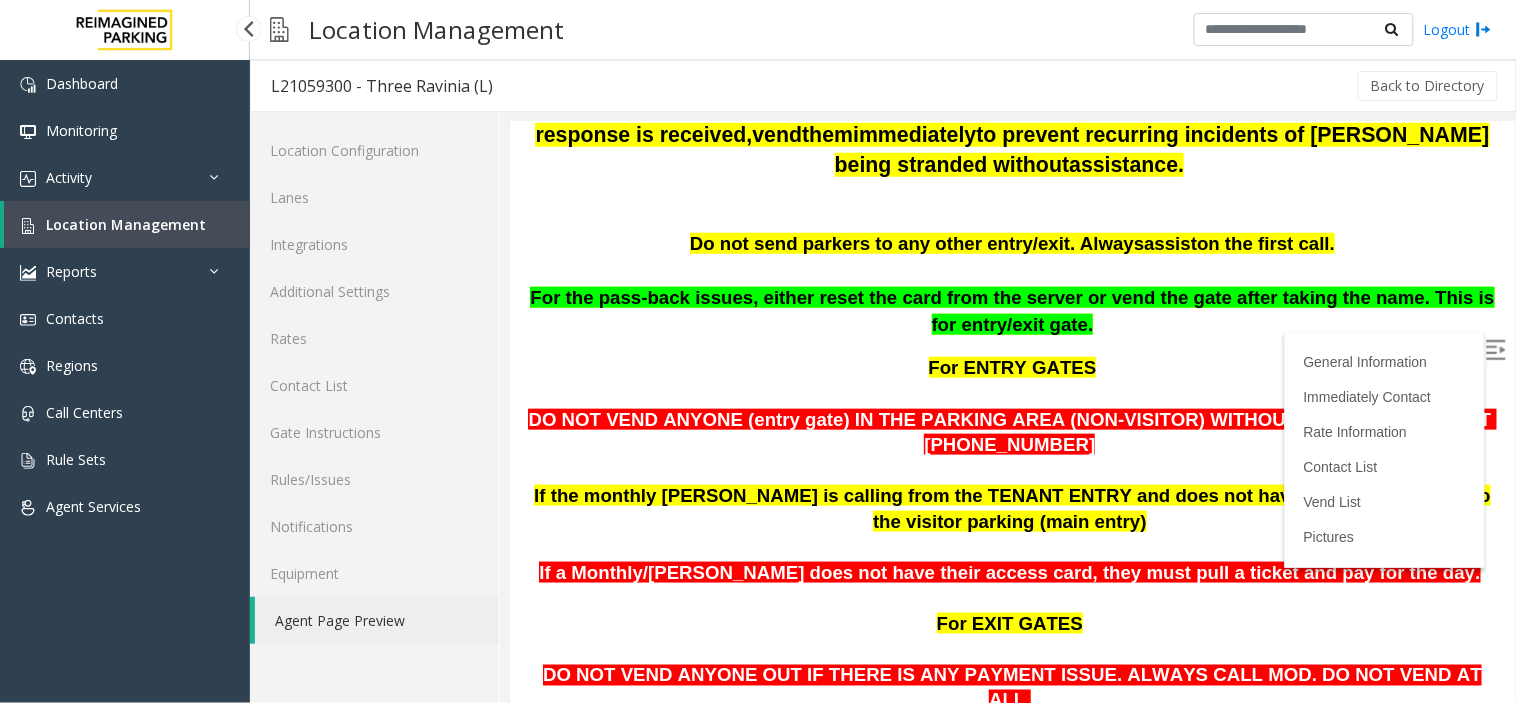 scroll, scrollTop: 222, scrollLeft: 0, axis: vertical 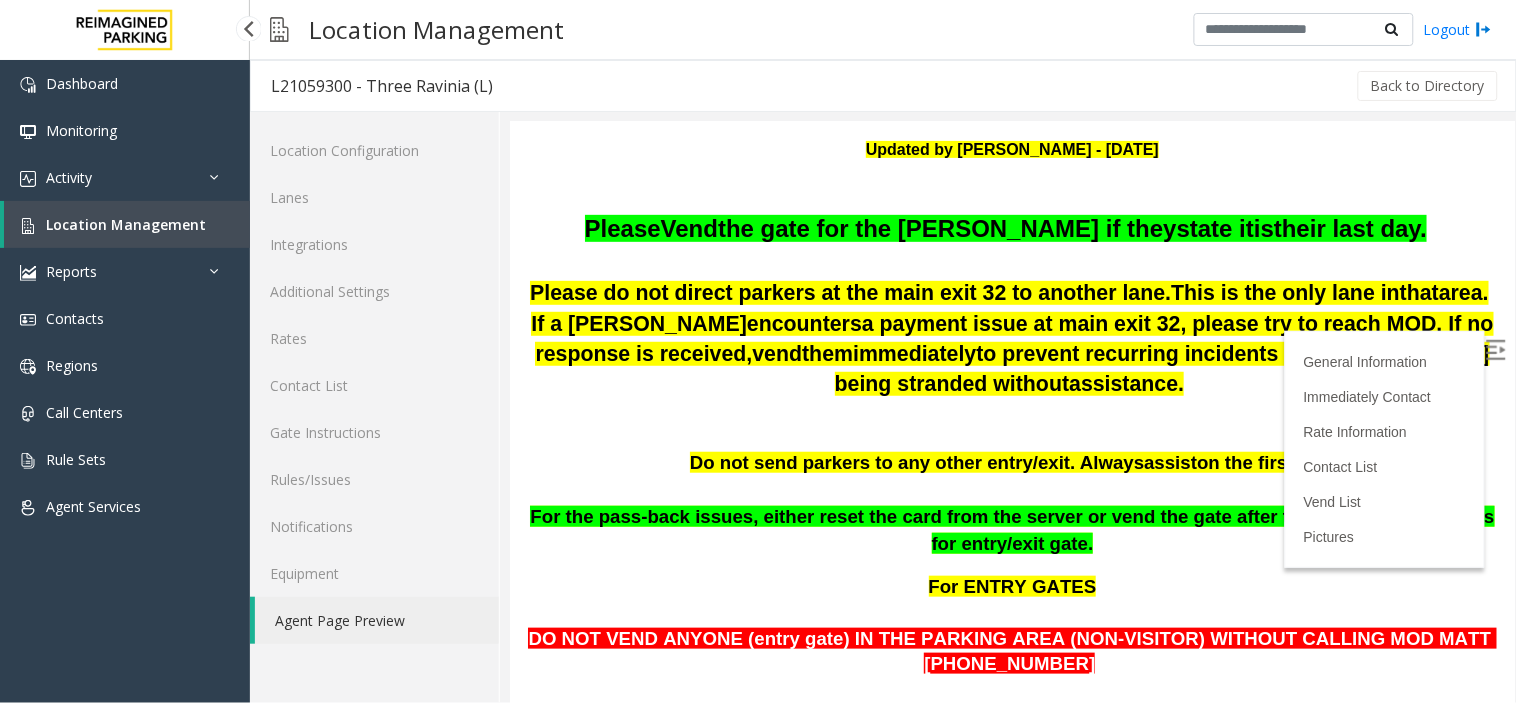 click on "Location Management" at bounding box center [126, 224] 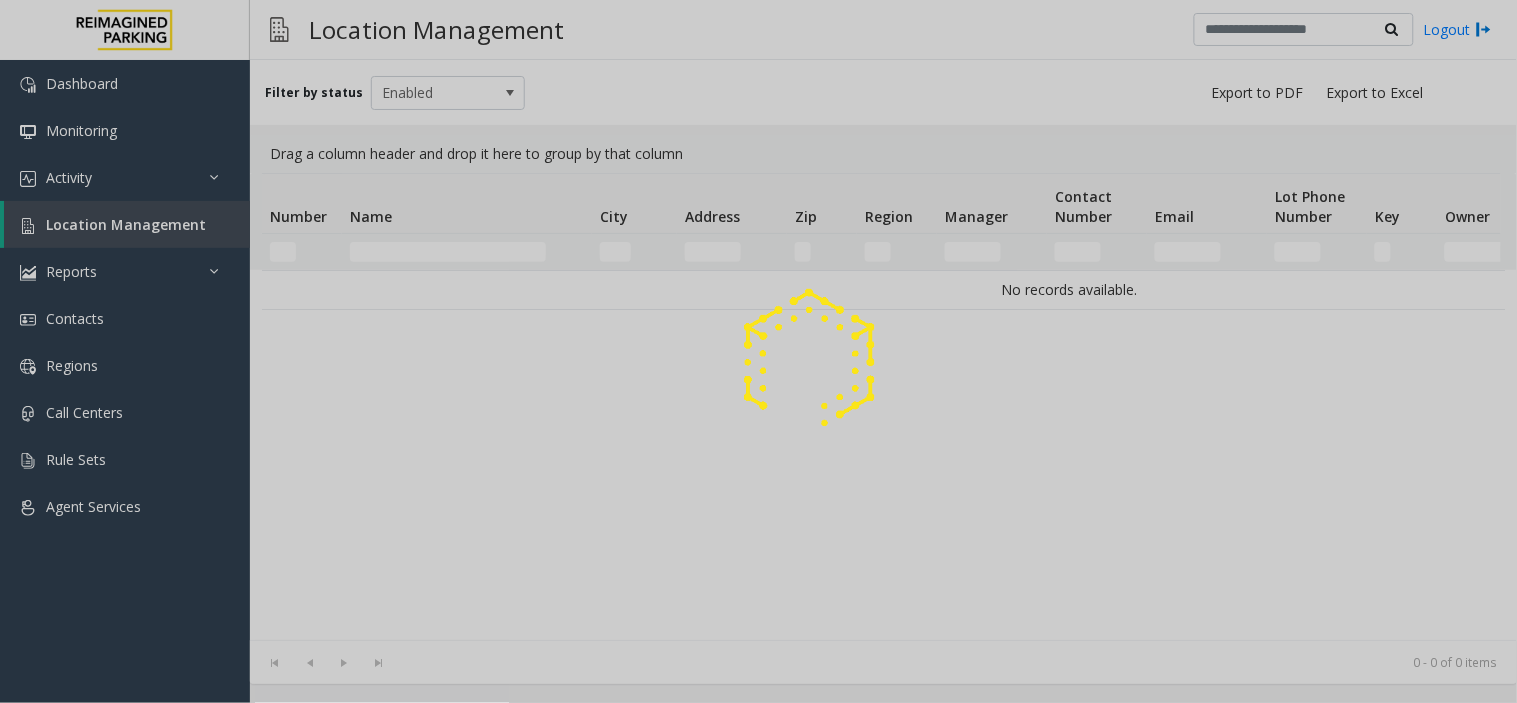 click 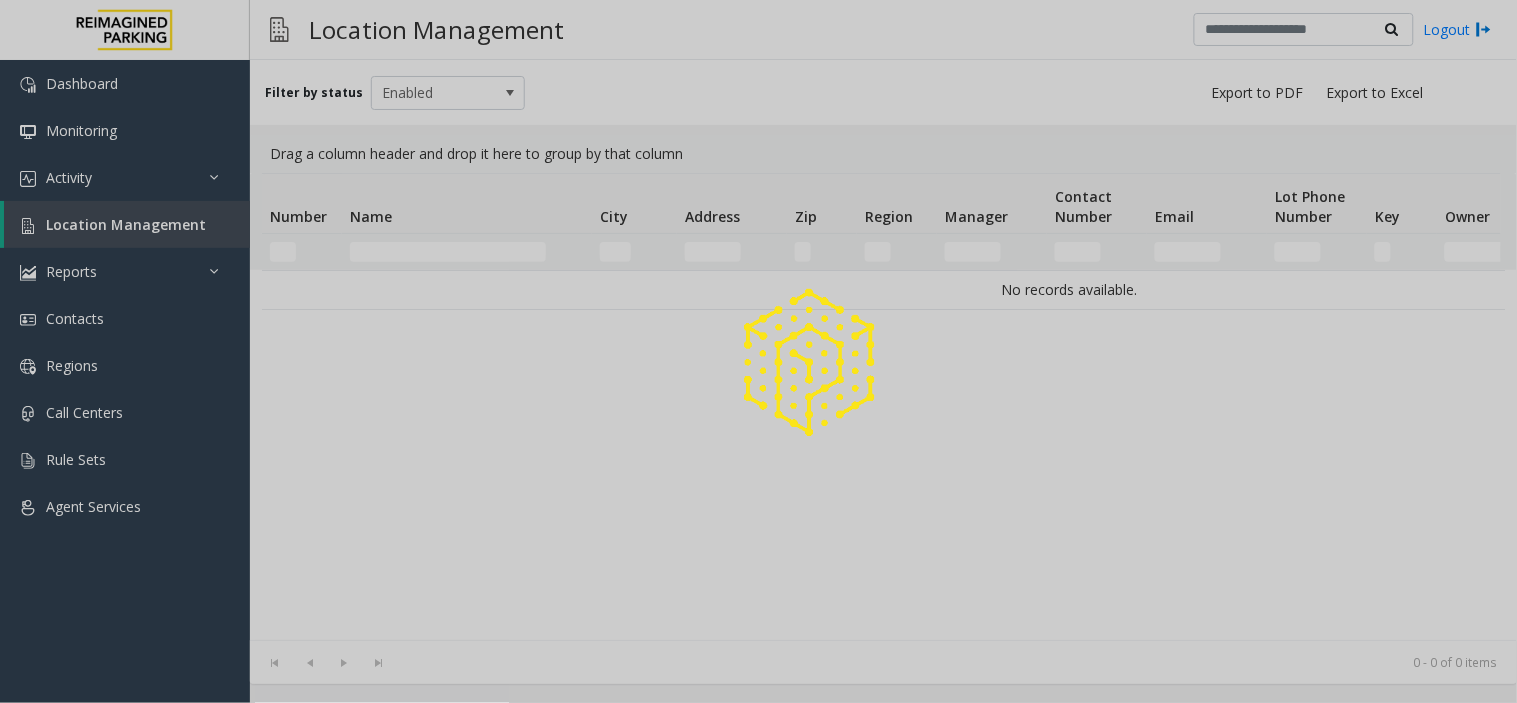 click 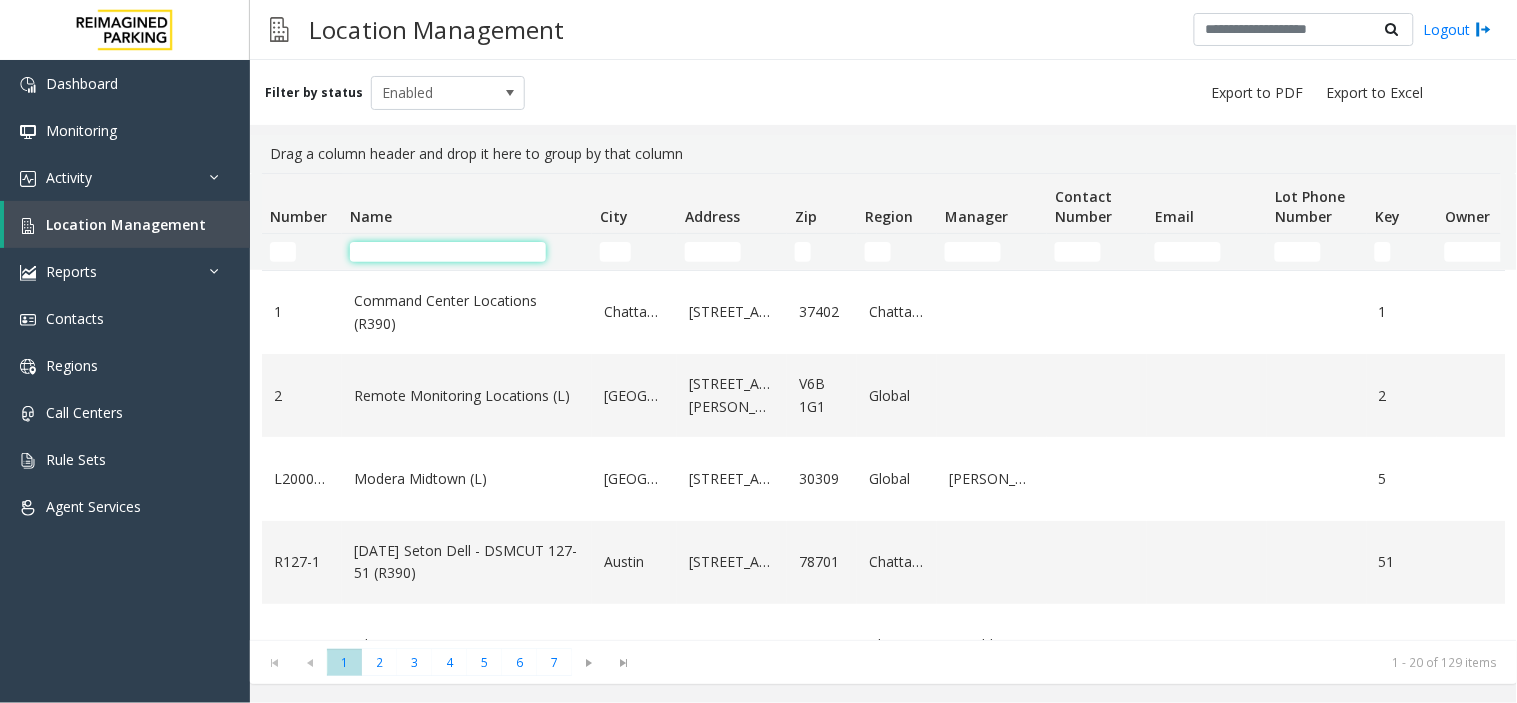 click 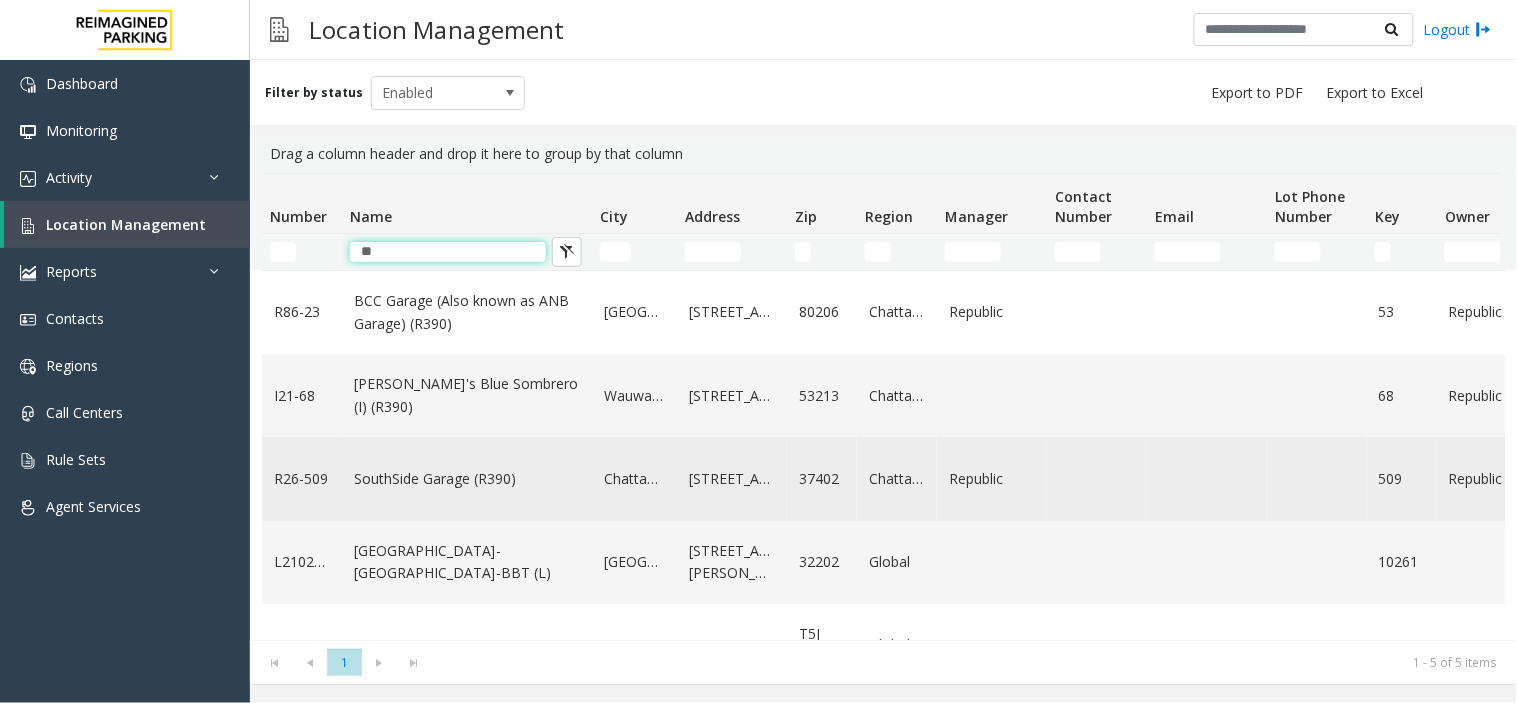 type on "**" 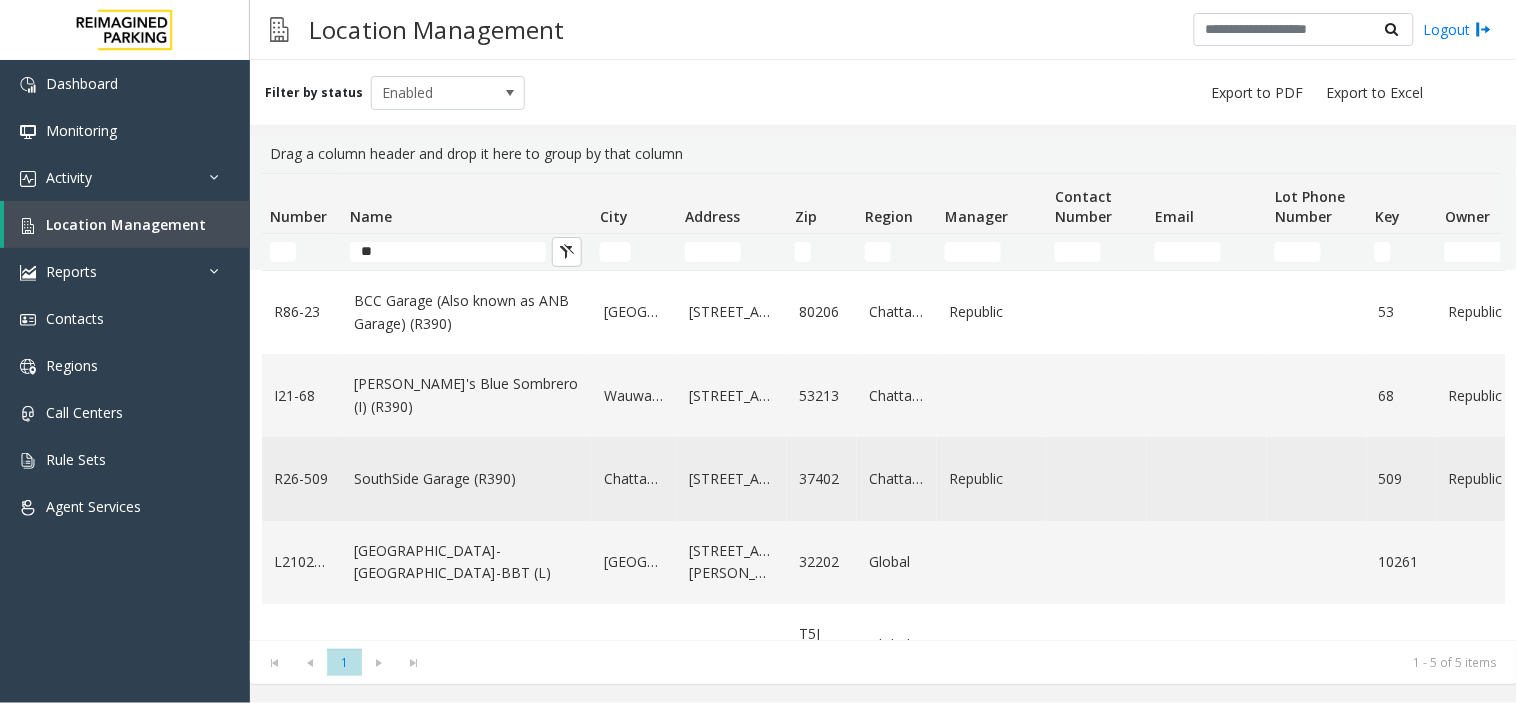 click on "SouthSide Garage (R390)" 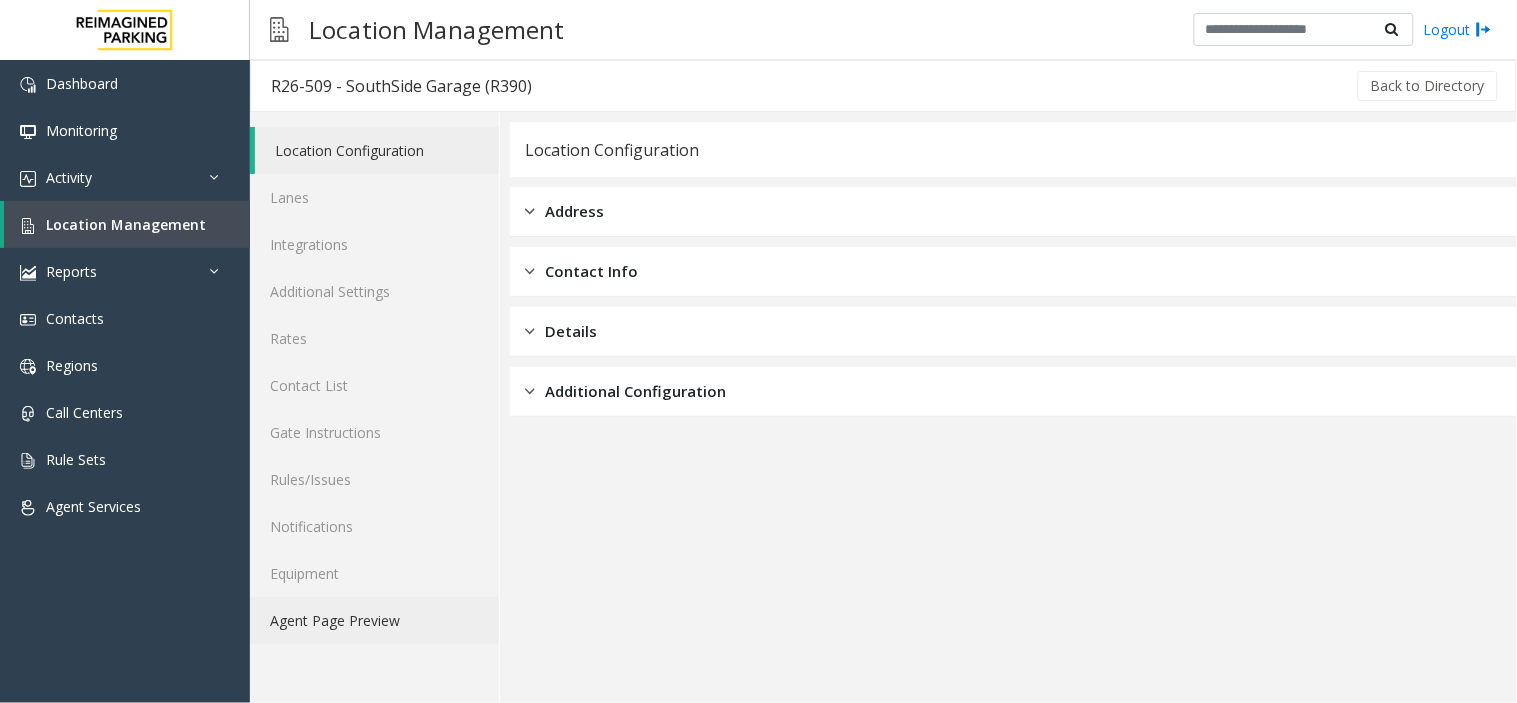 click on "Agent Page Preview" 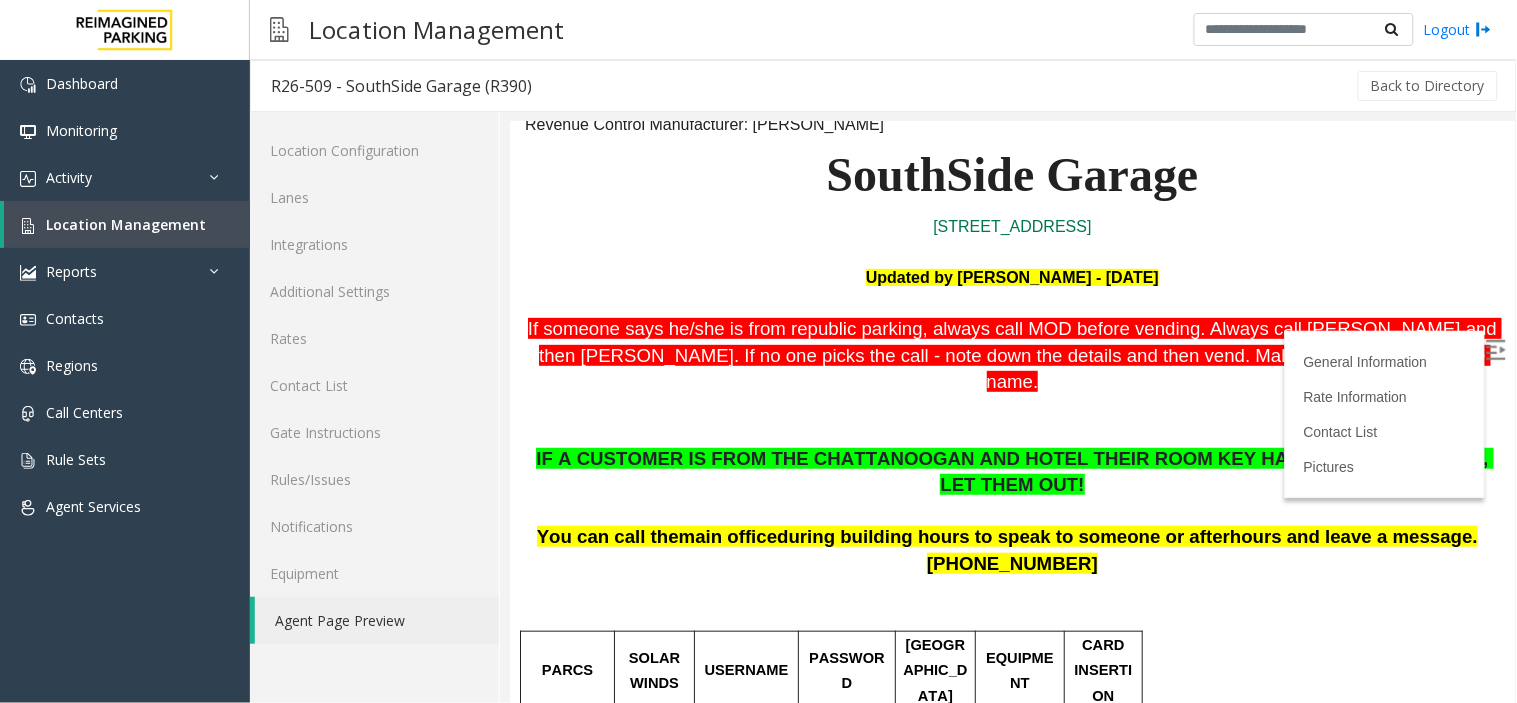 scroll, scrollTop: 111, scrollLeft: 0, axis: vertical 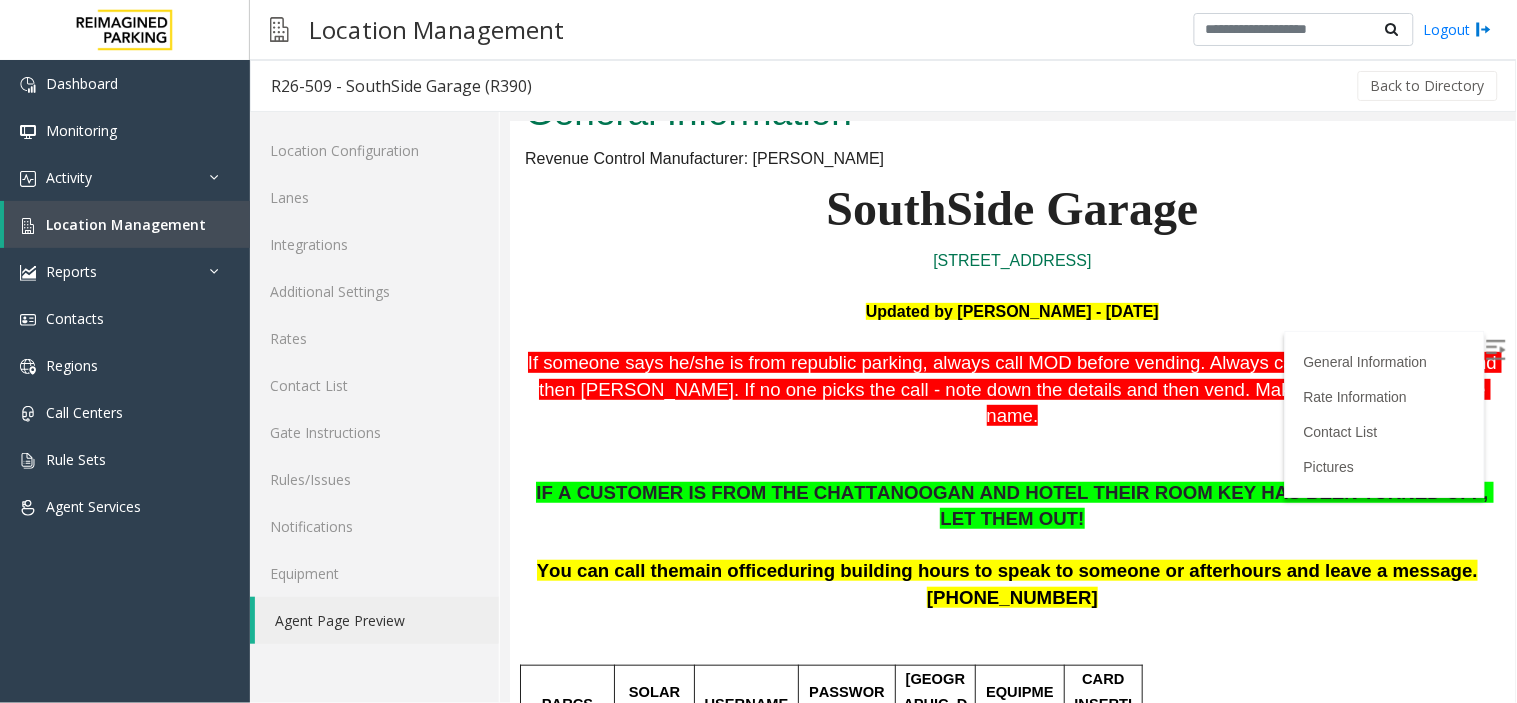 click at bounding box center [1011, 636] 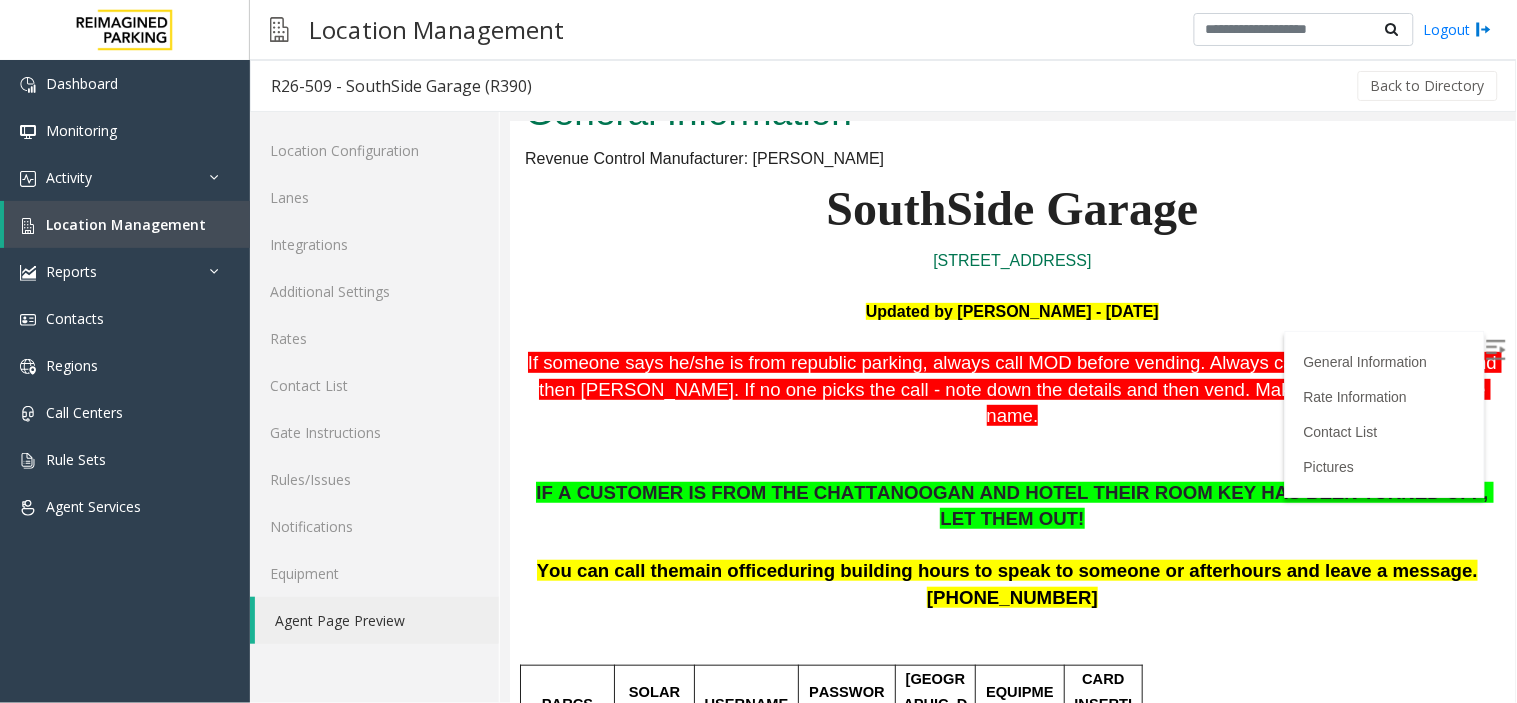 click at bounding box center (1497, 351) 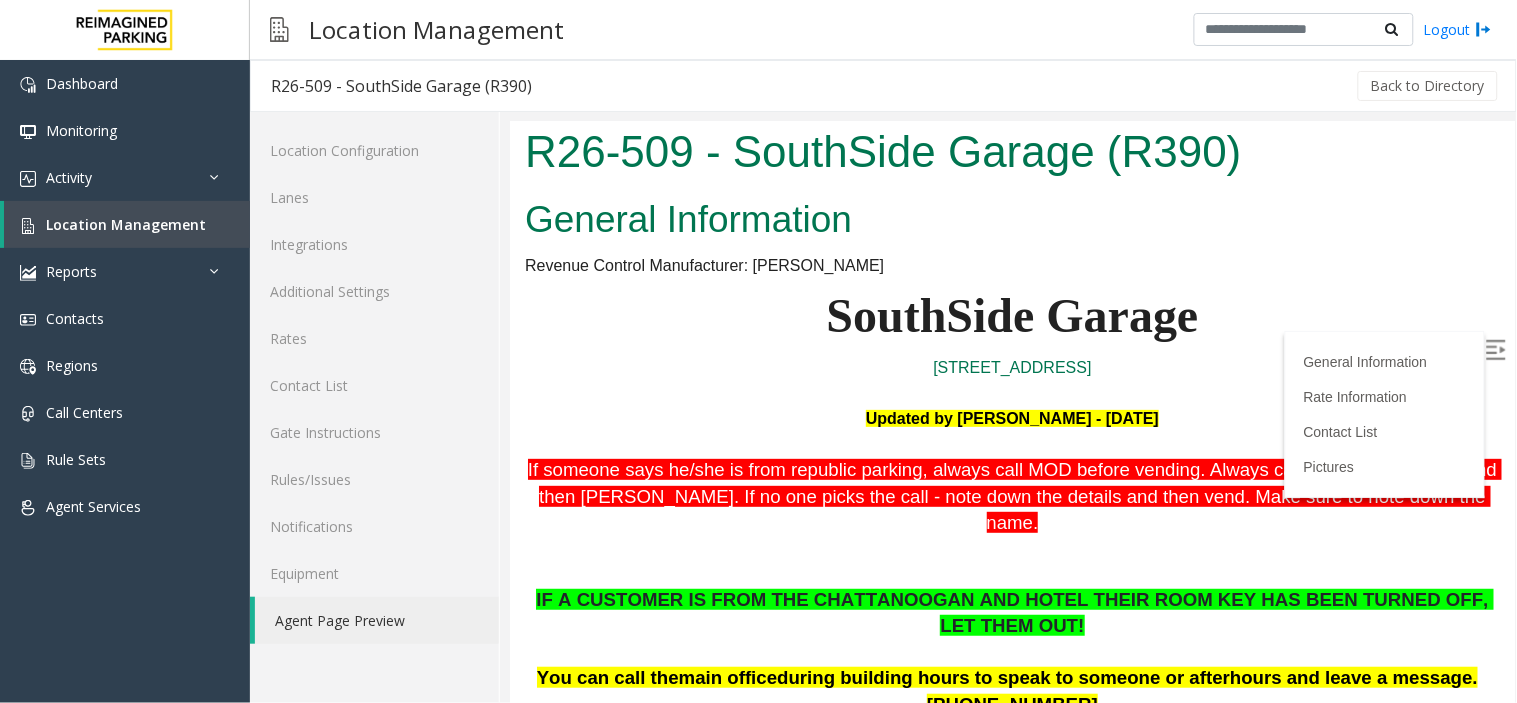 scroll, scrollTop: 0, scrollLeft: 0, axis: both 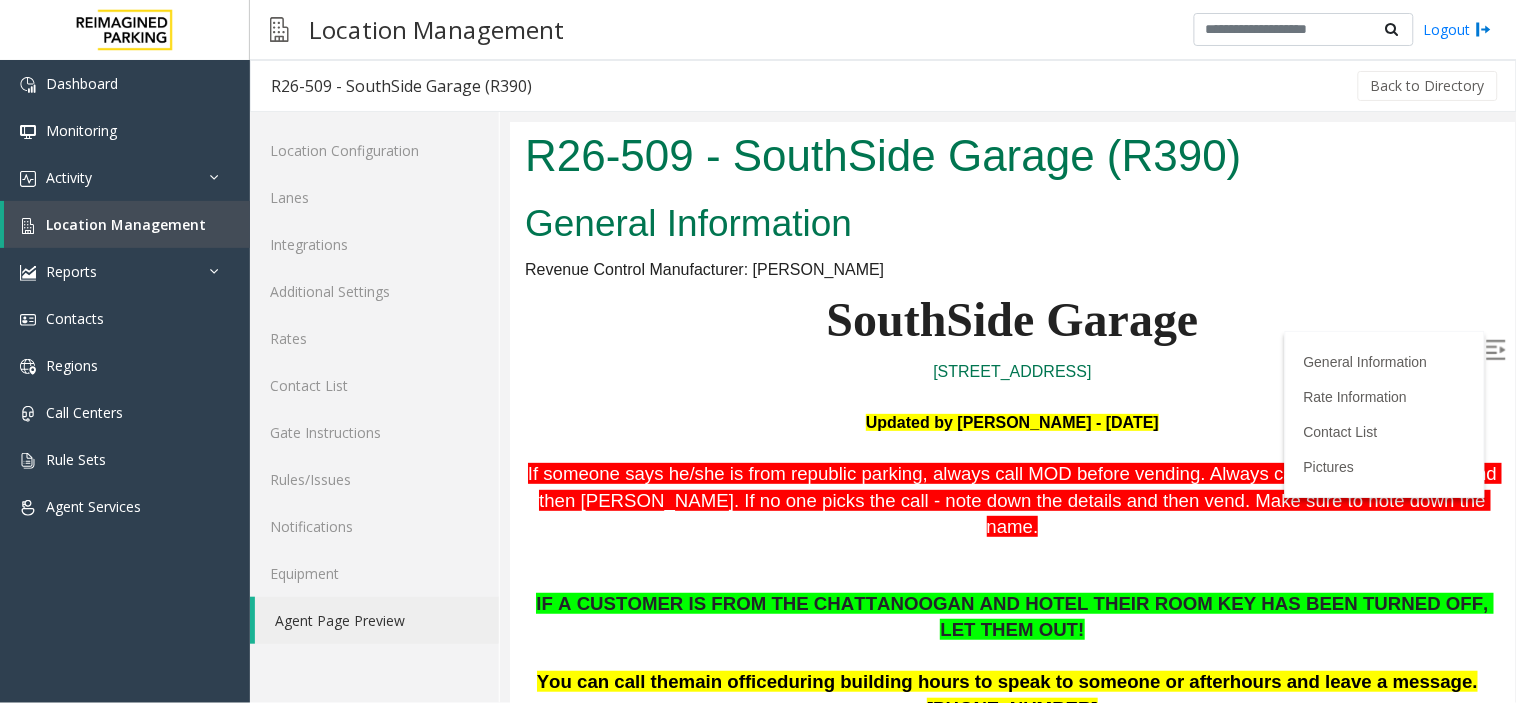 click 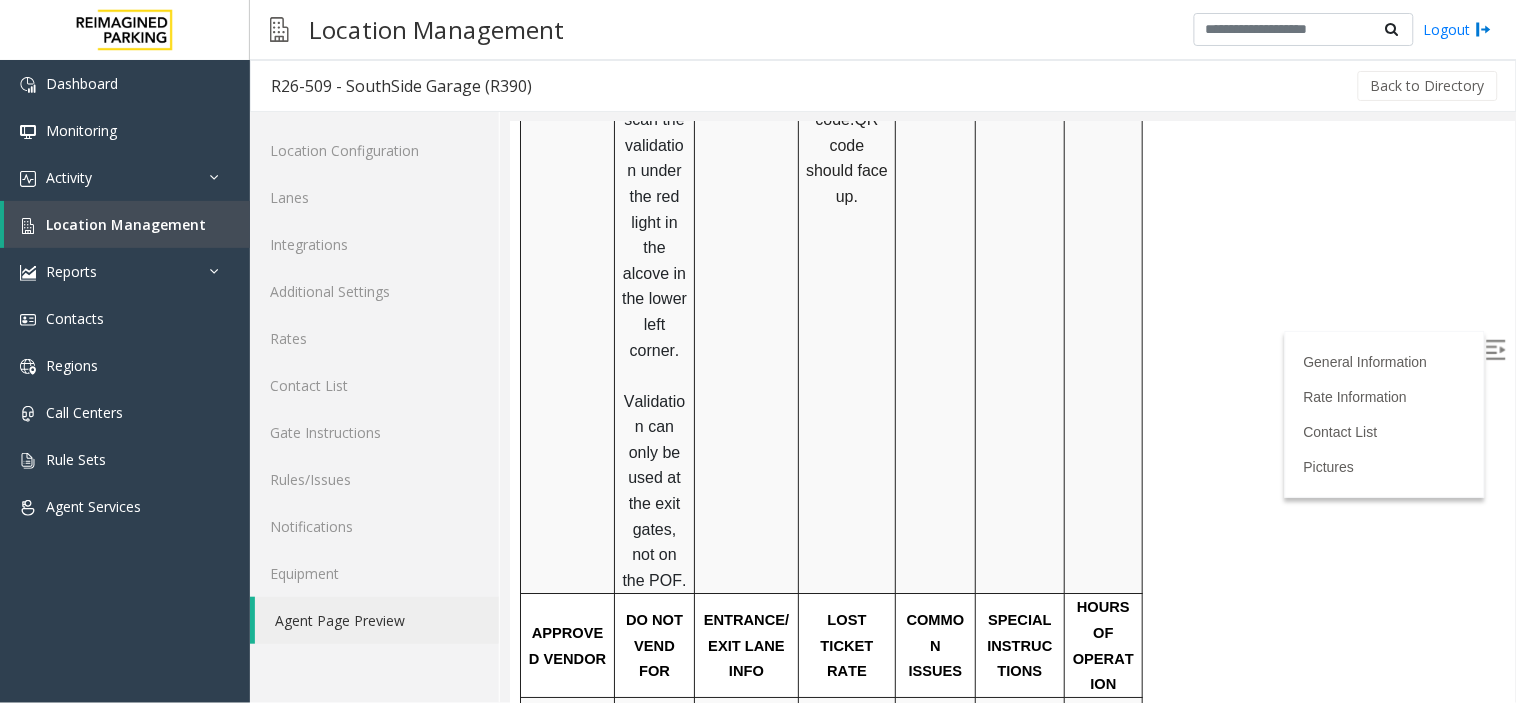 scroll, scrollTop: 1491, scrollLeft: 0, axis: vertical 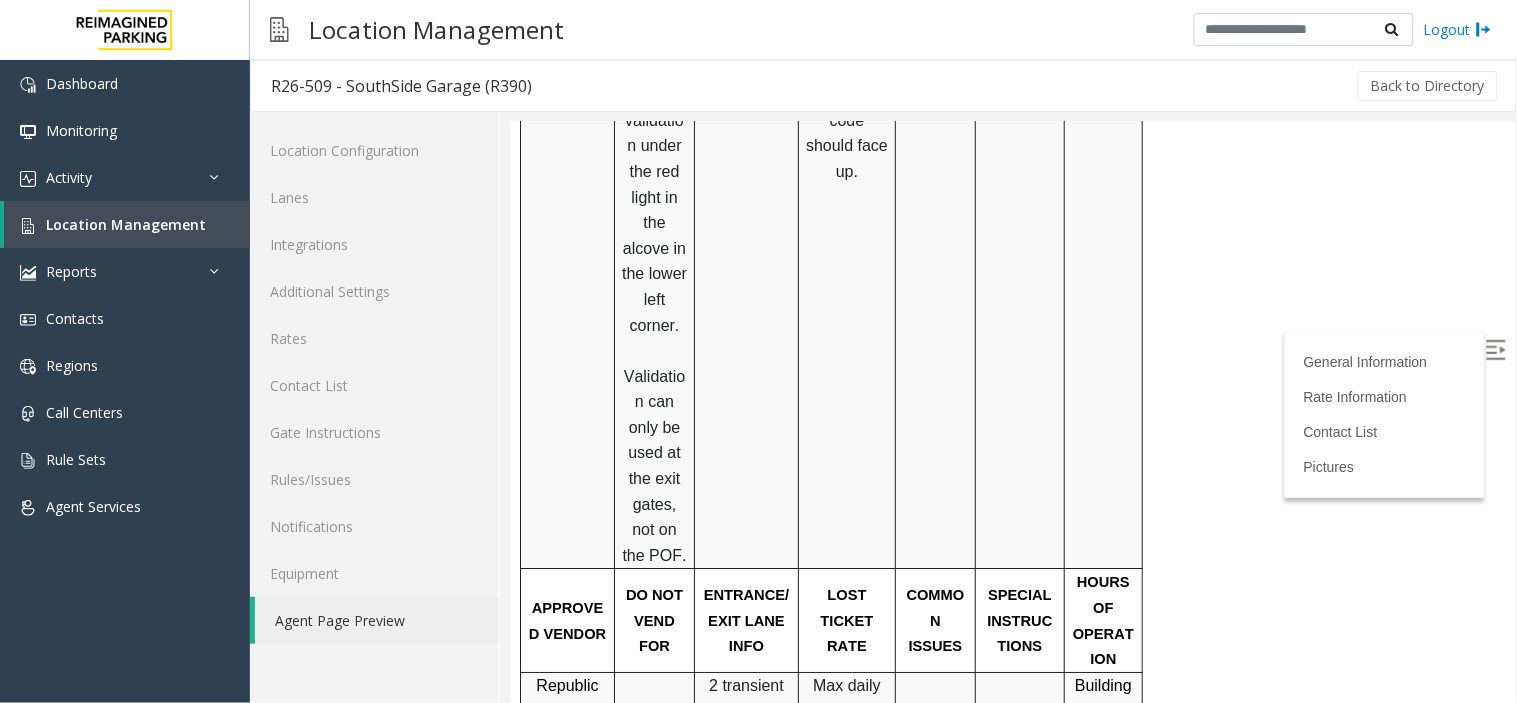 click on "Validation can only be used at the exit gates, not on the POF." at bounding box center (653, 465) 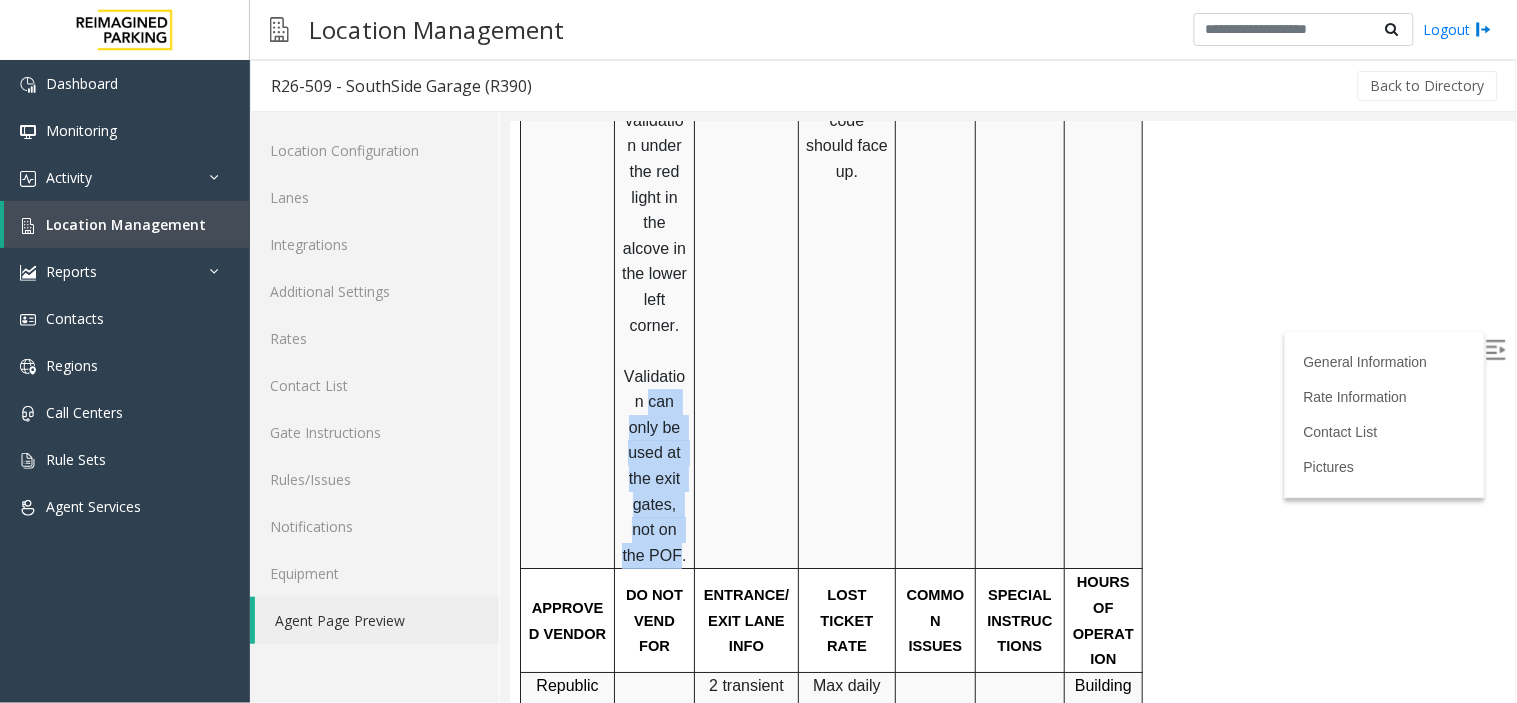 drag, startPoint x: 677, startPoint y: 378, endPoint x: 657, endPoint y: 245, distance: 134.49535 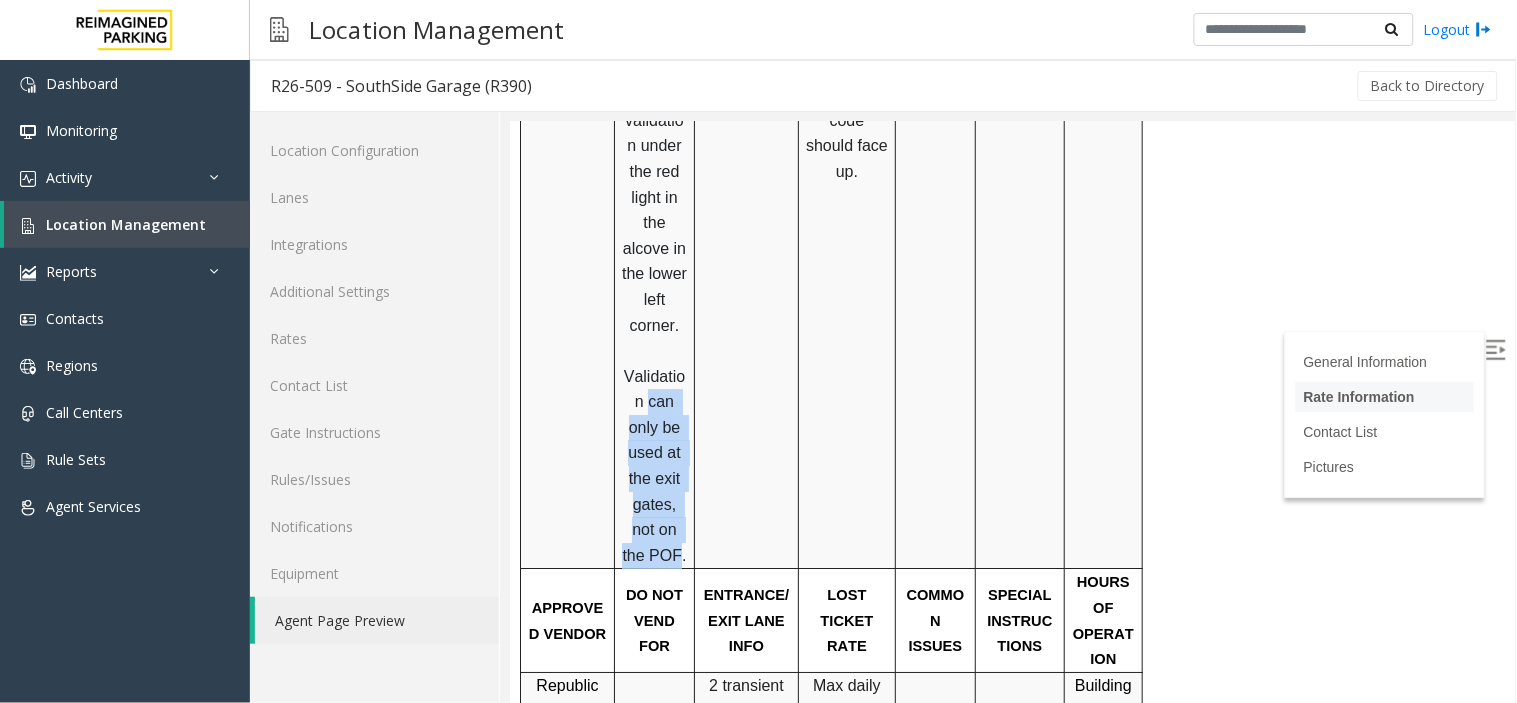 click on "Rate Information" at bounding box center [1358, 396] 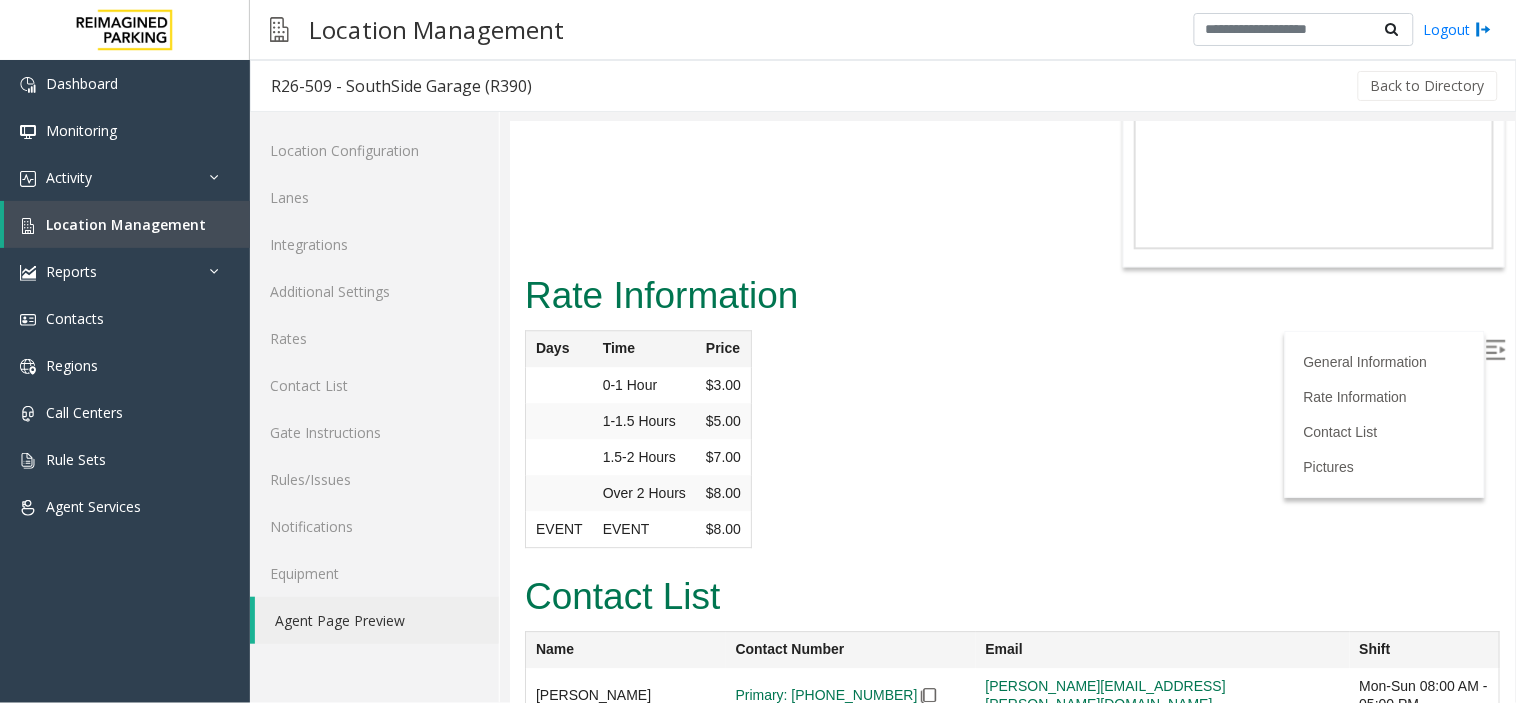 click on "Rate Information
Days
Time
Price
0-1 Hour
$3.00
1-1.5 Hours
$5.00
1.5-2 Hours
$7.00
Over 2 Hours
$8.00
EVENT
EVENT
$8.00" at bounding box center [1011, 416] 